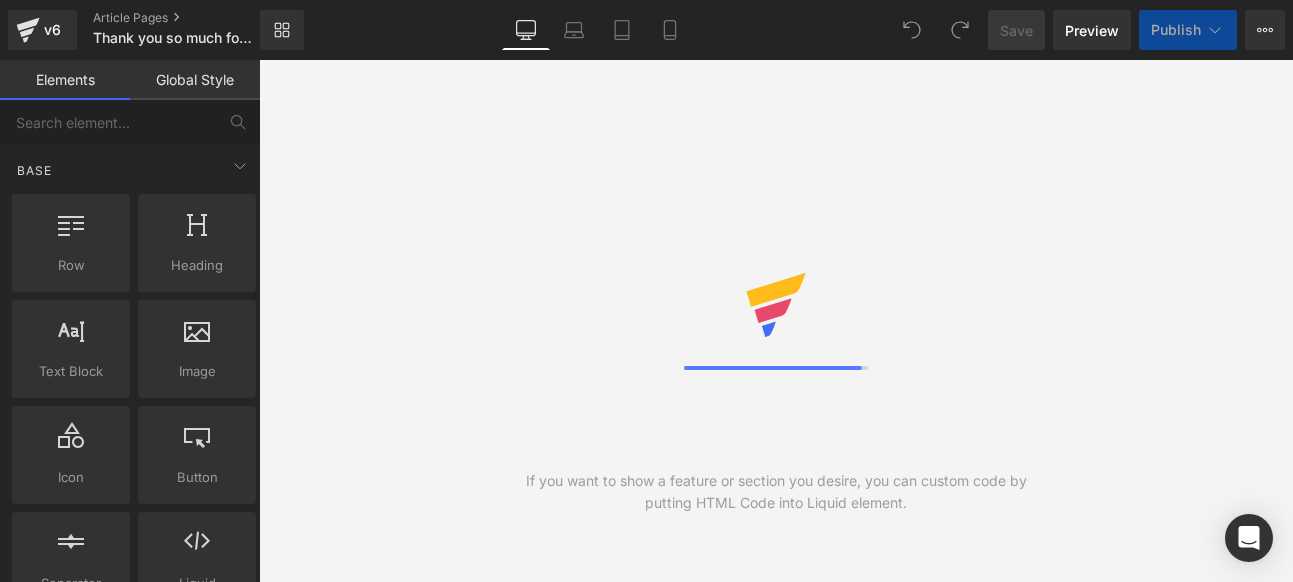scroll, scrollTop: 0, scrollLeft: 0, axis: both 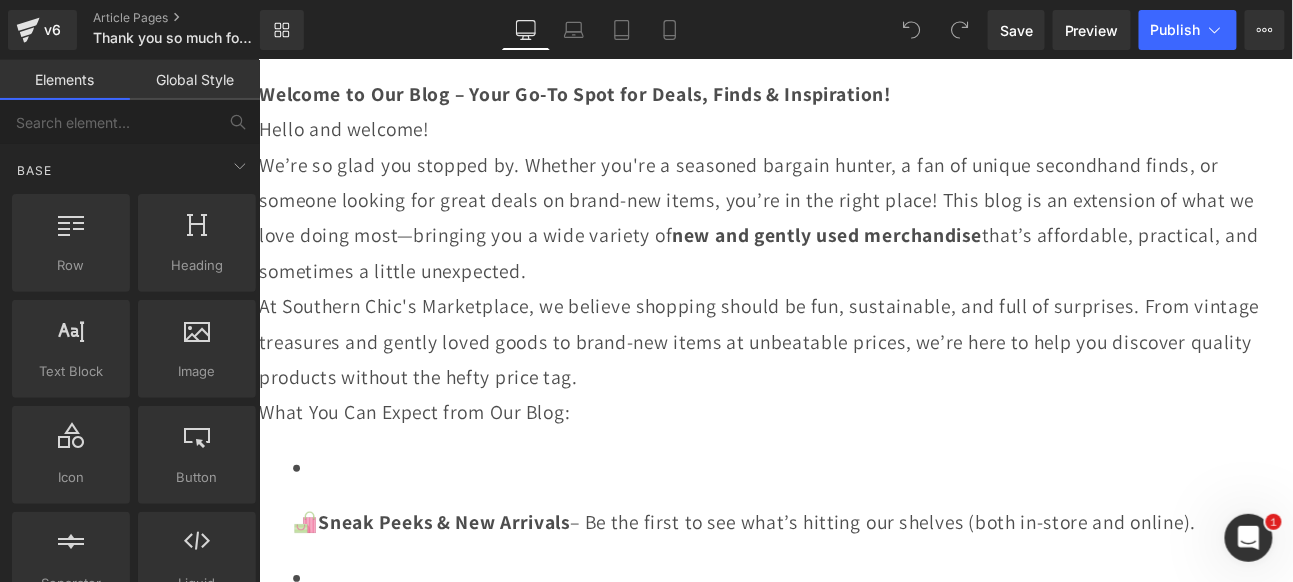click on "At Southern Chic's Marketplace, we believe shopping should be fun, sustainable, and full of surprises. From vintage treasures and gently loved goods to brand-new items at unbeatable prices, we’re here to help you discover quality products without the hefty price tag." at bounding box center [858, 389] 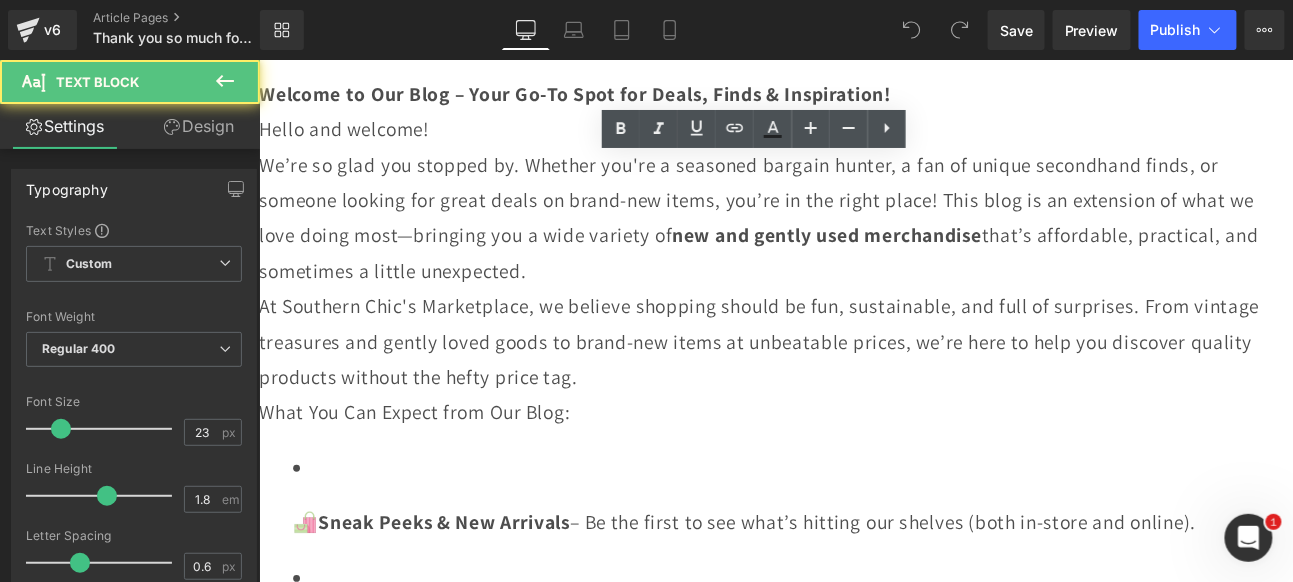 click on "At Southern Chic's Marketplace, we believe shopping should be fun, sustainable, and full of surprises. From vintage treasures and gently loved goods to brand-new items at unbeatable prices, we’re here to help you discover quality products without the hefty price tag." at bounding box center [858, 389] 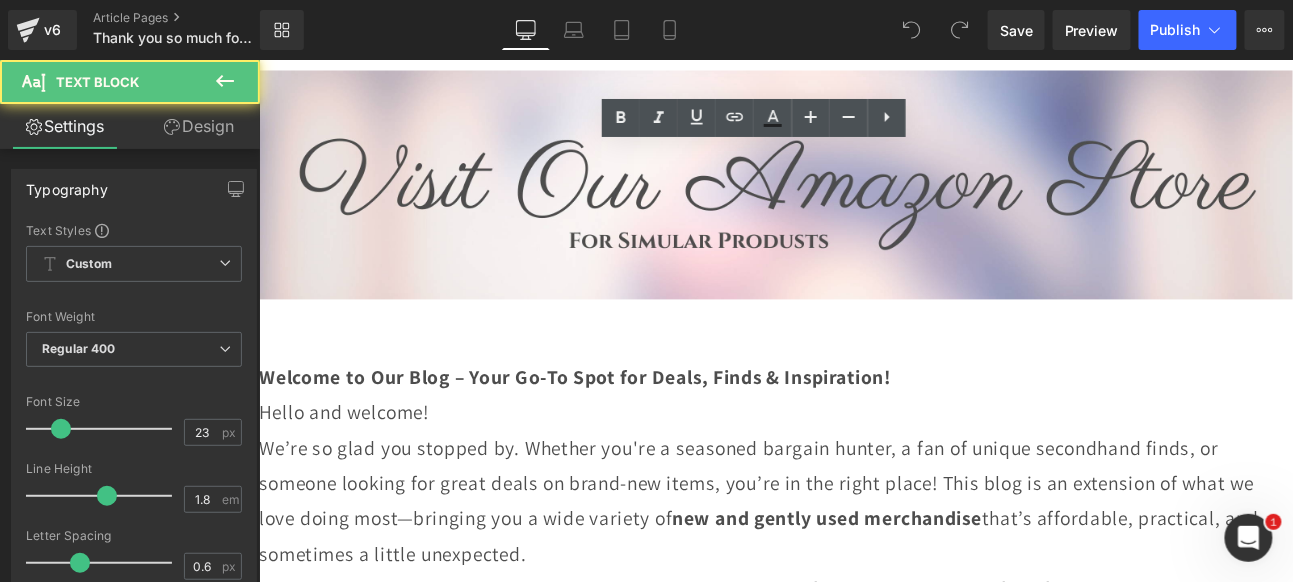 scroll, scrollTop: 777, scrollLeft: 0, axis: vertical 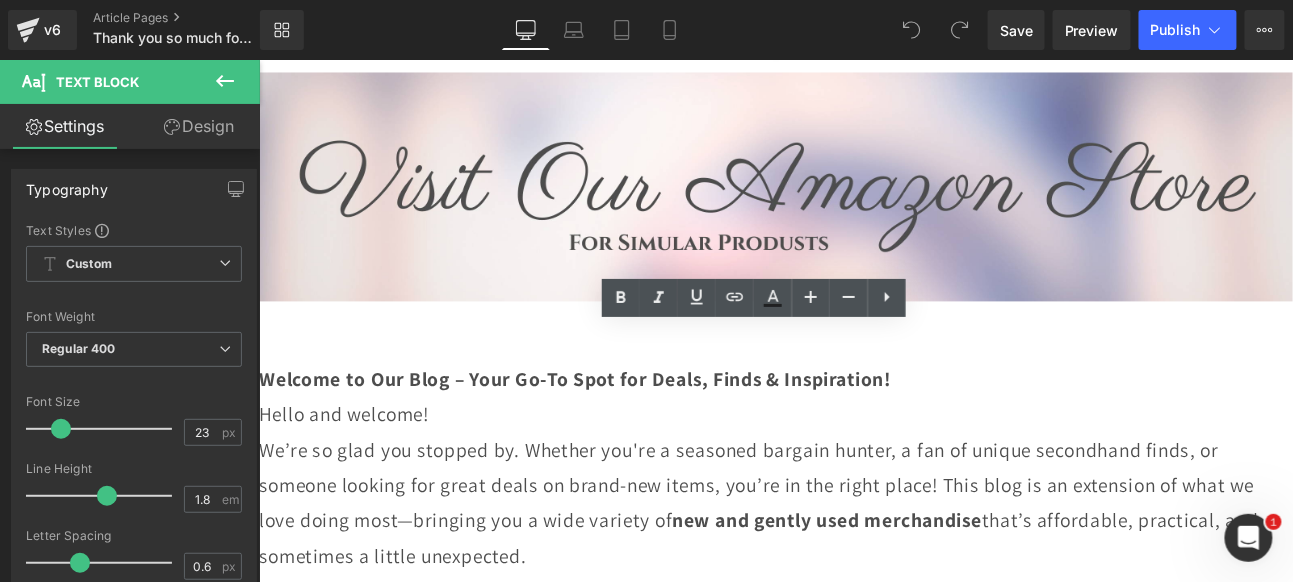 click on "Welcome to Our Blog – Your Go-To Spot for Deals, Finds & Inspiration!" at bounding box center (858, 433) 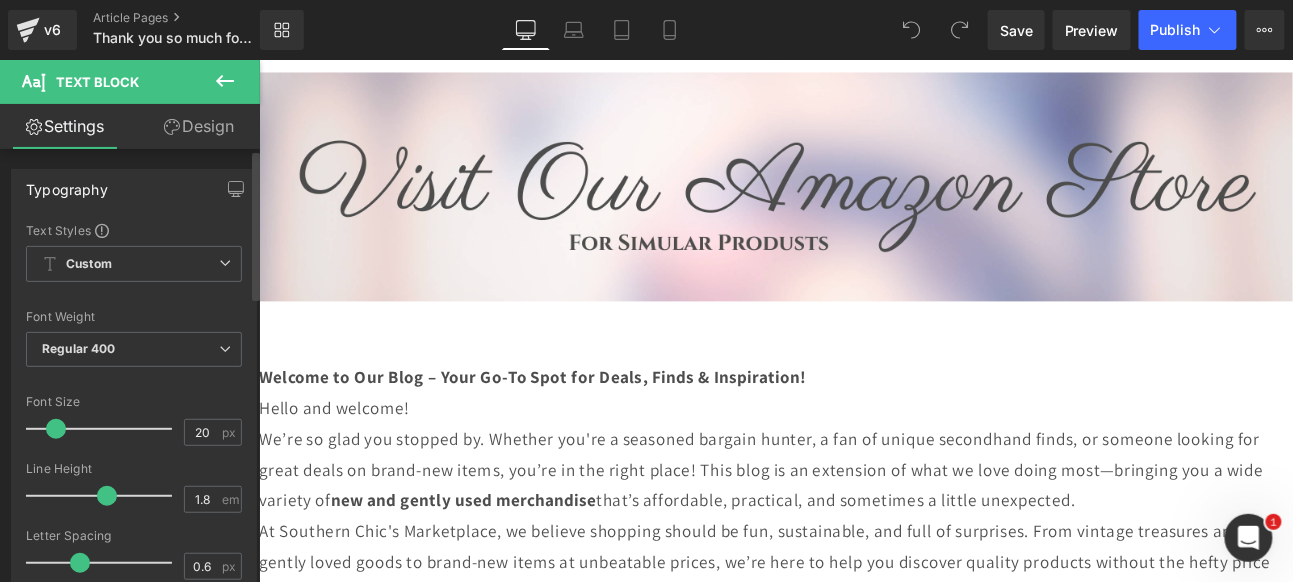 click at bounding box center (56, 429) 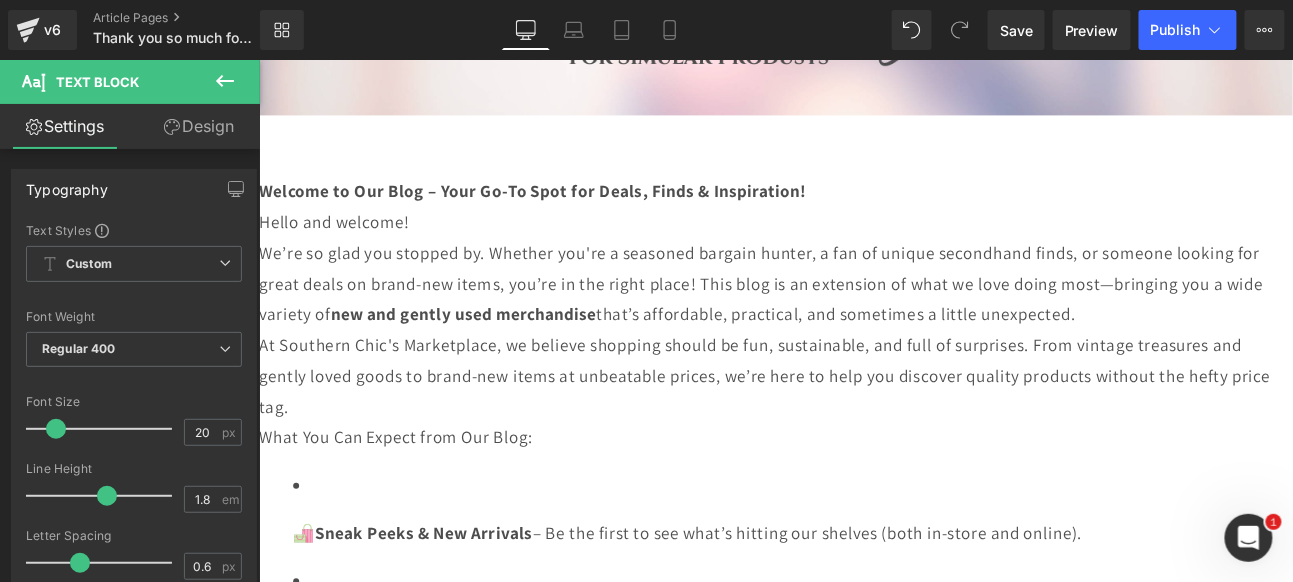 scroll, scrollTop: 1000, scrollLeft: 0, axis: vertical 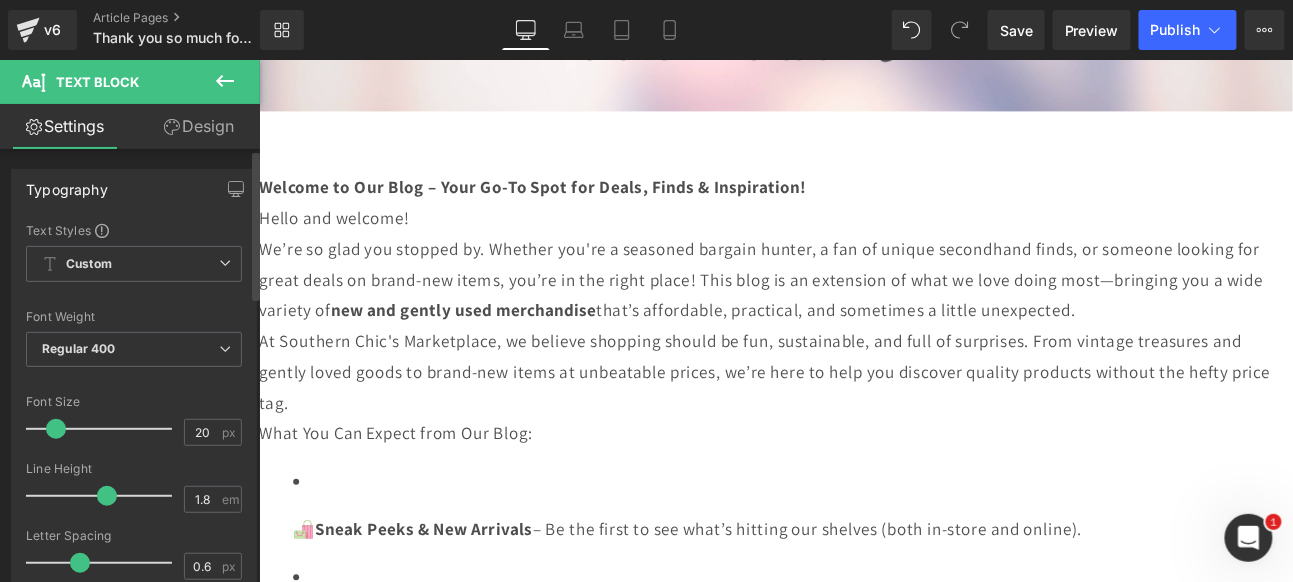 type on "19" 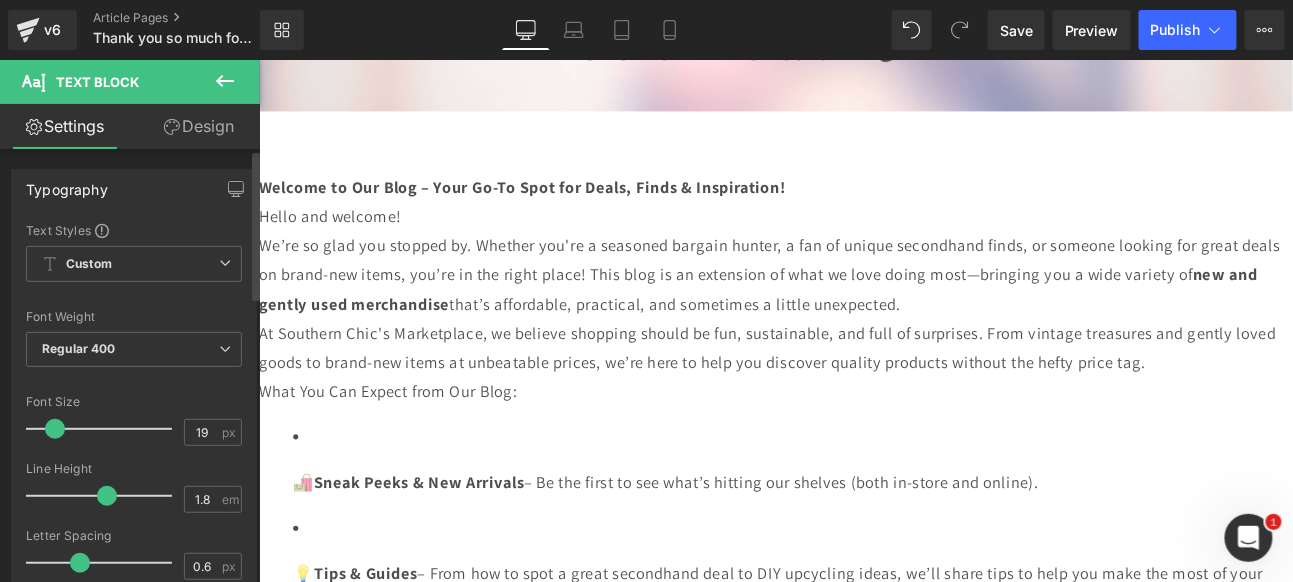 click at bounding box center (55, 429) 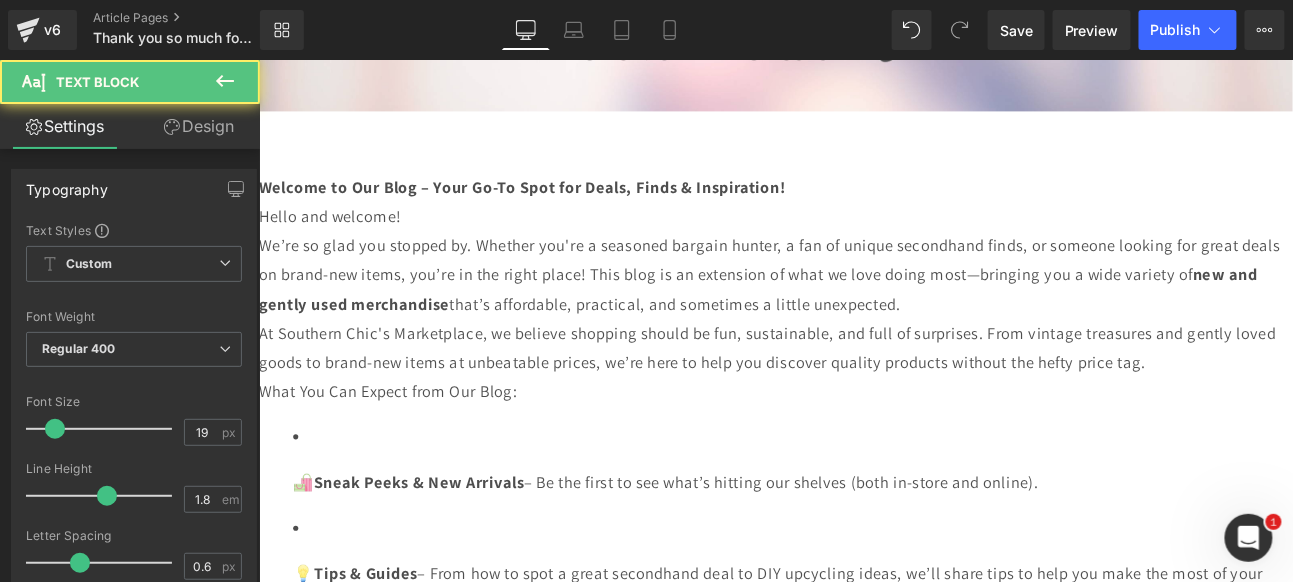 click on "🛍️  Sneak Peeks & New Arrivals  – Be the first to see what’s hitting our shelves (both in-store and online)." at bounding box center (878, 525) 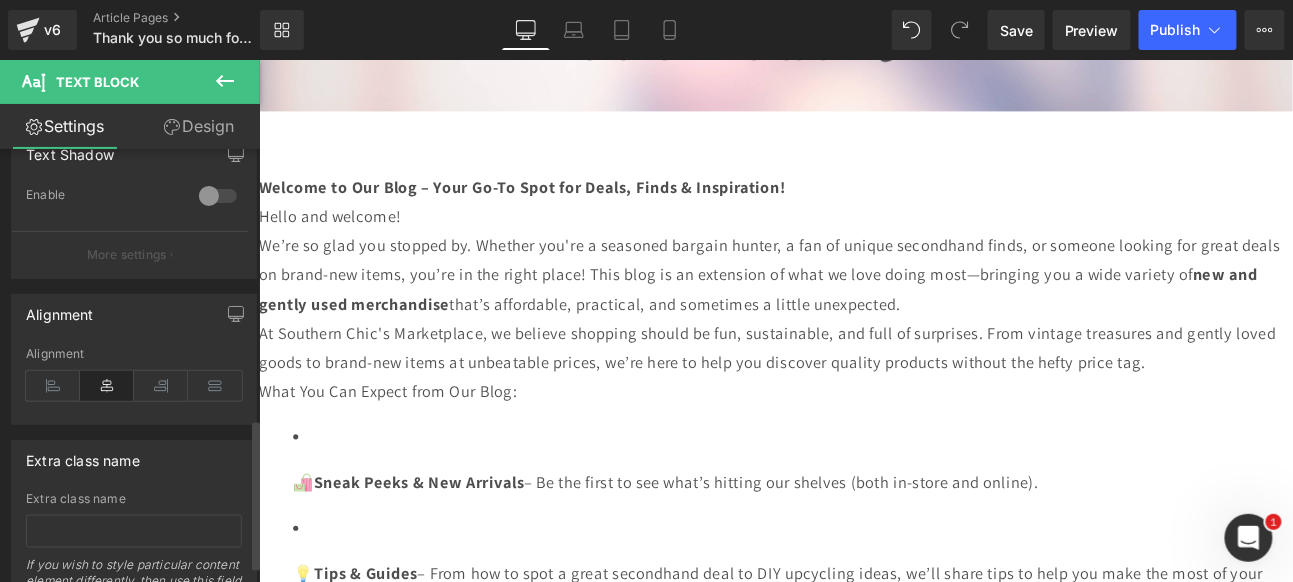 scroll, scrollTop: 777, scrollLeft: 0, axis: vertical 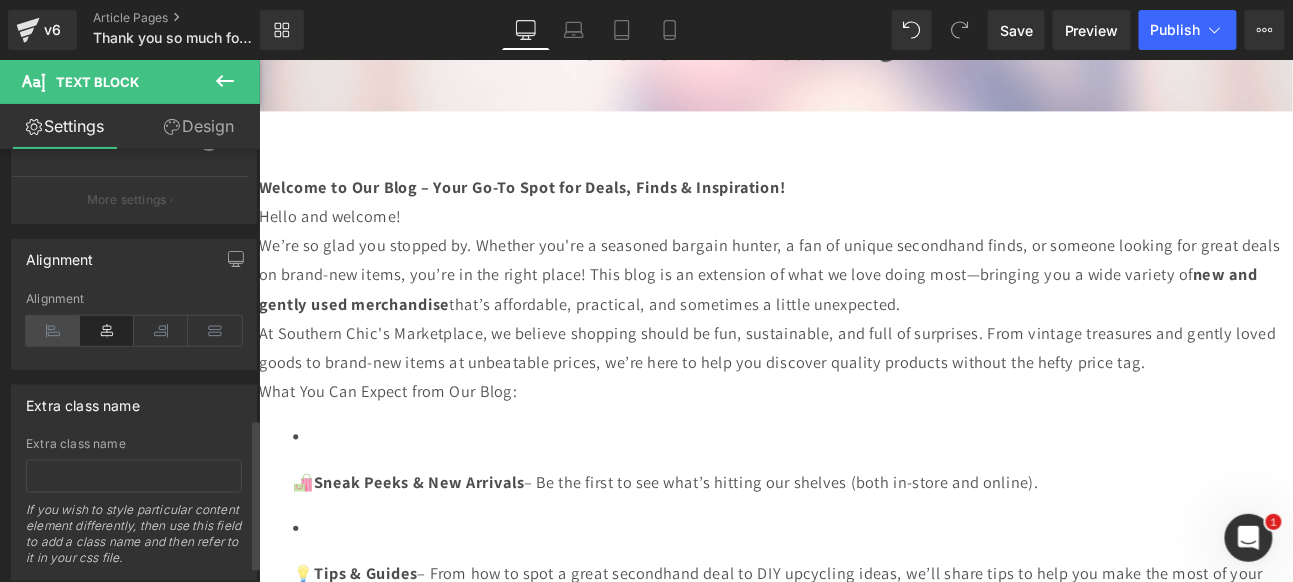 click at bounding box center [53, 331] 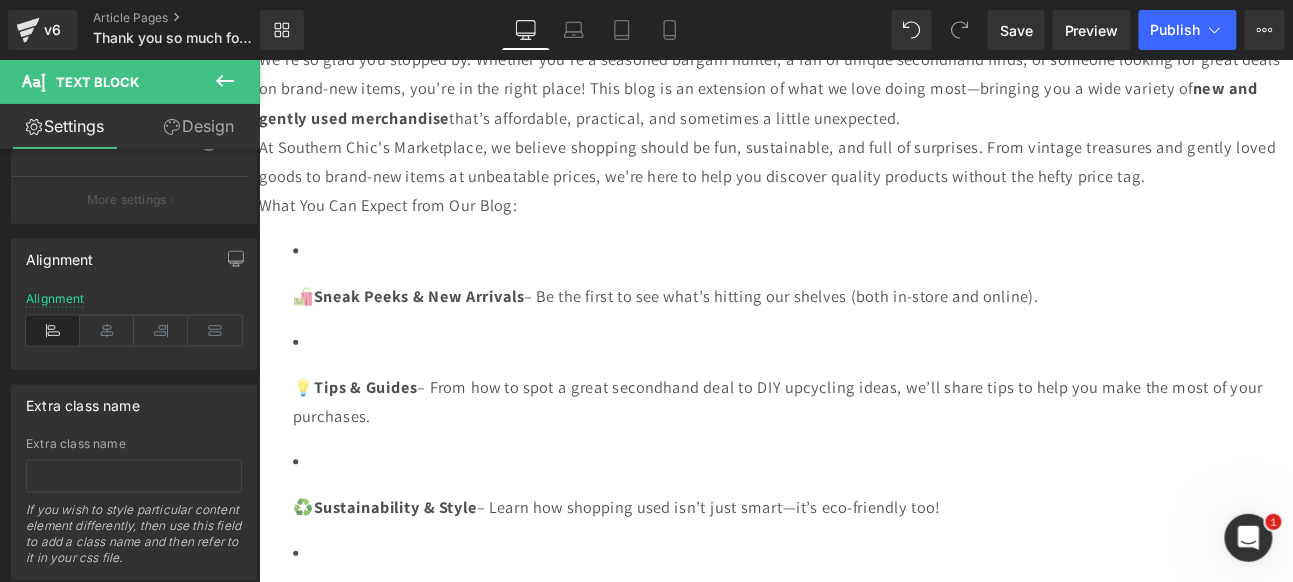 scroll, scrollTop: 1000, scrollLeft: 0, axis: vertical 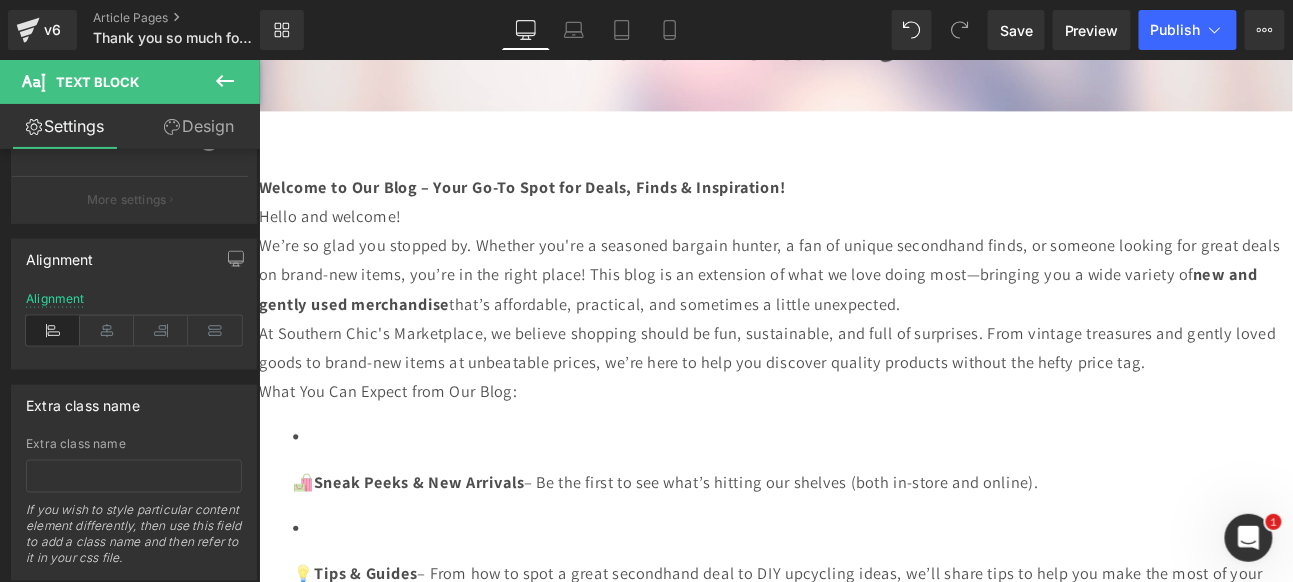 click 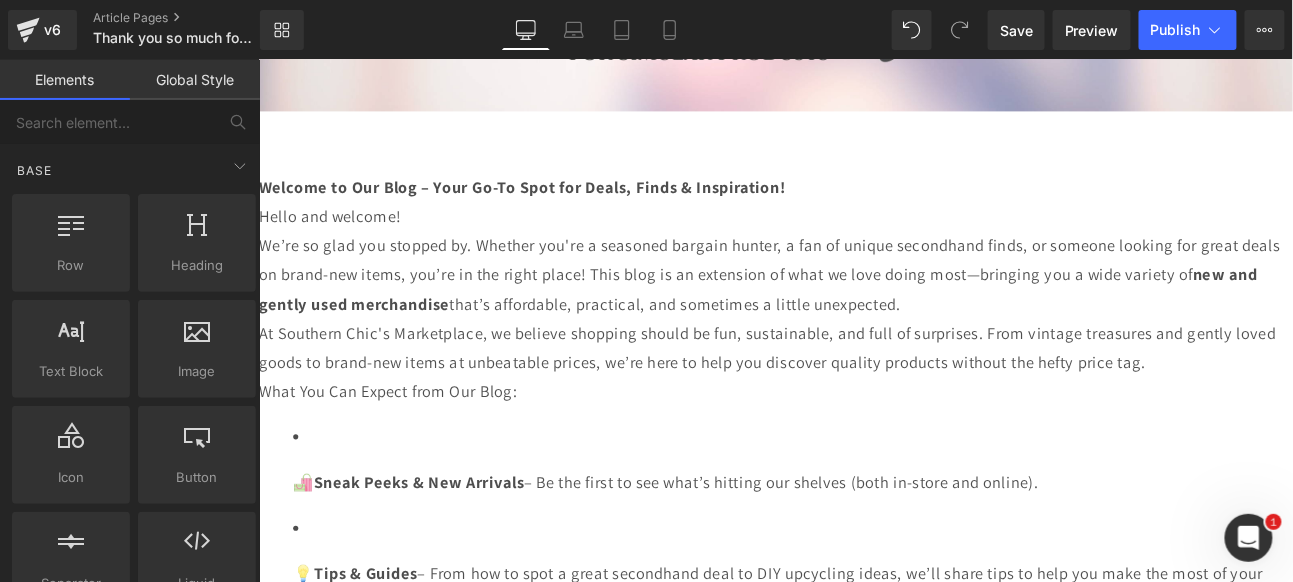 click at bounding box center (858, 1220) 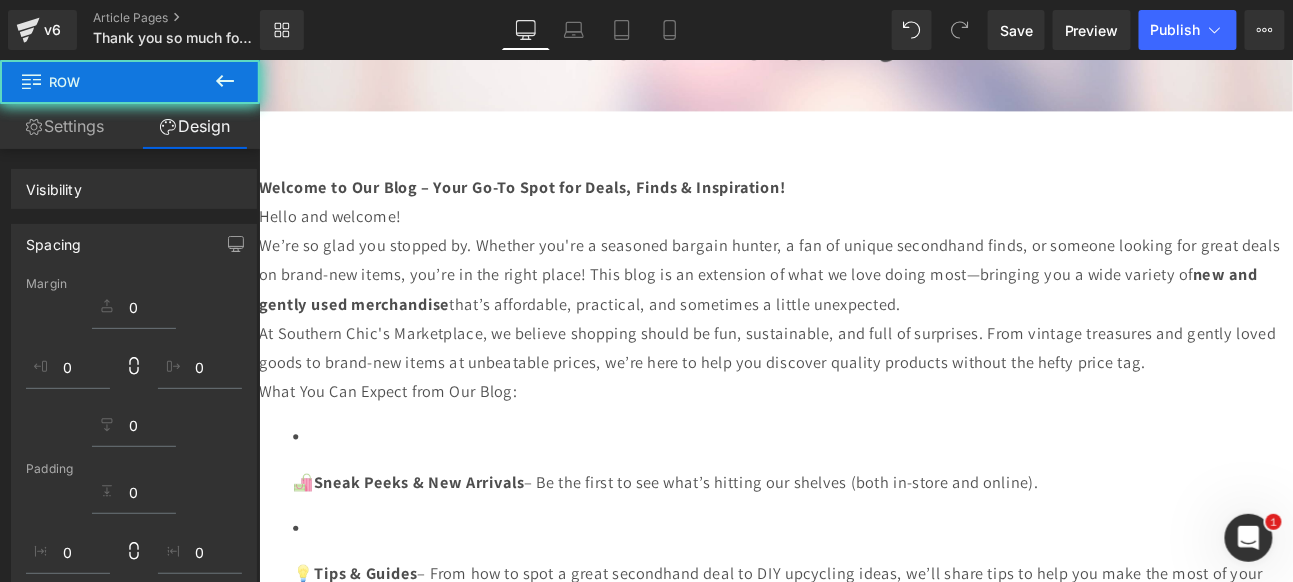 click on "Hello and welcome!" at bounding box center [858, 241] 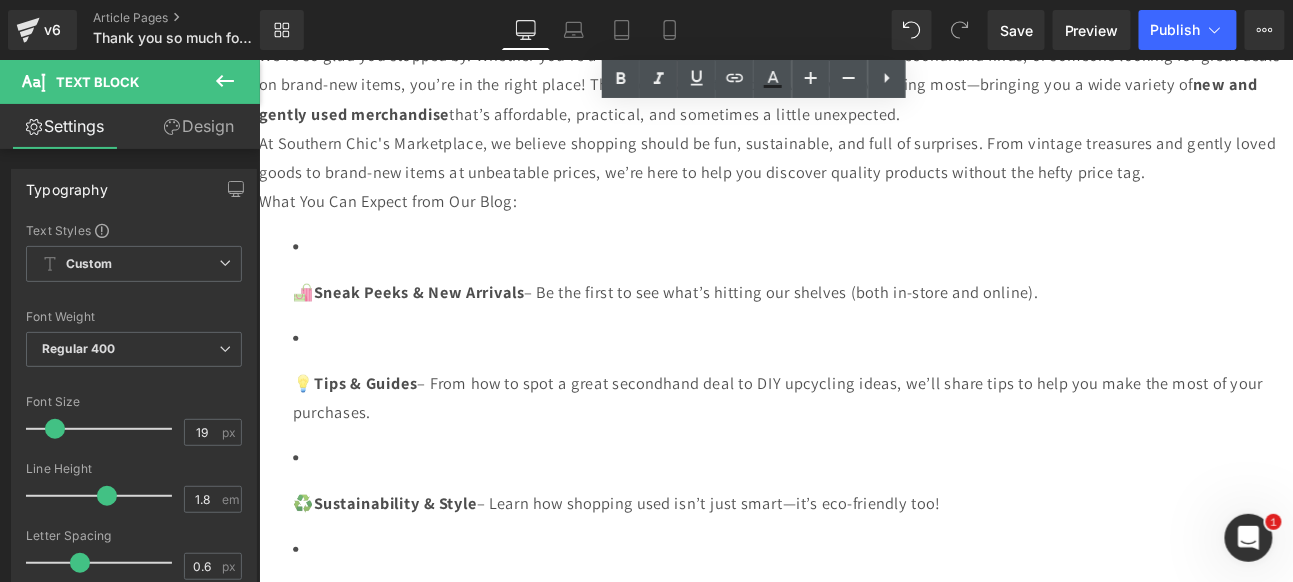 scroll, scrollTop: 1444, scrollLeft: 0, axis: vertical 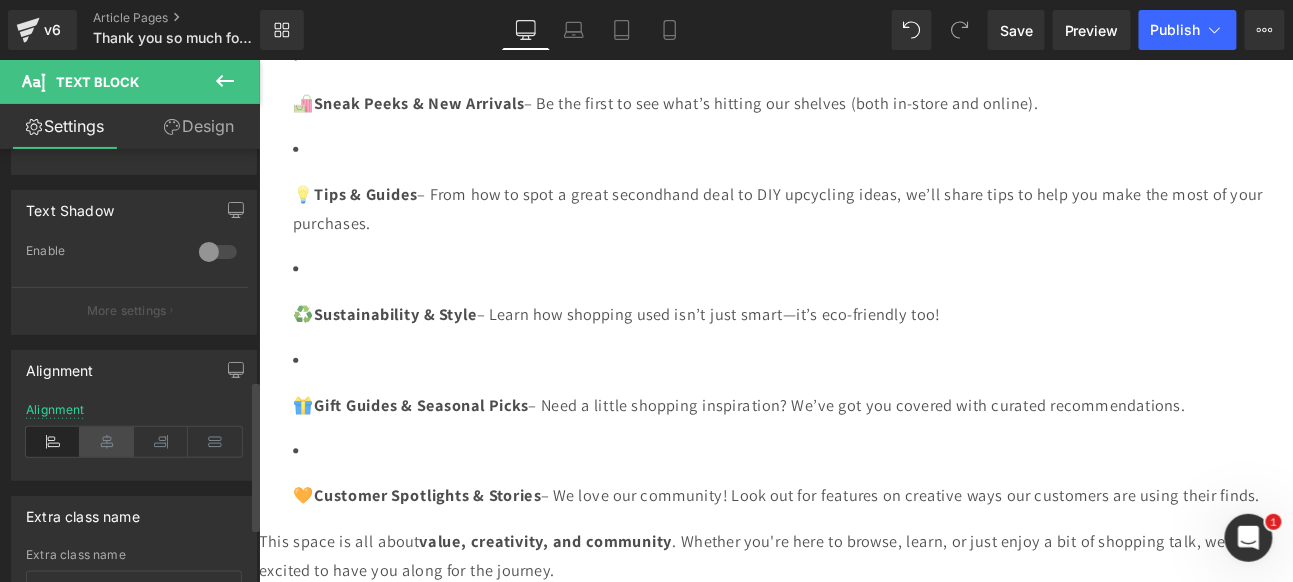 click at bounding box center [107, 442] 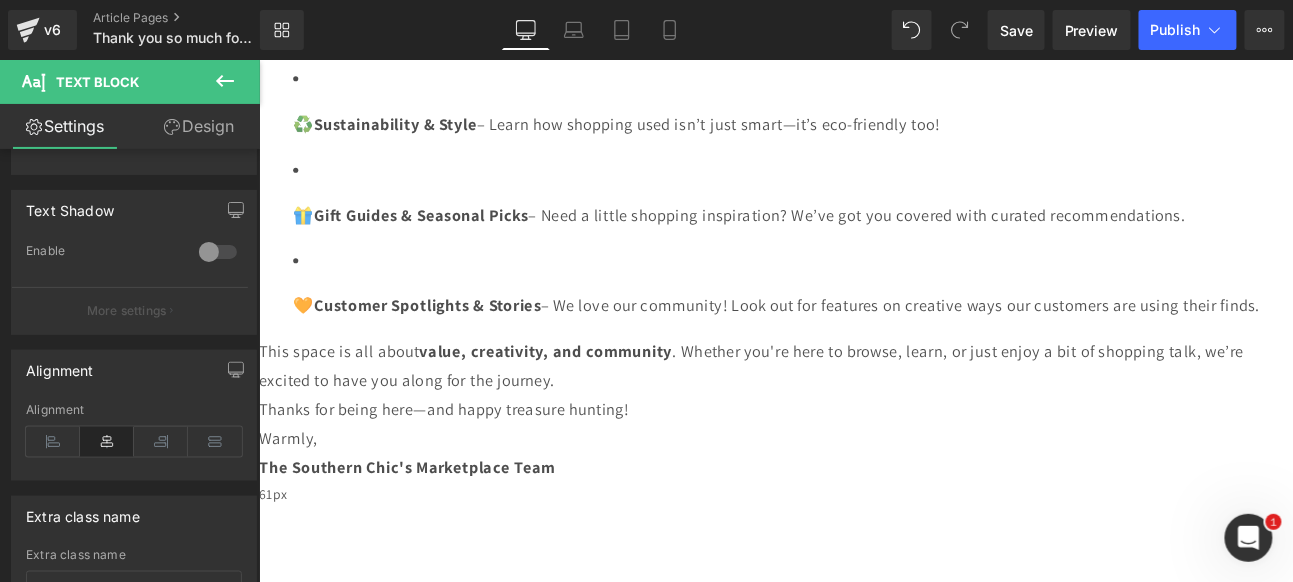 scroll, scrollTop: 1777, scrollLeft: 0, axis: vertical 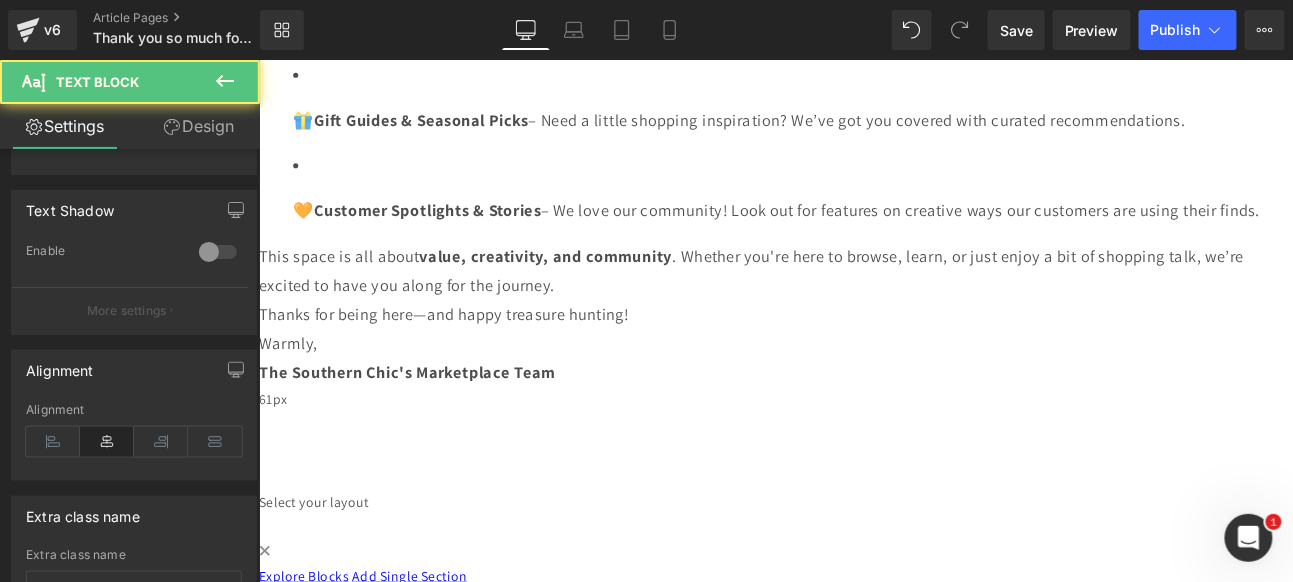 click on "Warmly, The Southern Chic's Marketplace Team" at bounding box center [858, 408] 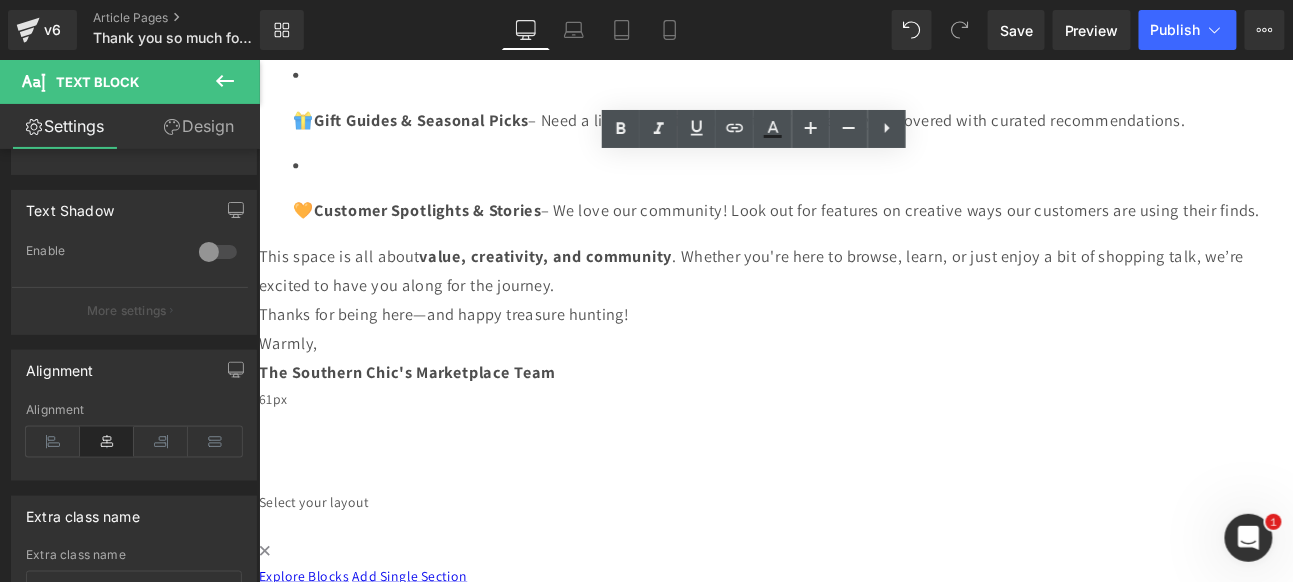 type 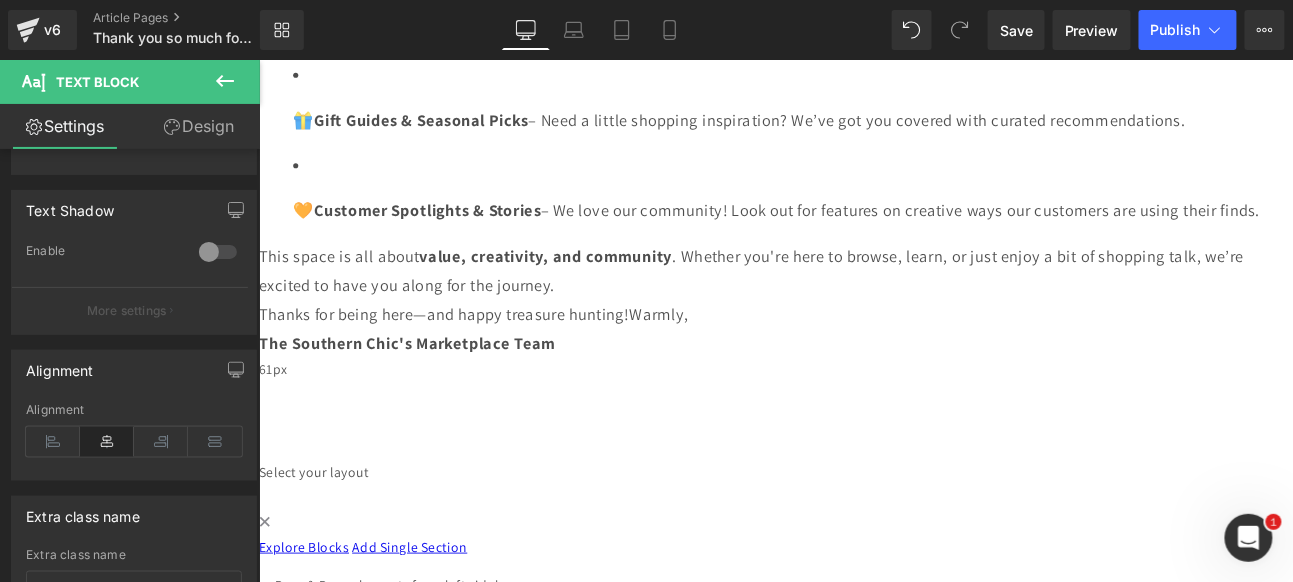 click on "Warmly," at bounding box center [725, 357] 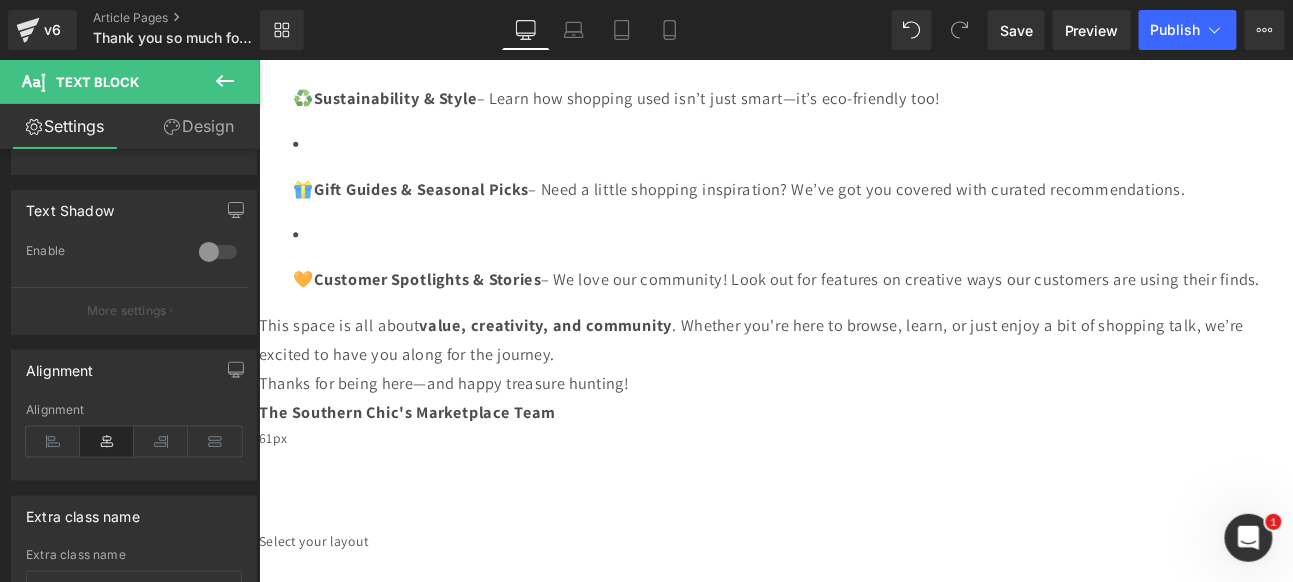 scroll, scrollTop: 1666, scrollLeft: 0, axis: vertical 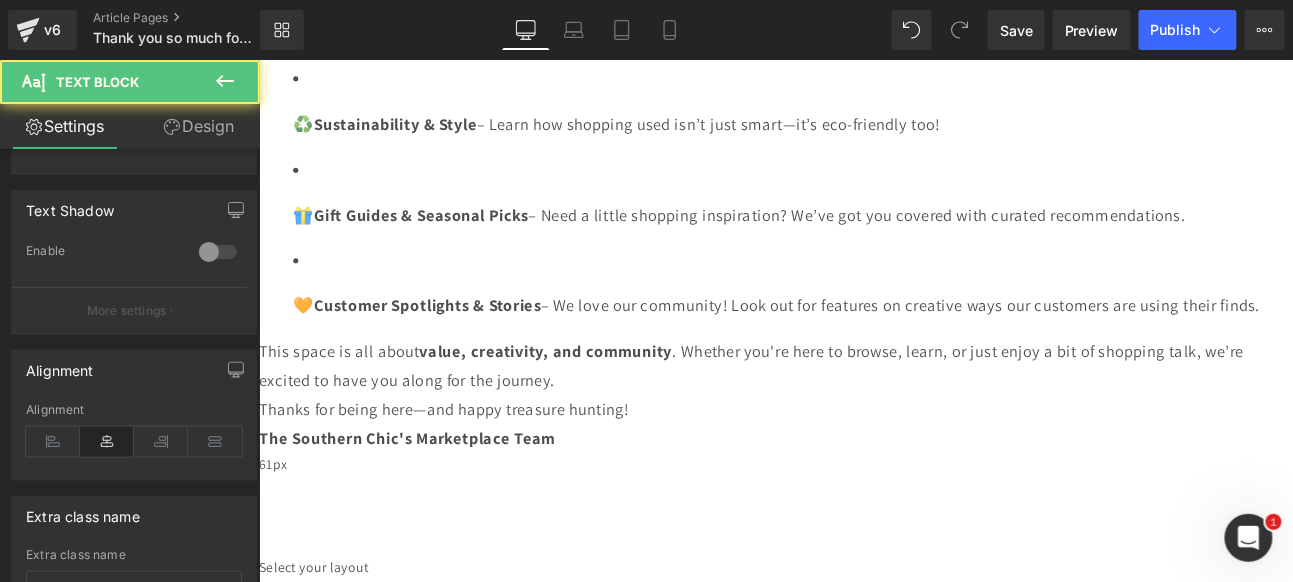 click on "This space is all about  value, creativity, and community . Whether you're here to browse, learn, or just enjoy a bit of shopping talk, we’re excited to have you along for the journey." at bounding box center (858, 417) 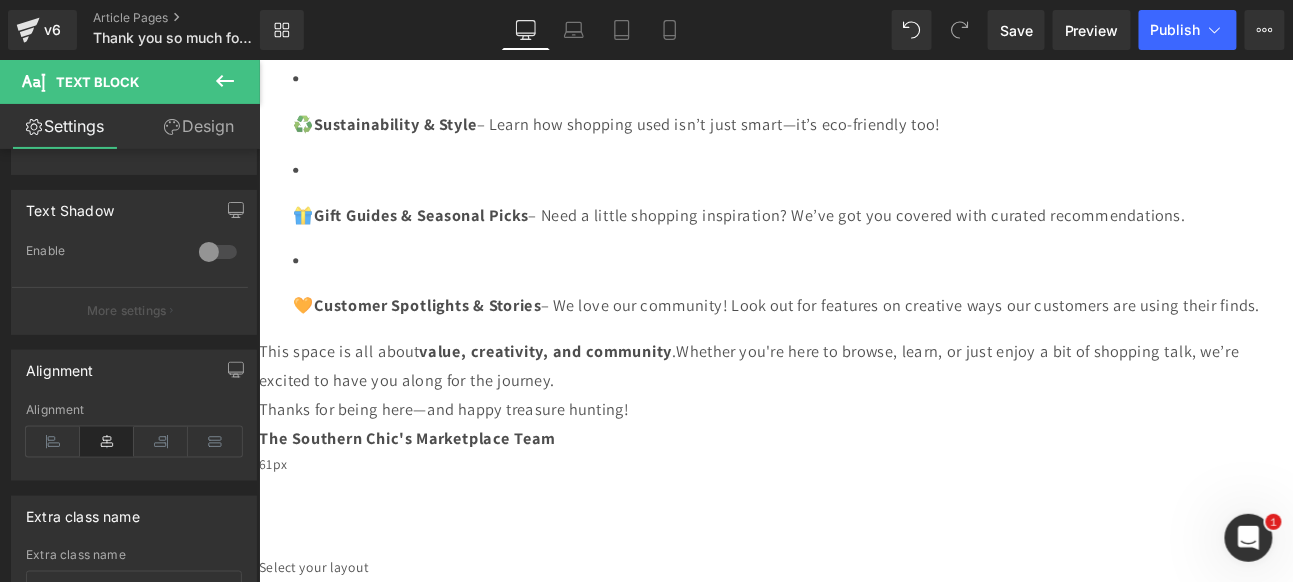 click on "Thanks for being here—and happy treasure hunting!" at bounding box center (858, 468) 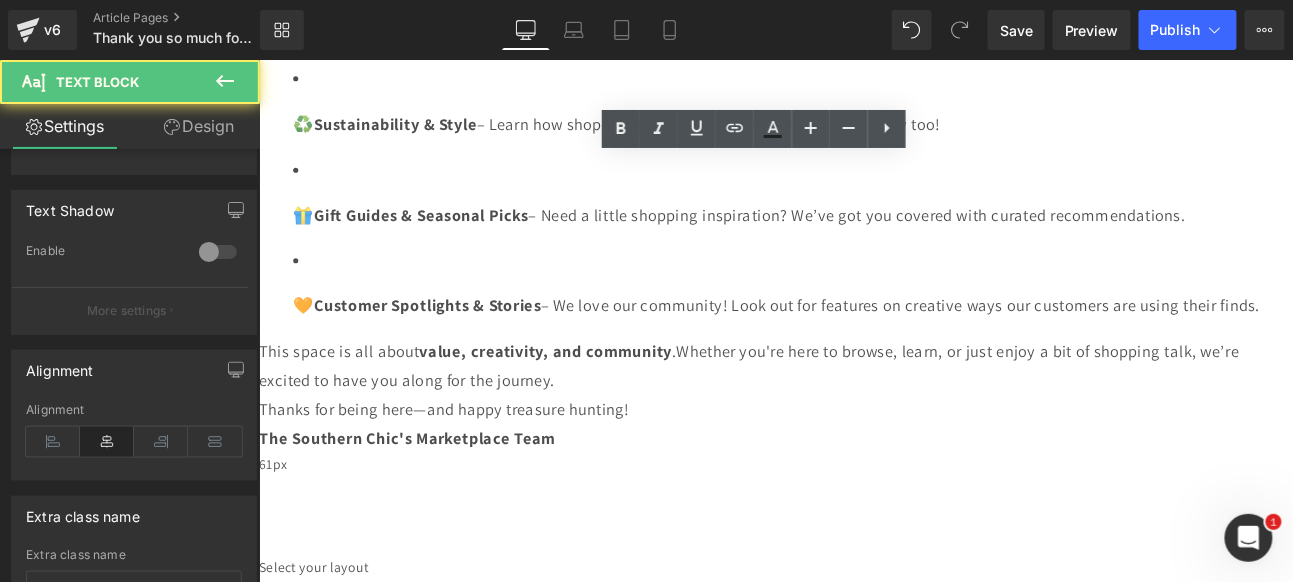 click on "🎁  Gift Guides & Seasonal Picks  – Need a little shopping inspiration? We’ve got you covered with curated recommendations." at bounding box center (878, 240) 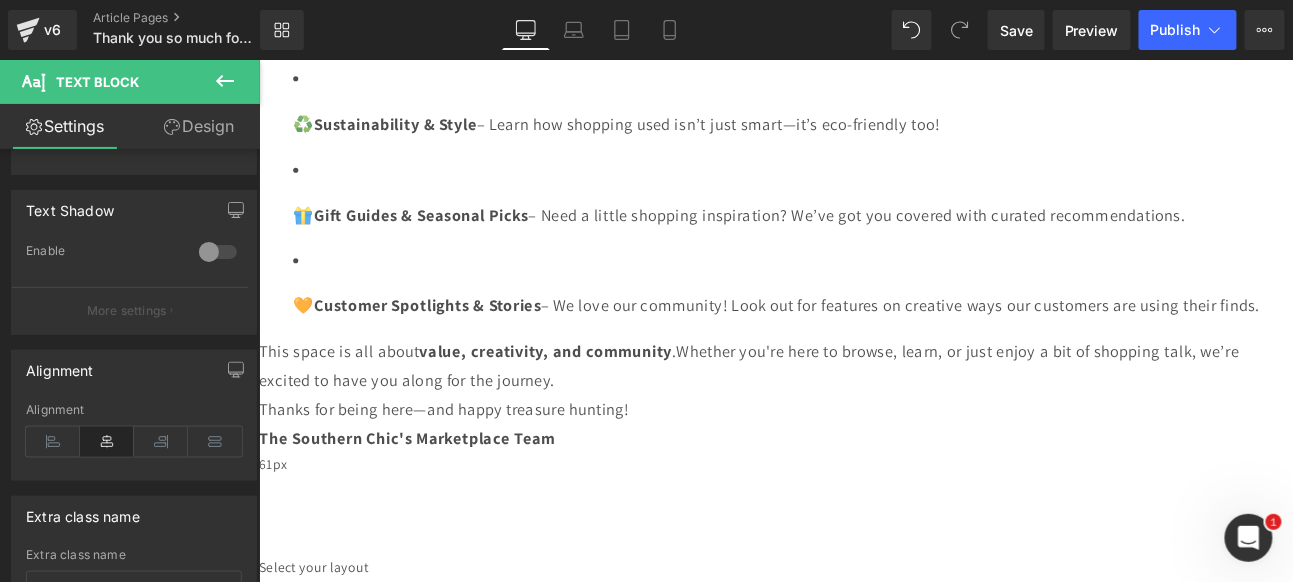 scroll, scrollTop: 1555, scrollLeft: 0, axis: vertical 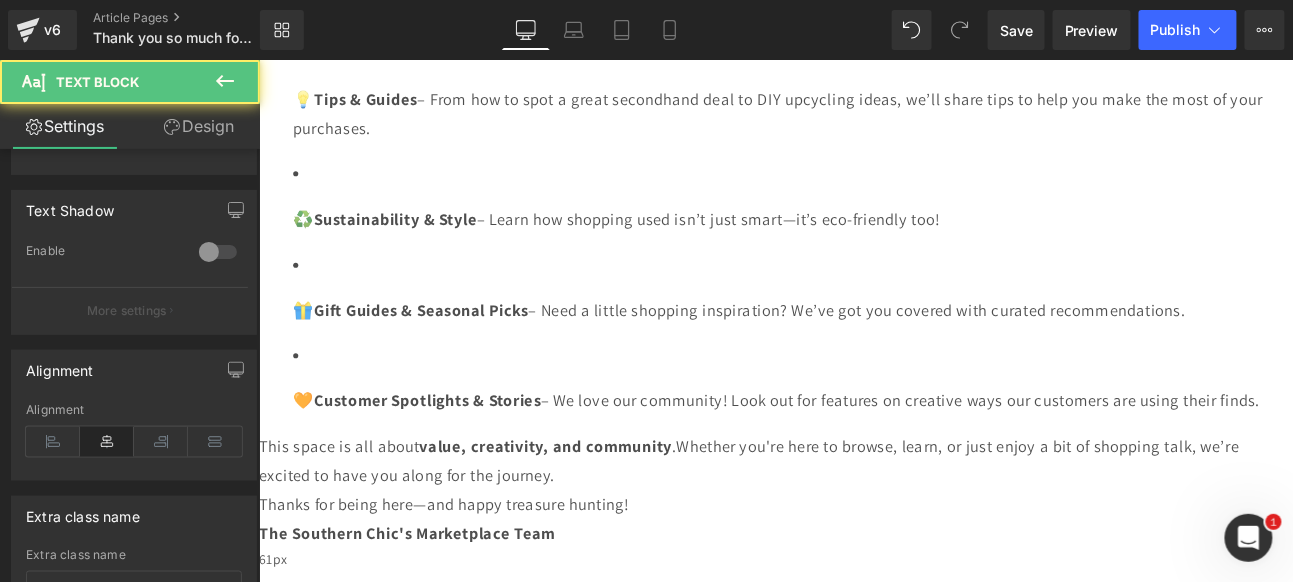 drag, startPoint x: 884, startPoint y: 331, endPoint x: 812, endPoint y: 351, distance: 74.726166 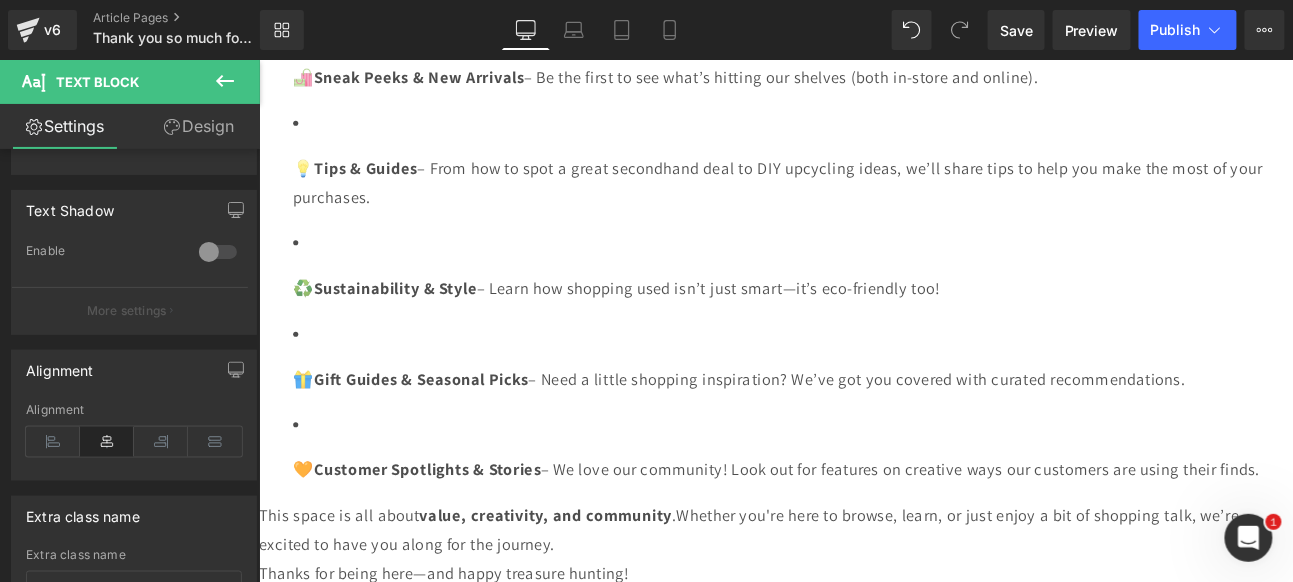 scroll, scrollTop: 1444, scrollLeft: 0, axis: vertical 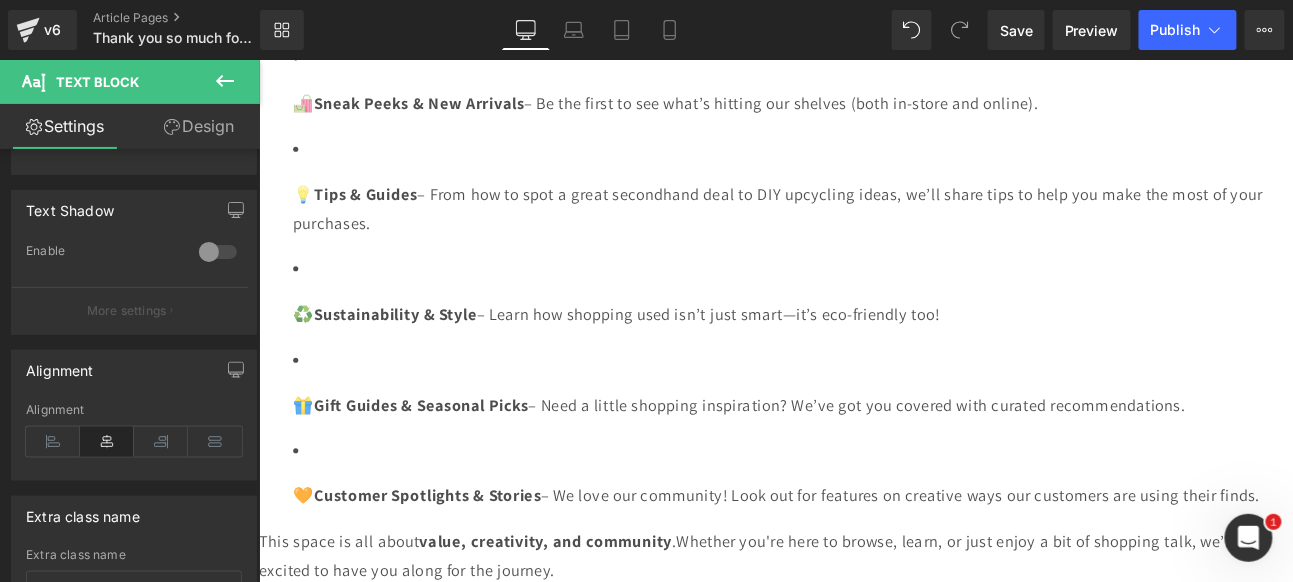 click on "🧡  Customer Spotlights & Stories  – We love our community! Look out for features on creative ways our customers are using their finds." at bounding box center [878, 541] 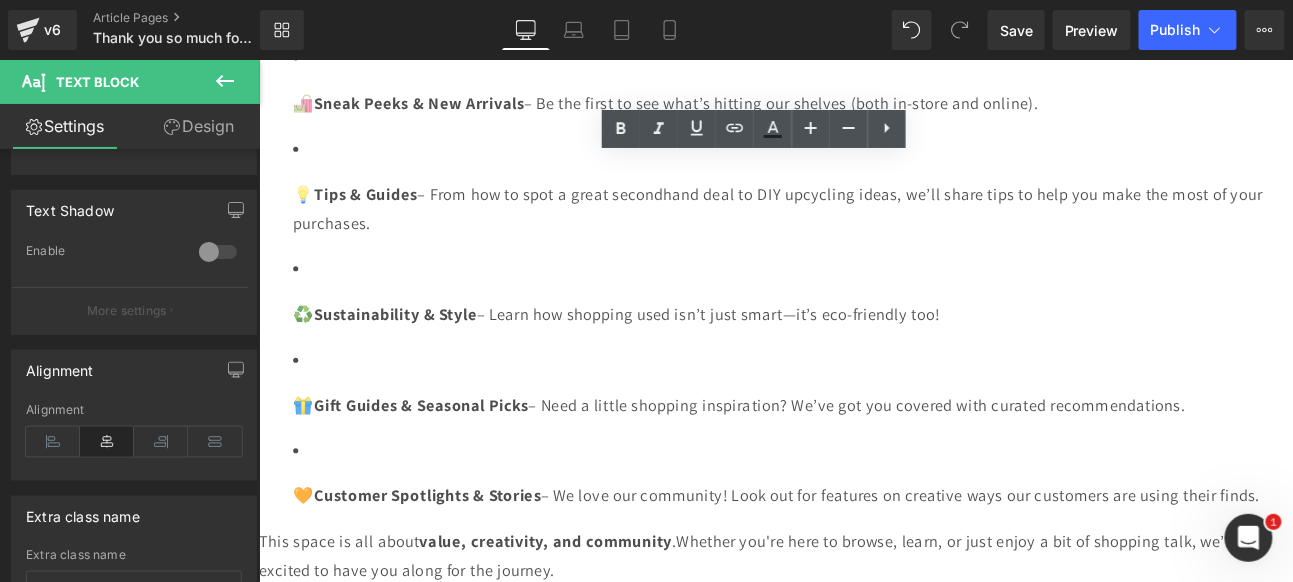 drag, startPoint x: 892, startPoint y: 454, endPoint x: 821, endPoint y: 454, distance: 71 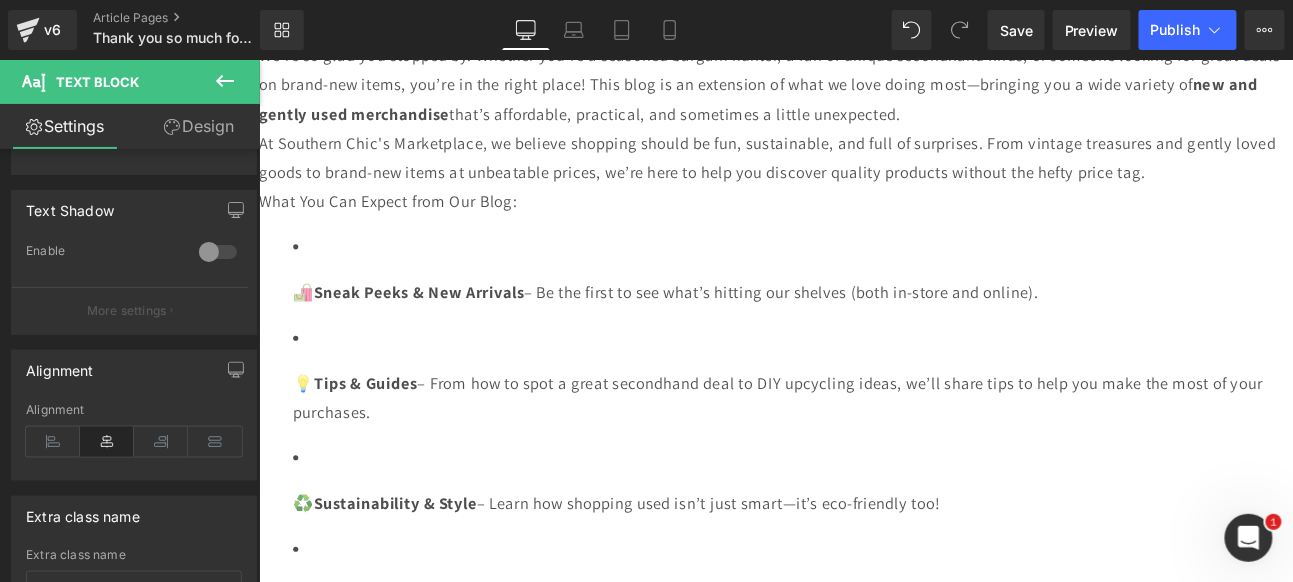 scroll, scrollTop: 1111, scrollLeft: 0, axis: vertical 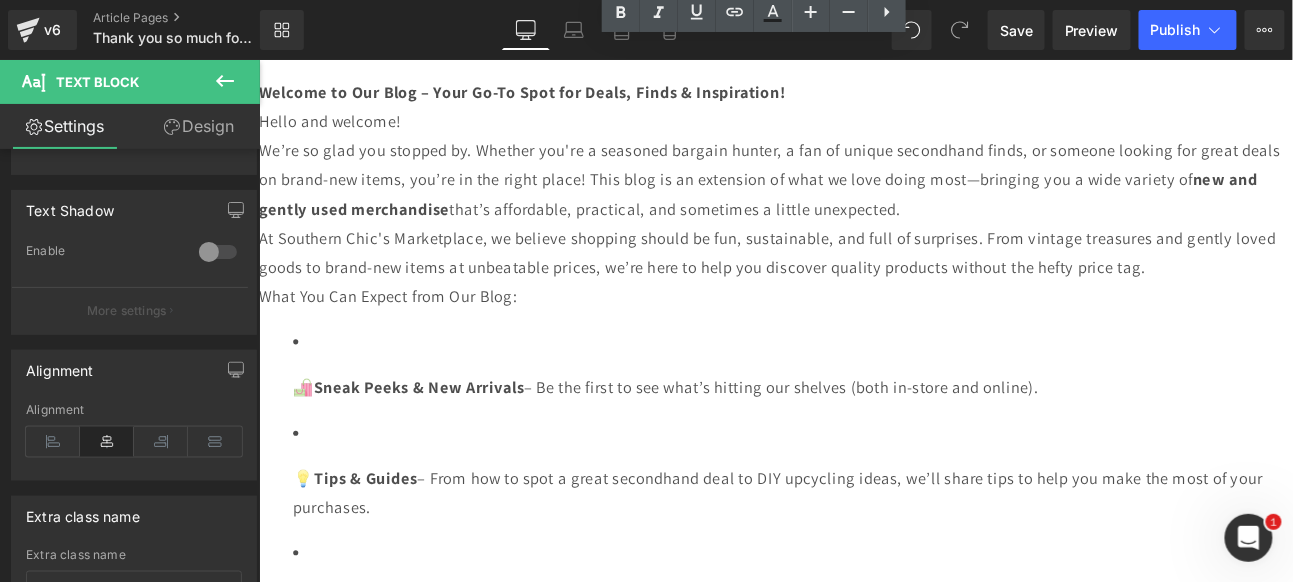click on "🛍️  Sneak Peeks & New Arrivals  – Be the first to see what’s hitting our shelves (both in-store and online)." at bounding box center [878, 442] 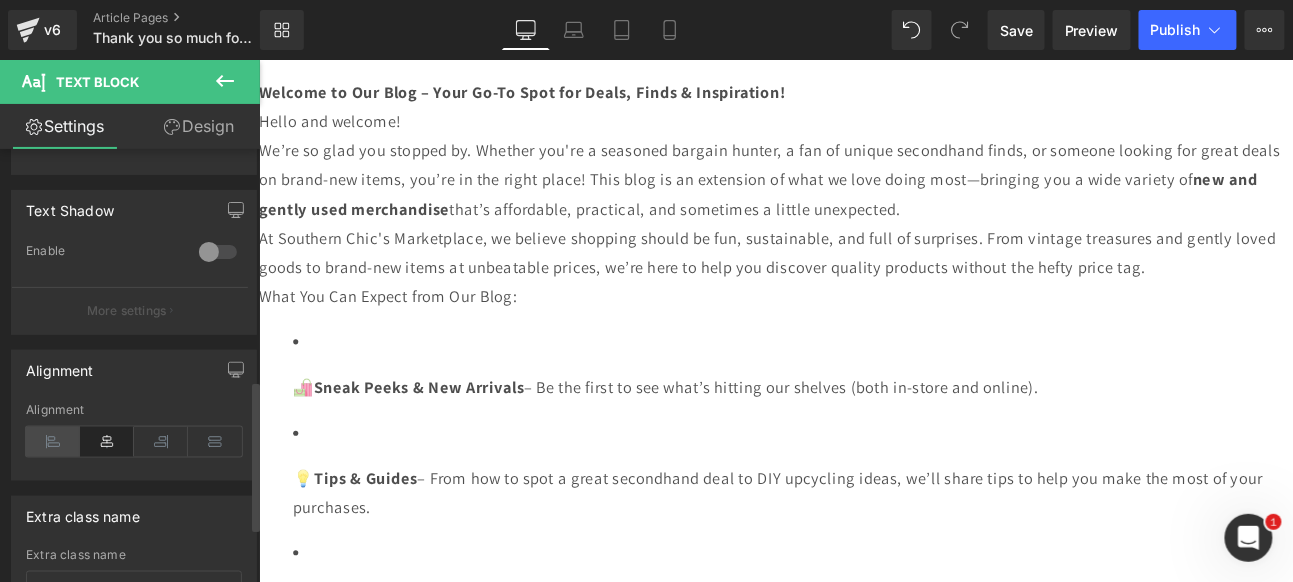 click at bounding box center (53, 442) 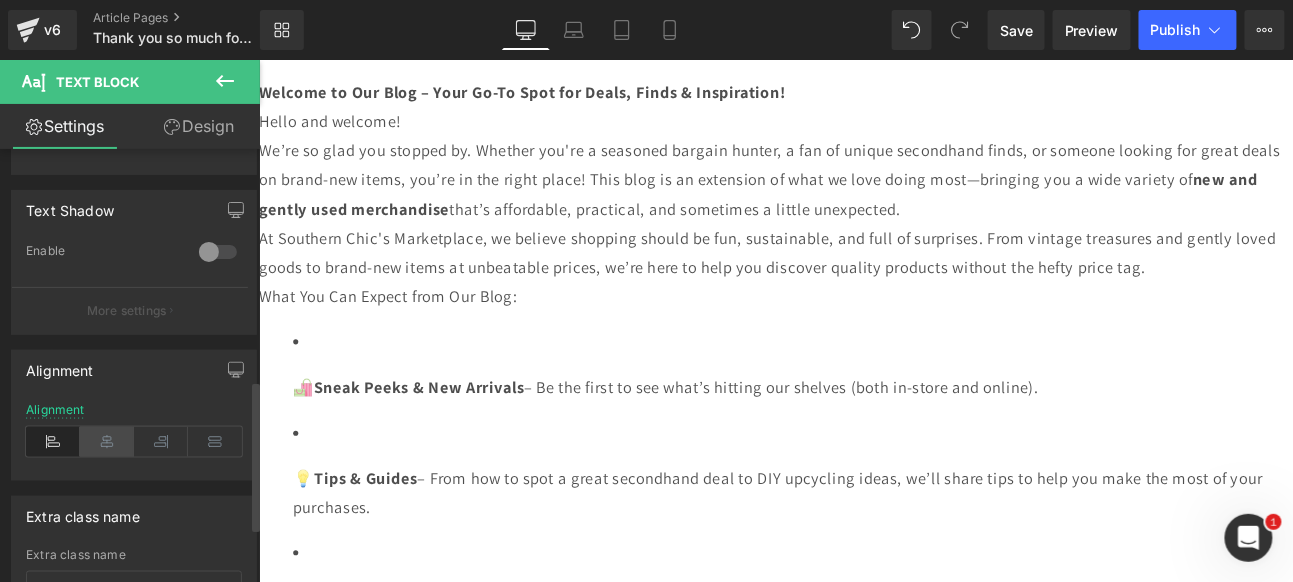 click at bounding box center [107, 442] 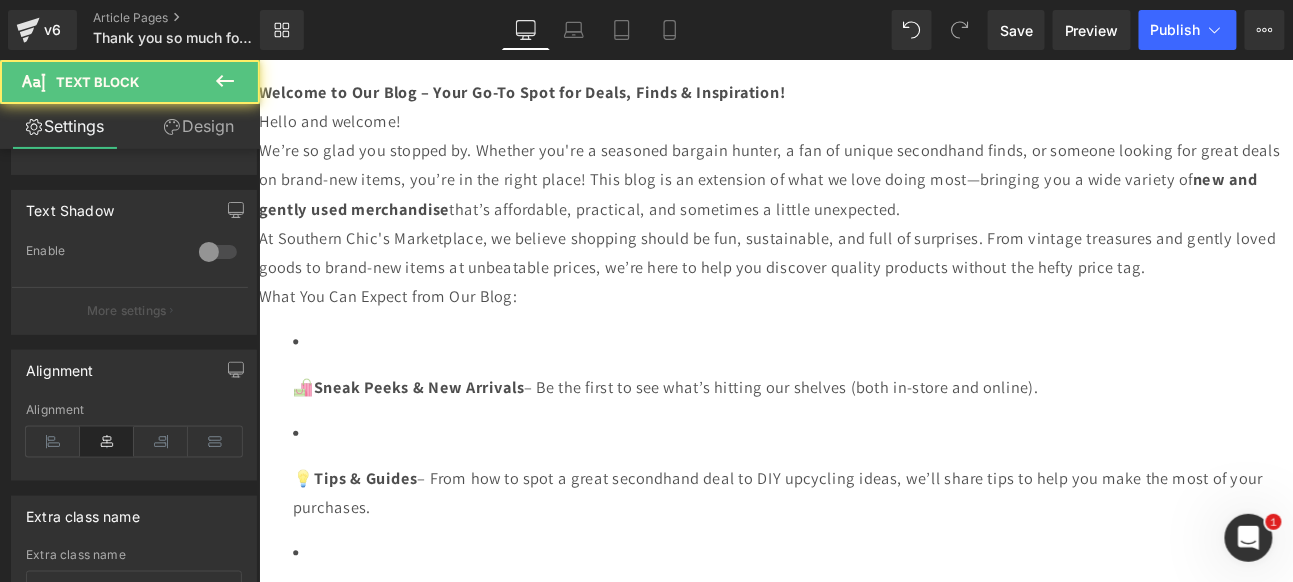 click on "🛍️  Sneak Peeks & New Arrivals  – Be the first to see what’s hitting our shelves (both in-store and online)." at bounding box center (878, 414) 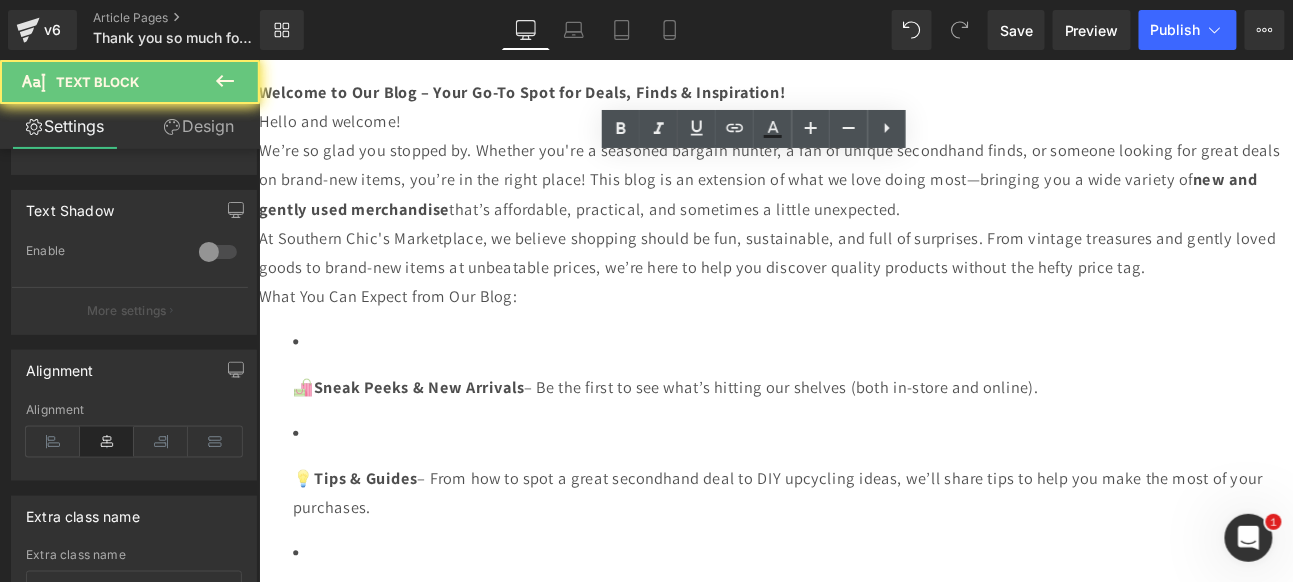 click on "🛍️  Sneak Peeks & New Arrivals  – Be the first to see what’s hitting our shelves (both in-store and online)." at bounding box center (878, 414) 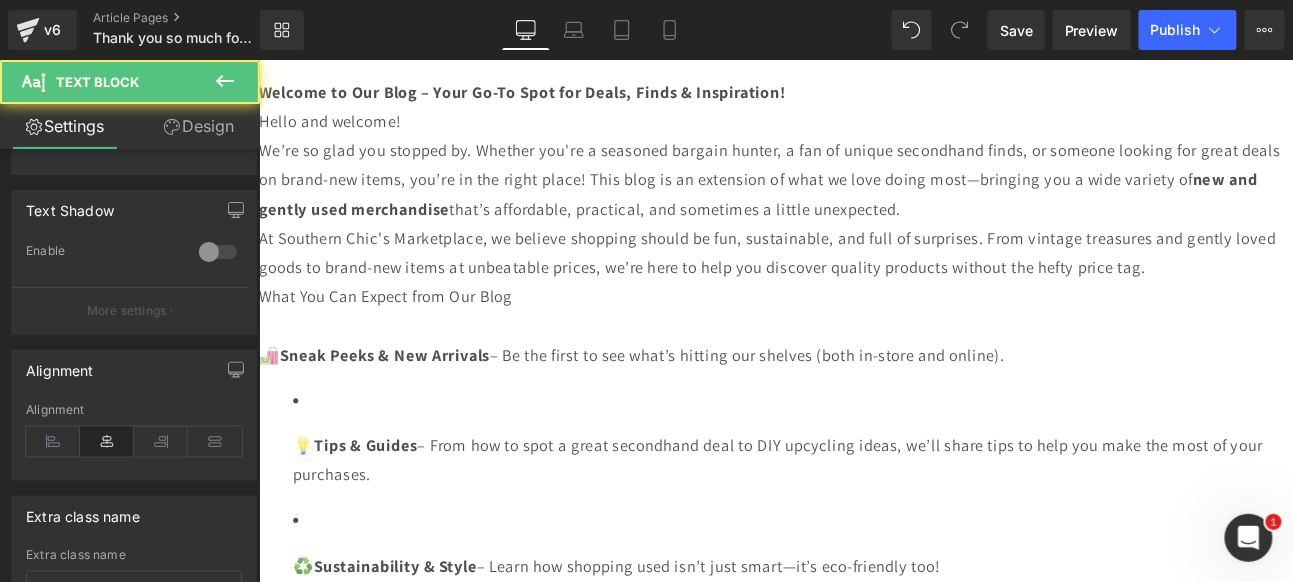 click on "💡  Tips & Guides  – From how to spot a great secondhand deal to DIY upcycling ideas, we’ll share tips to help you make the most of your purchases." at bounding box center [878, 527] 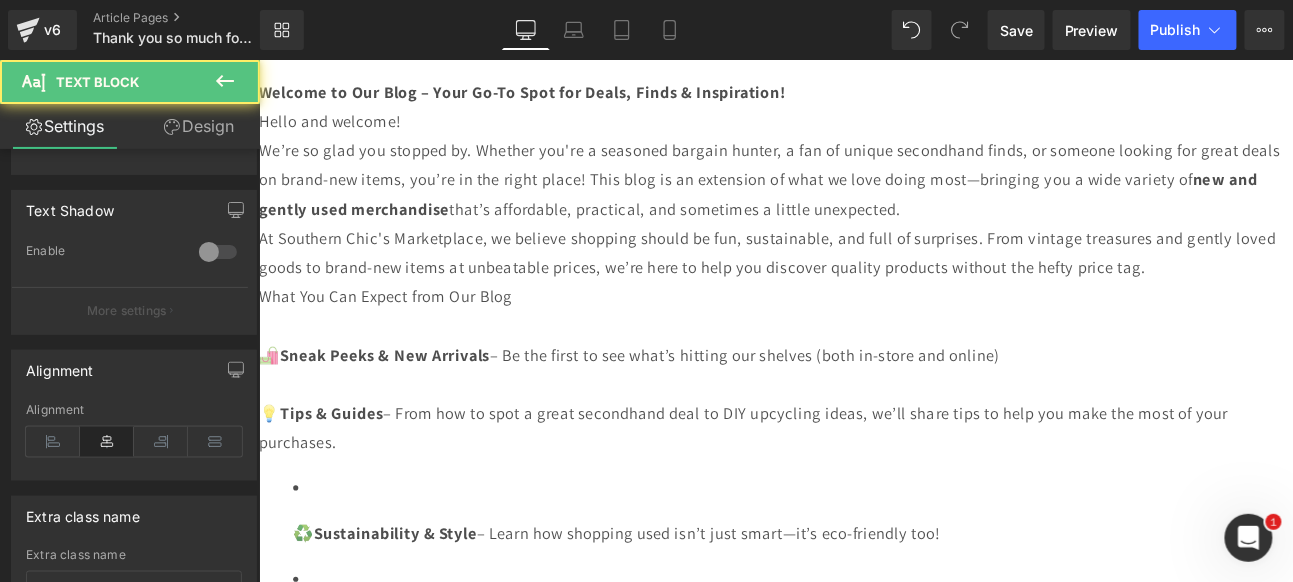 drag, startPoint x: 871, startPoint y: 498, endPoint x: 789, endPoint y: 508, distance: 82.607506 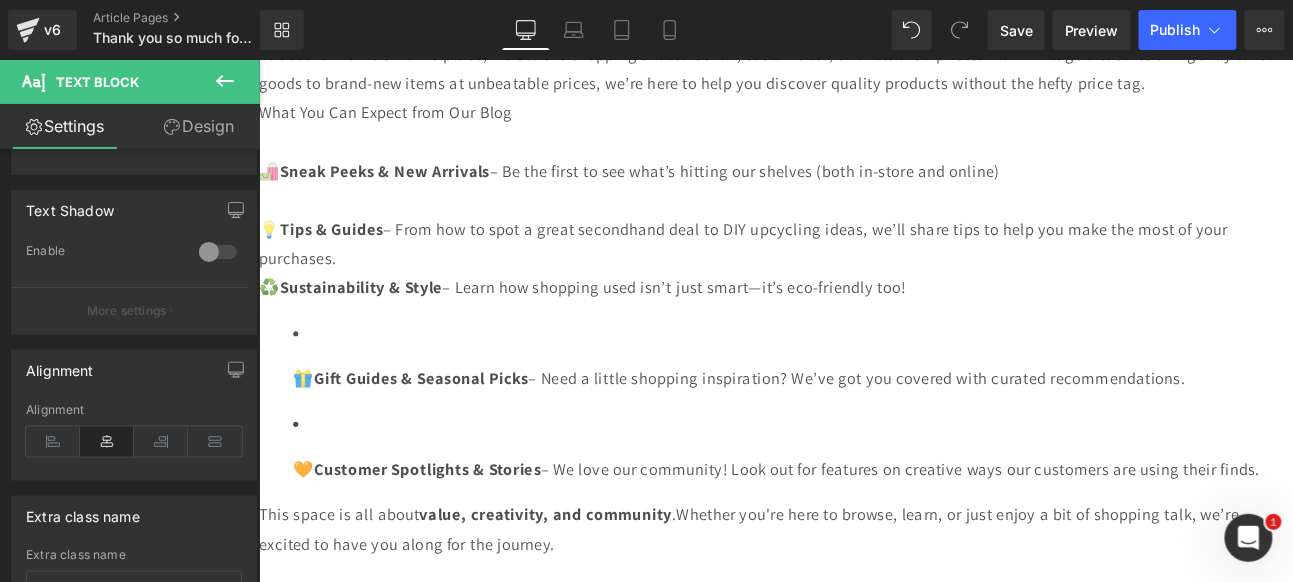scroll, scrollTop: 1333, scrollLeft: 0, axis: vertical 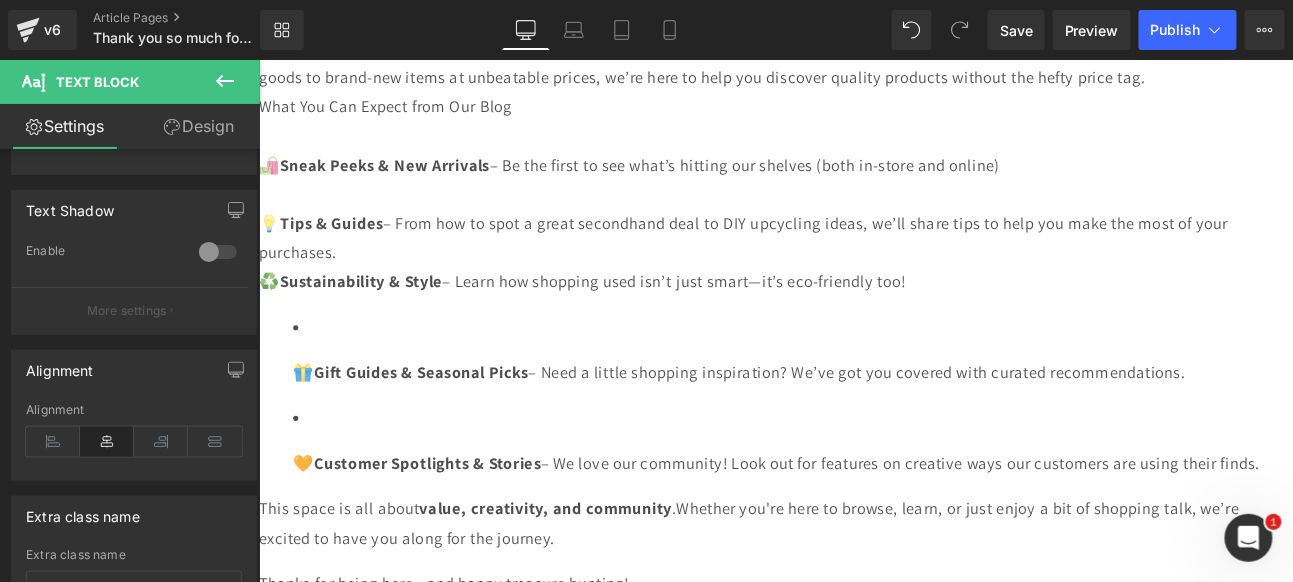 click on "🎁  Gift Guides & Seasonal Picks  – Need a little shopping inspiration? We’ve got you covered with curated recommendations." at bounding box center (878, 425) 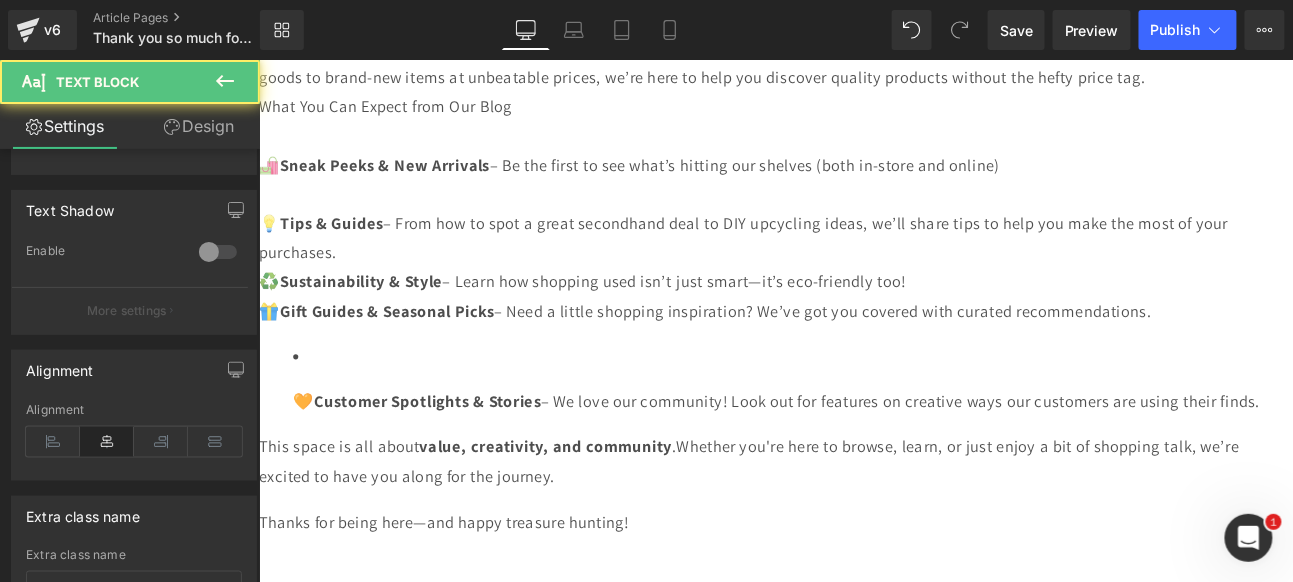 click on "🧡" at bounding box center [310, 459] 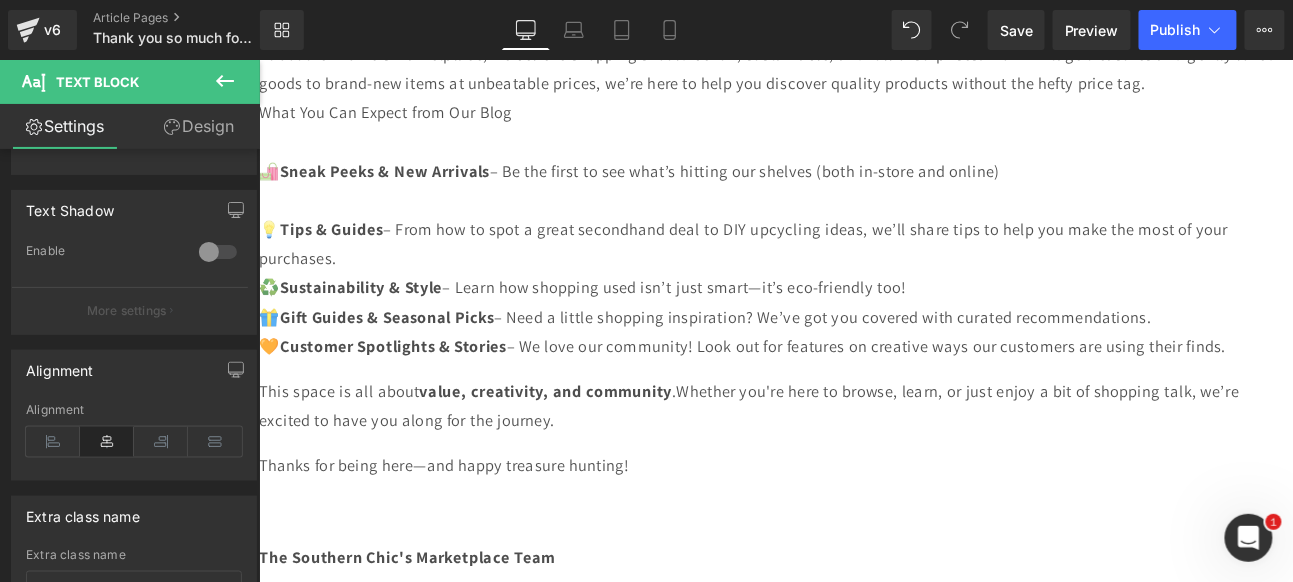 scroll, scrollTop: 1222, scrollLeft: 0, axis: vertical 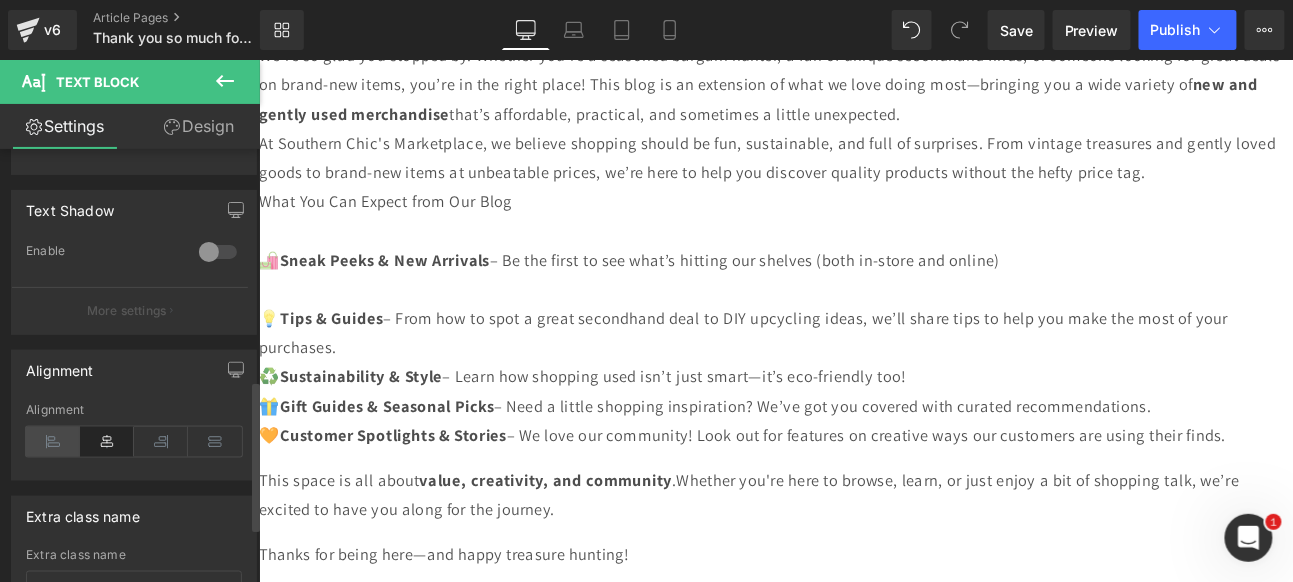 click at bounding box center [53, 442] 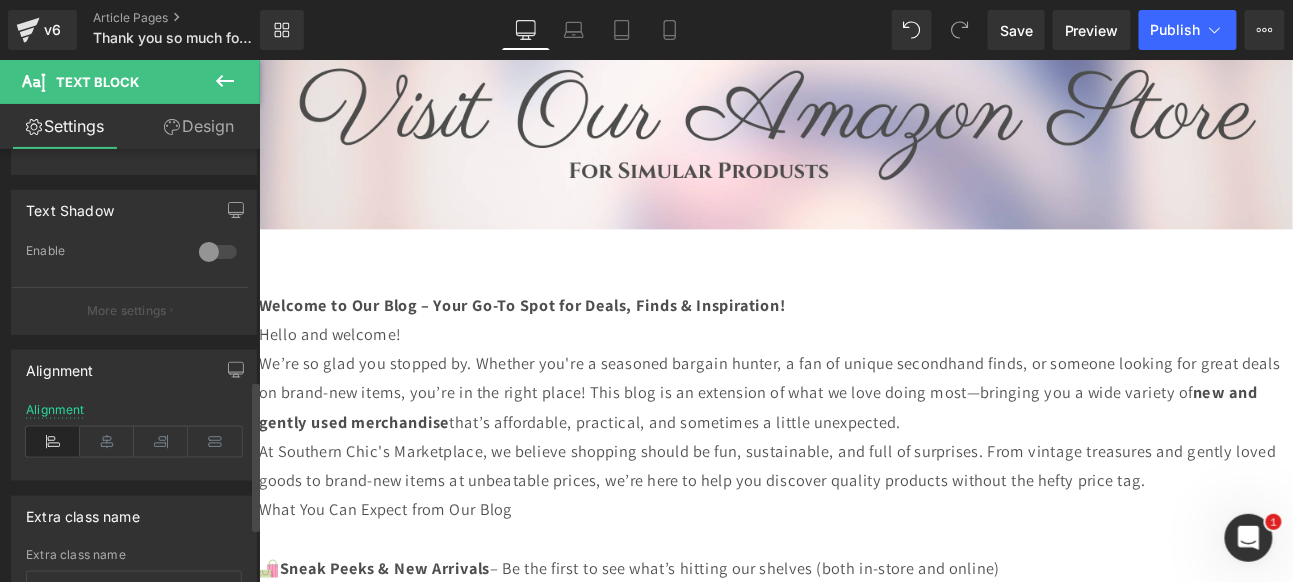 scroll, scrollTop: 888, scrollLeft: 0, axis: vertical 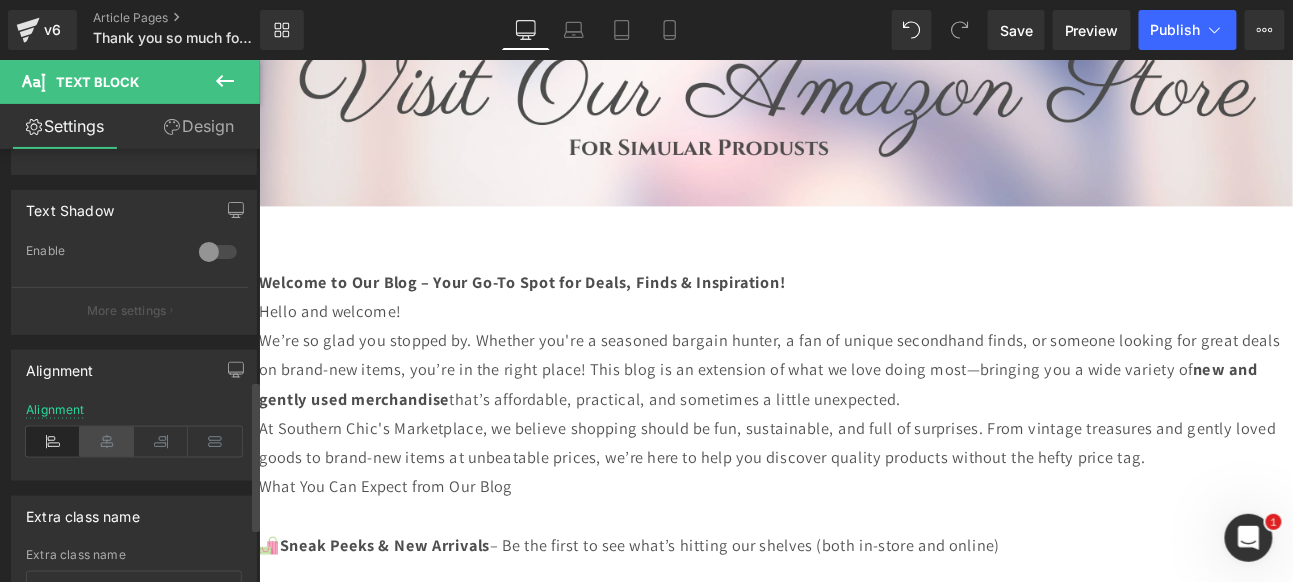 click at bounding box center [107, 442] 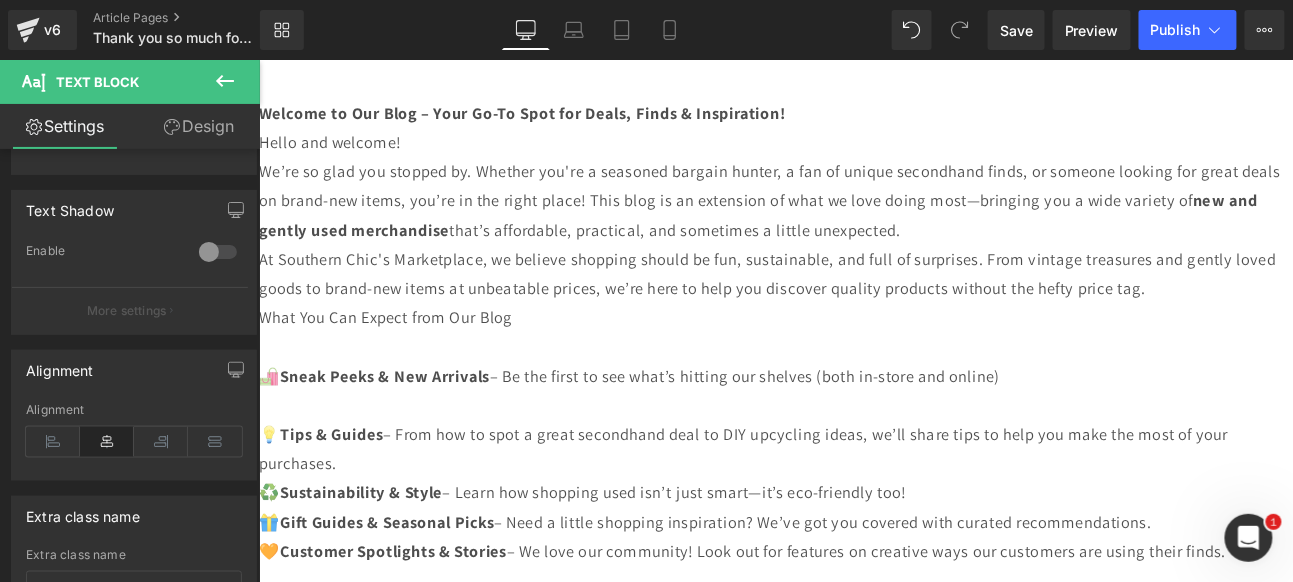 scroll, scrollTop: 1111, scrollLeft: 0, axis: vertical 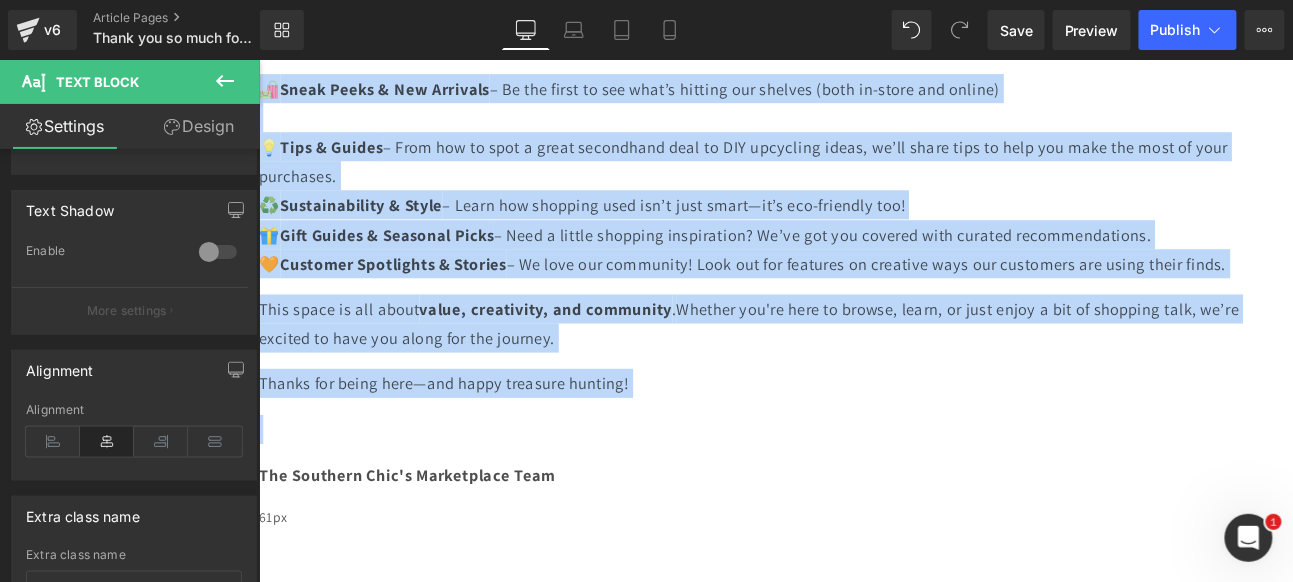 drag, startPoint x: 420, startPoint y: 364, endPoint x: 1138, endPoint y: 443, distance: 722.333 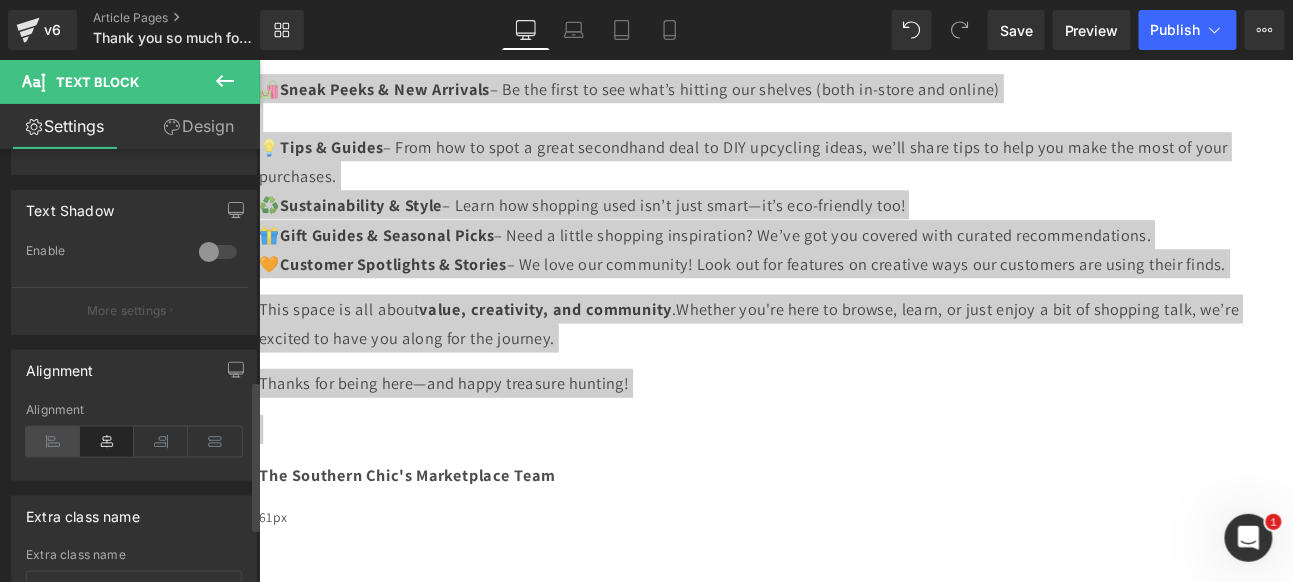 click at bounding box center (53, 442) 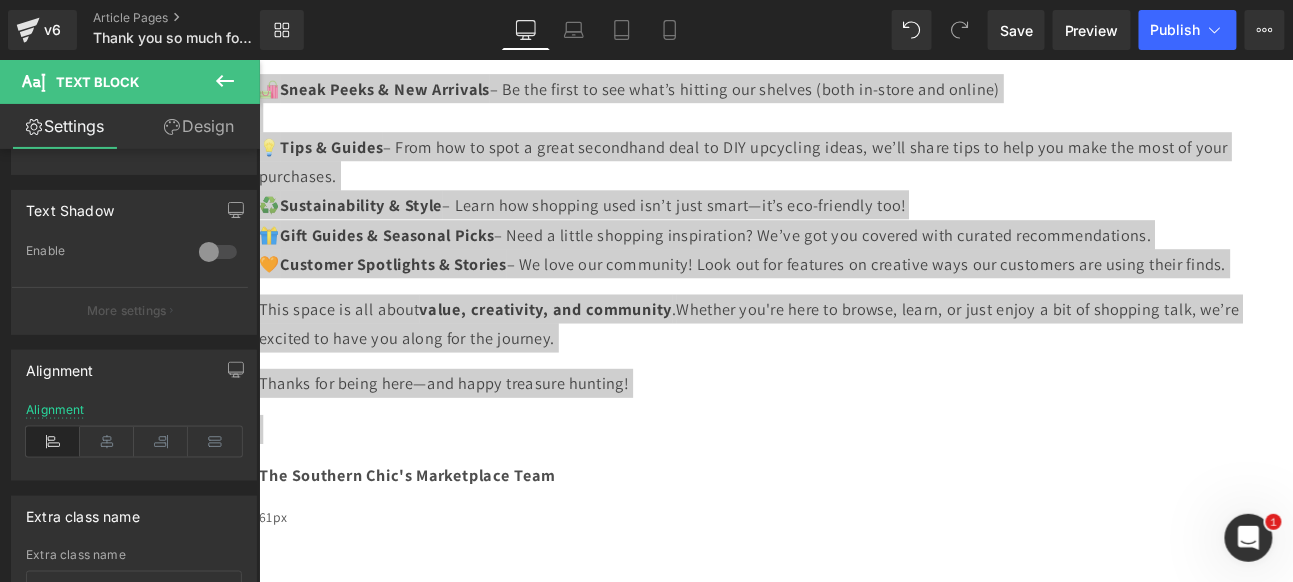 scroll, scrollTop: 1534, scrollLeft: 0, axis: vertical 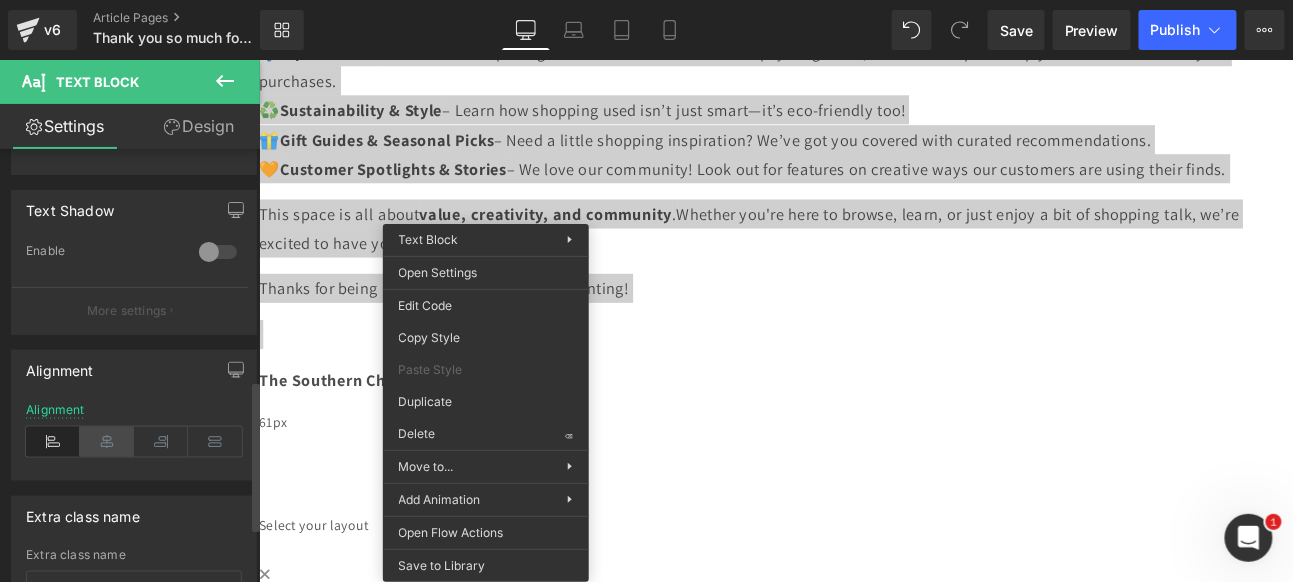 click at bounding box center [107, 442] 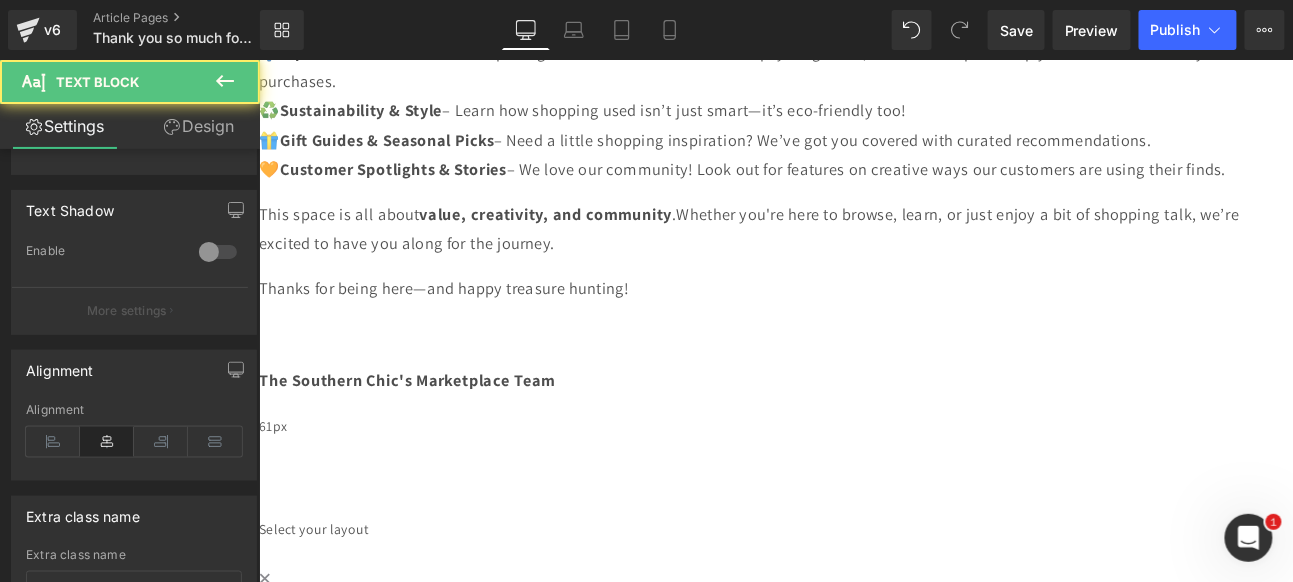 click on "The Southern Chic's Marketplace Team" at bounding box center [858, 433] 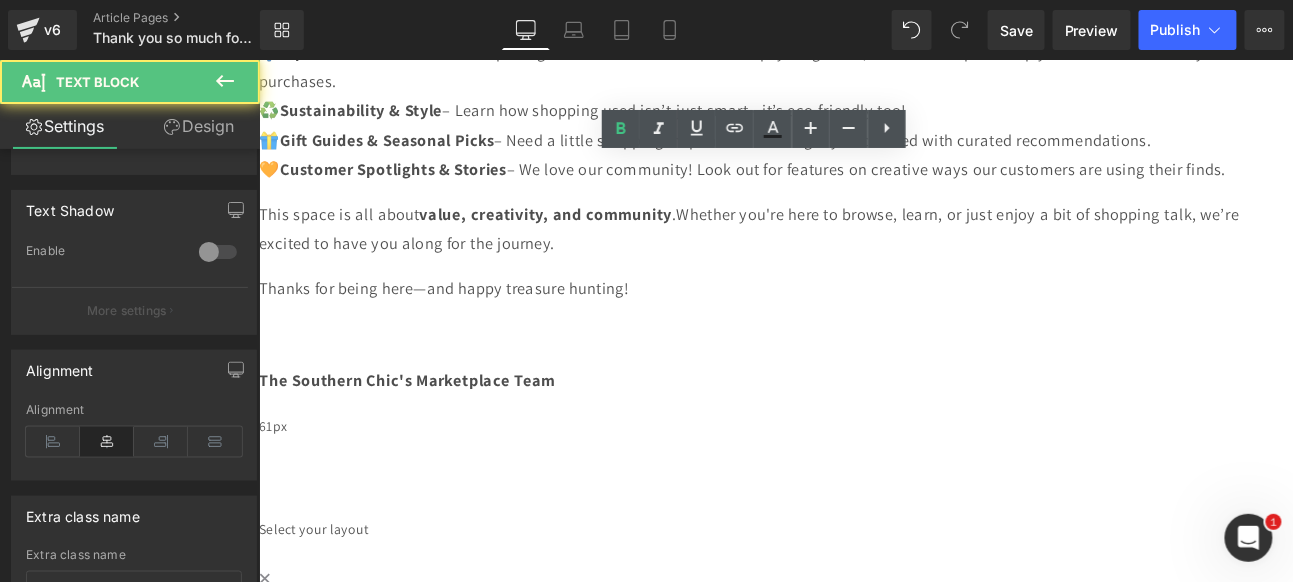scroll, scrollTop: 1200, scrollLeft: 0, axis: vertical 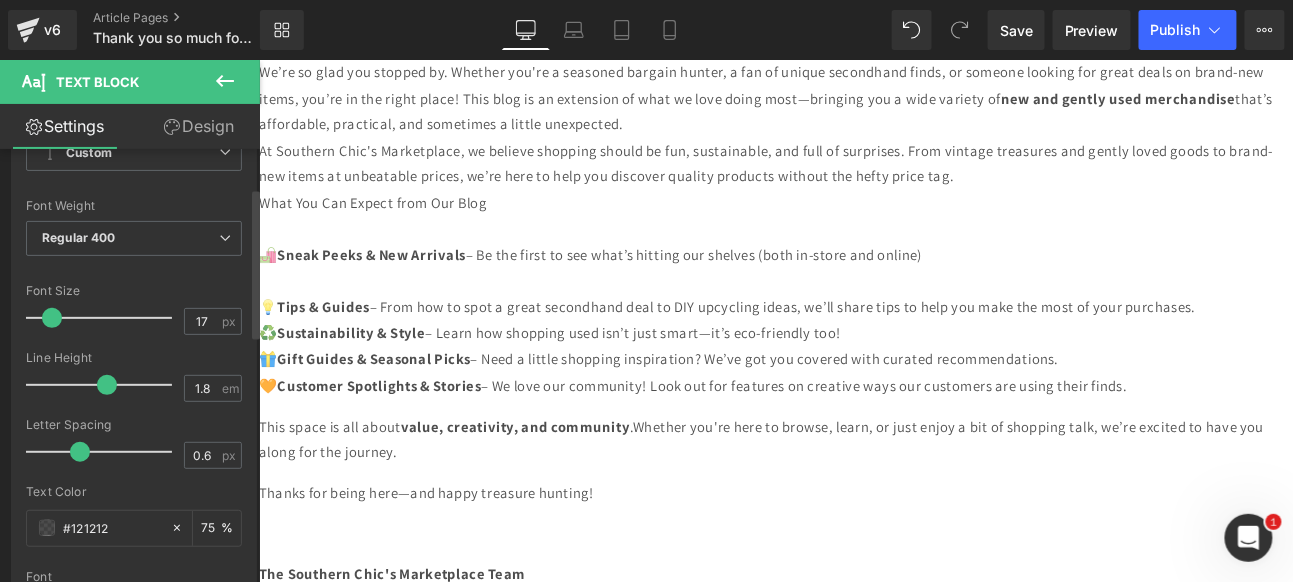 click at bounding box center (52, 318) 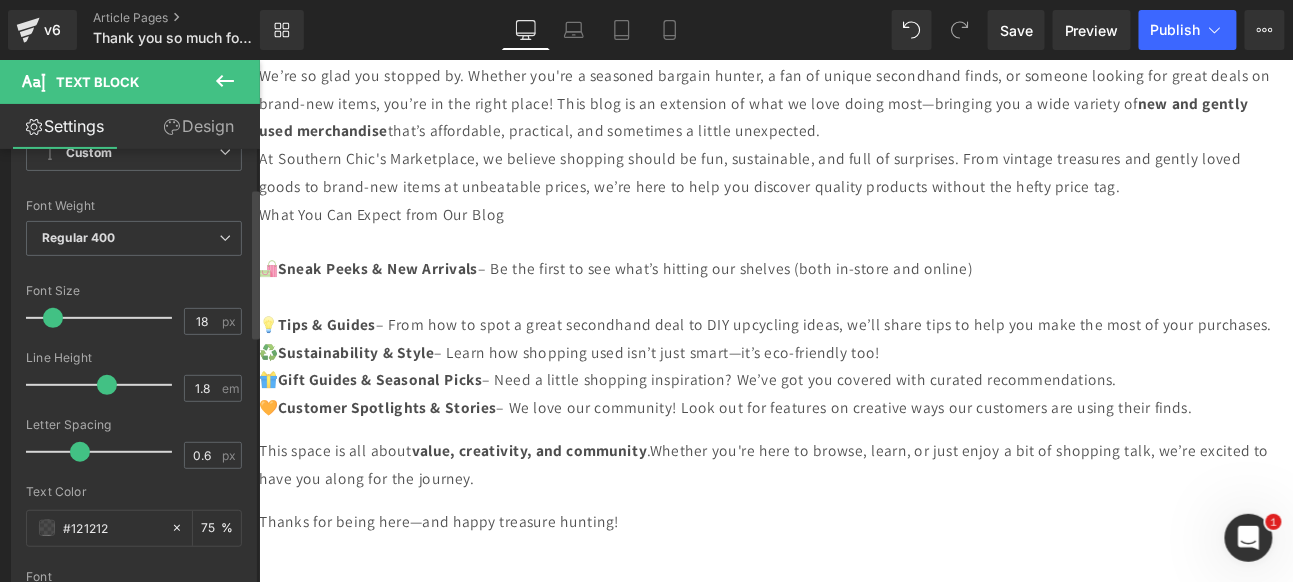 scroll, scrollTop: 1197, scrollLeft: 0, axis: vertical 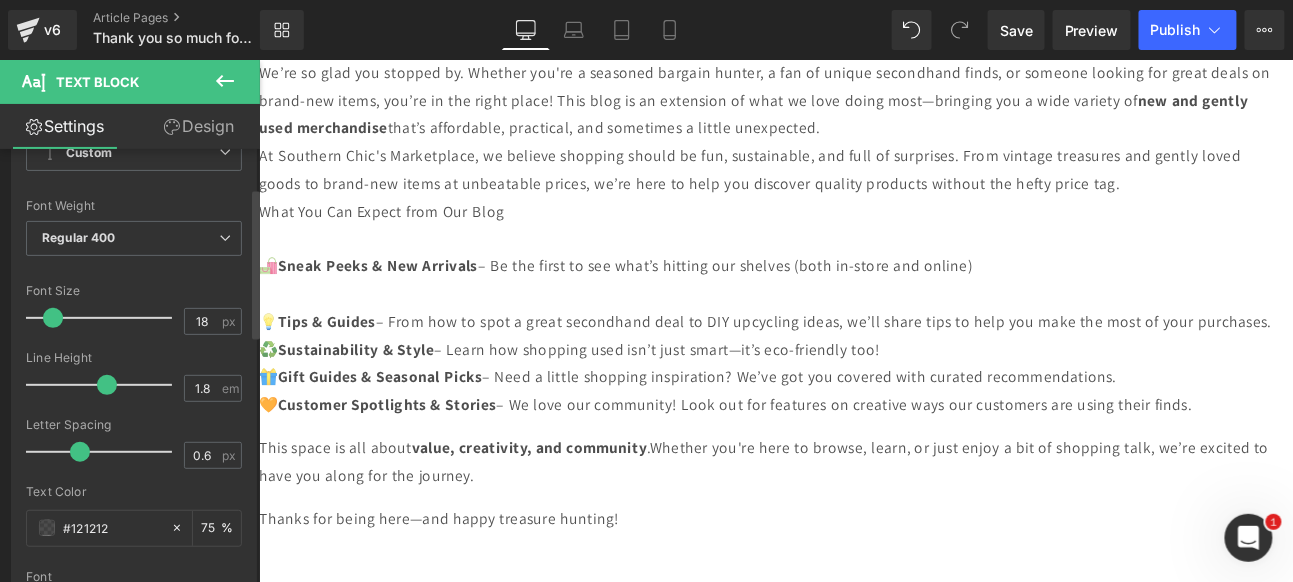 click at bounding box center [53, 318] 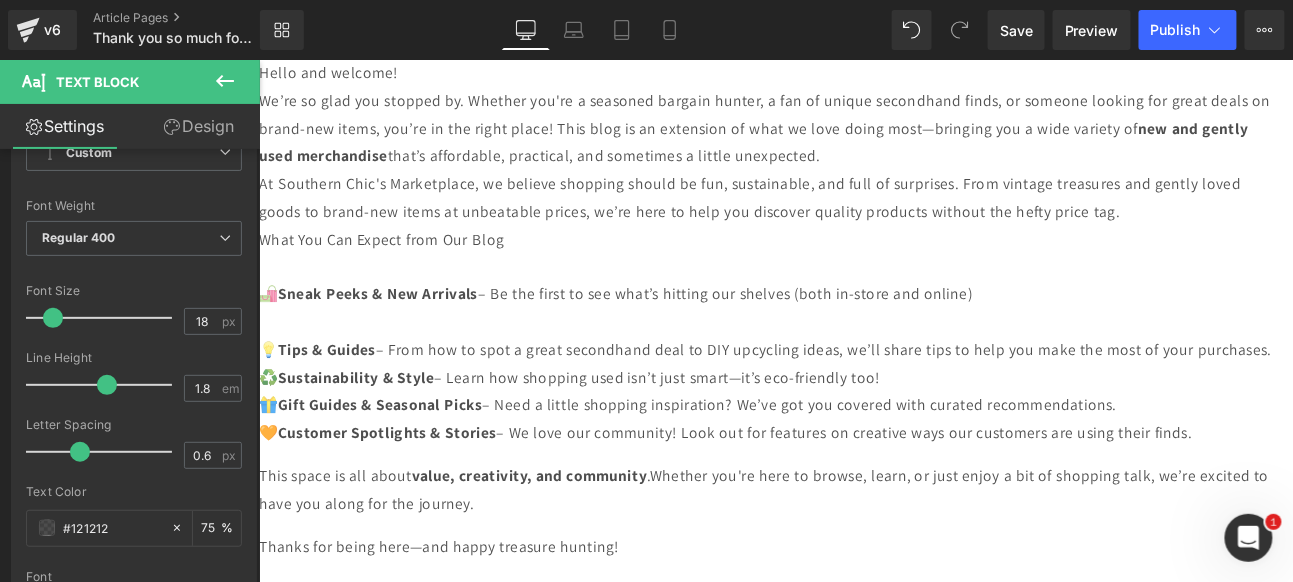 scroll, scrollTop: 1197, scrollLeft: 0, axis: vertical 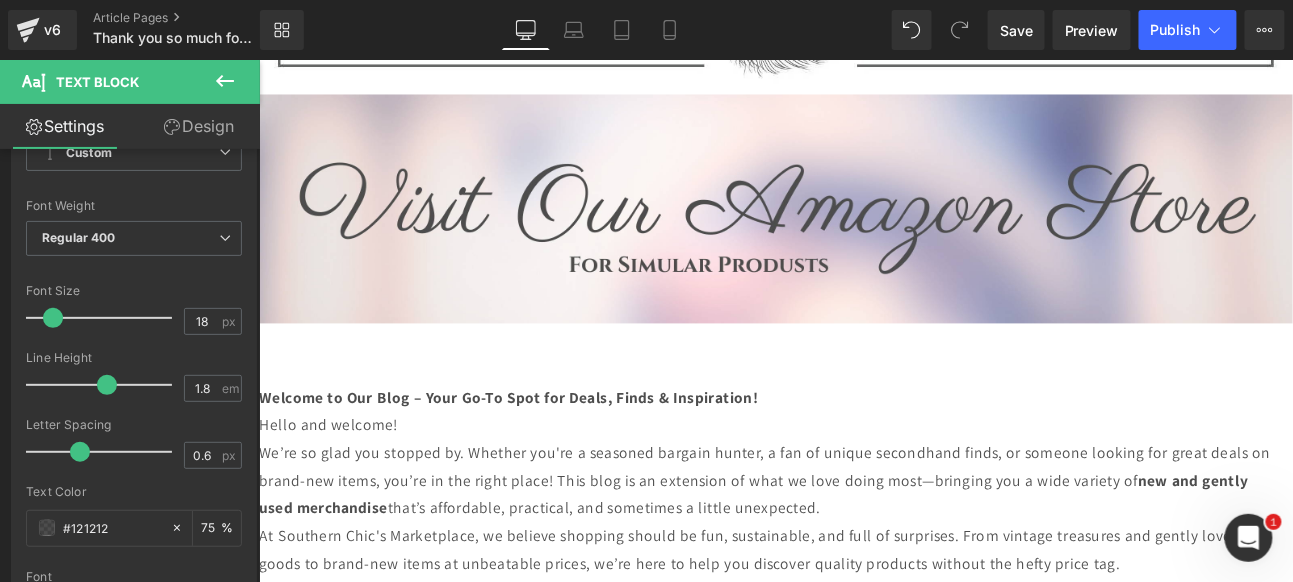 click on "Welcome to Our Blog – Your Go-To Spot for Deals, Finds & Inspiration!" at bounding box center (858, 454) 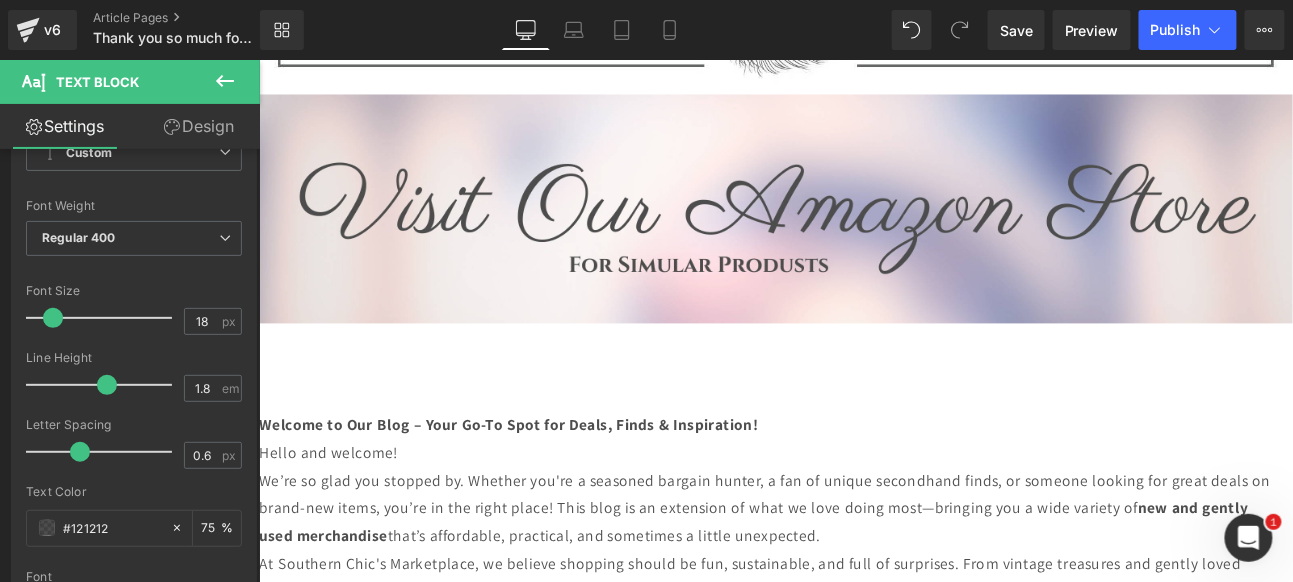 click on "Welcome to Our Blog – Your Go-To Spot for Deals, Finds & Inspiration! Hello and welcome! We’re so glad you stopped by. Whether you're a seasoned bargain hunter, a fan of unique secondhand finds, or someone looking for great deals on brand-new items, you’re in the right place! This blog is an extension of what we love doing most—bringing you a wide variety of  new and gently used merchandise  that’s affordable, practical, and sometimes a little unexpected. At [GEOGRAPHIC_DATA], we believe shopping should be fun, sustainable, and full of surprises. From vintage treasures and gently loved goods to brand-new items at unbeatable prices, we’re here to help you discover quality products without the hefty price tag. What You Can Expect from Our Blog 🛍️  Sneak Peeks & New Arrivals  – Be the first to see what’s hitting our shelves (both in-store and online) 💡  Tips & Guides ♻️  Sustainability & Style  – Learn how shopping used isn’t just smart—it’s eco-friendly too! 🎁" at bounding box center (858, 858) 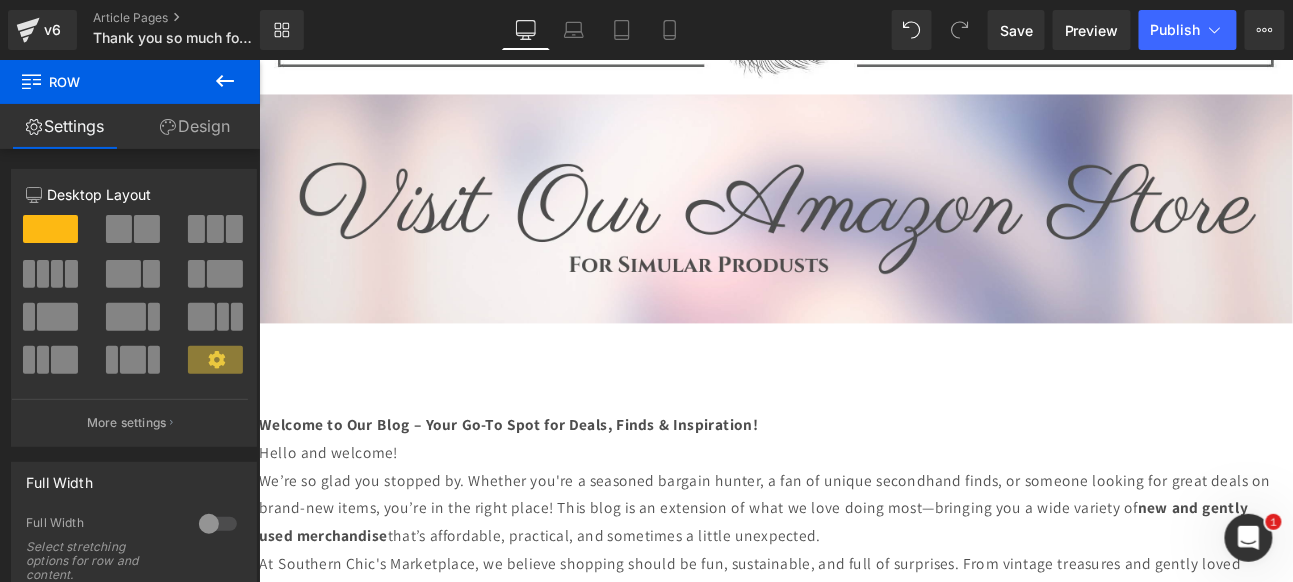click 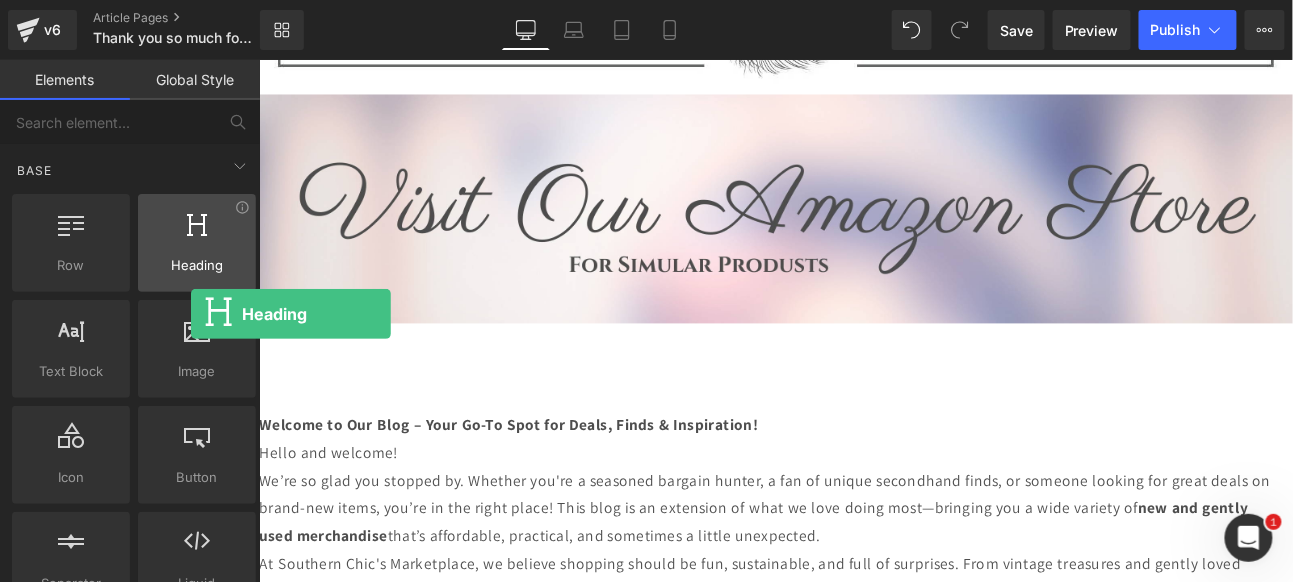 click on "Heading  headings, titles, h1,h2,h3,h4,h5,h6" at bounding box center [197, 243] 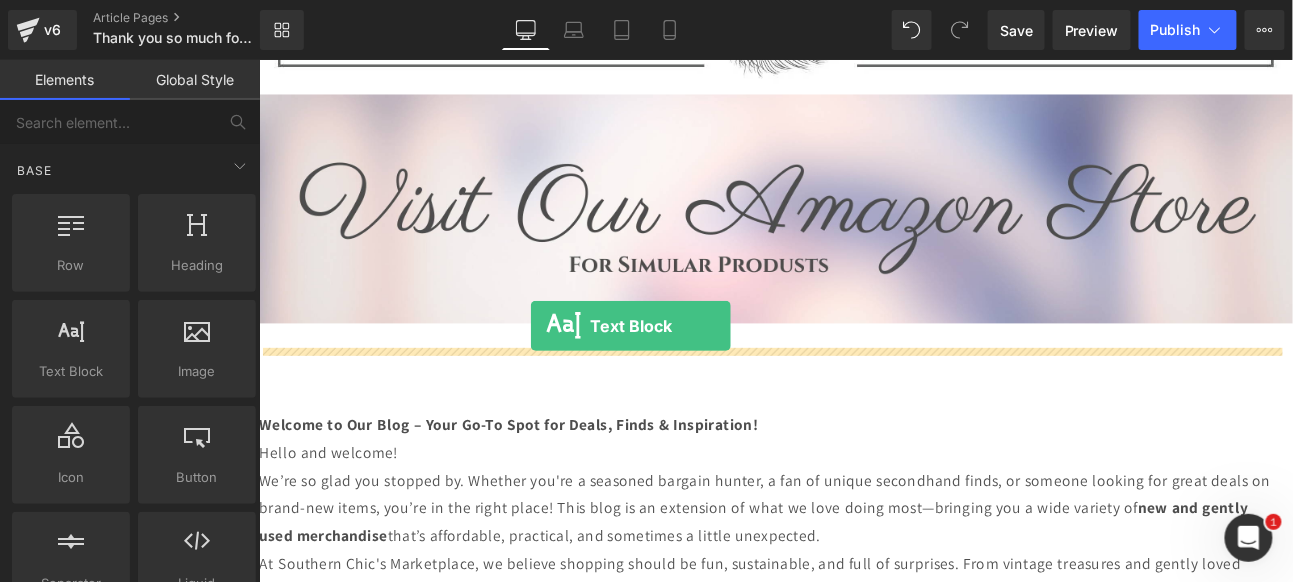 drag, startPoint x: 354, startPoint y: 415, endPoint x: 576, endPoint y: 370, distance: 226.5149 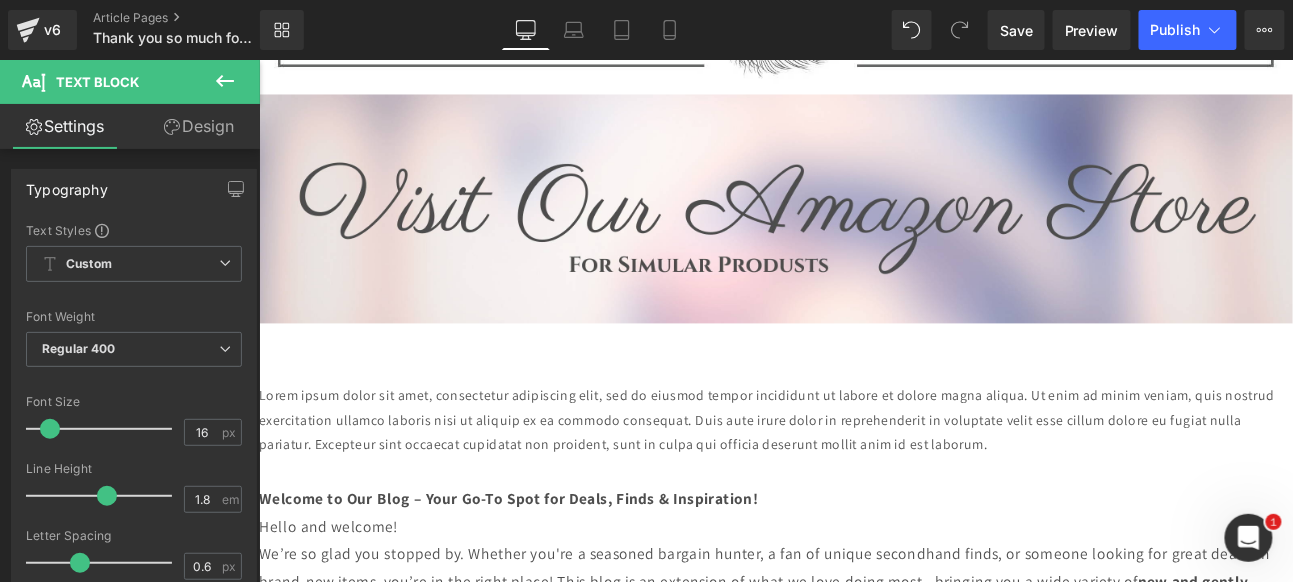 click on "Lorem ipsum dolor sit amet, consectetur adipiscing elit, sed do eiusmod tempor incididunt ut labore et dolore magna aliqua. Ut enim ad minim veniam, quis nostrud exercitation ullamco laboris nisi ut aliquip ex ea commodo consequat. Duis aute irure dolor in reprehenderit in voluptate velit esse cillum dolore eu fugiat nulla pariatur. Excepteur sint occaecat cupidatat non proident, sunt in culpa qui officia deserunt mollit anim id est laborum." at bounding box center [858, 481] 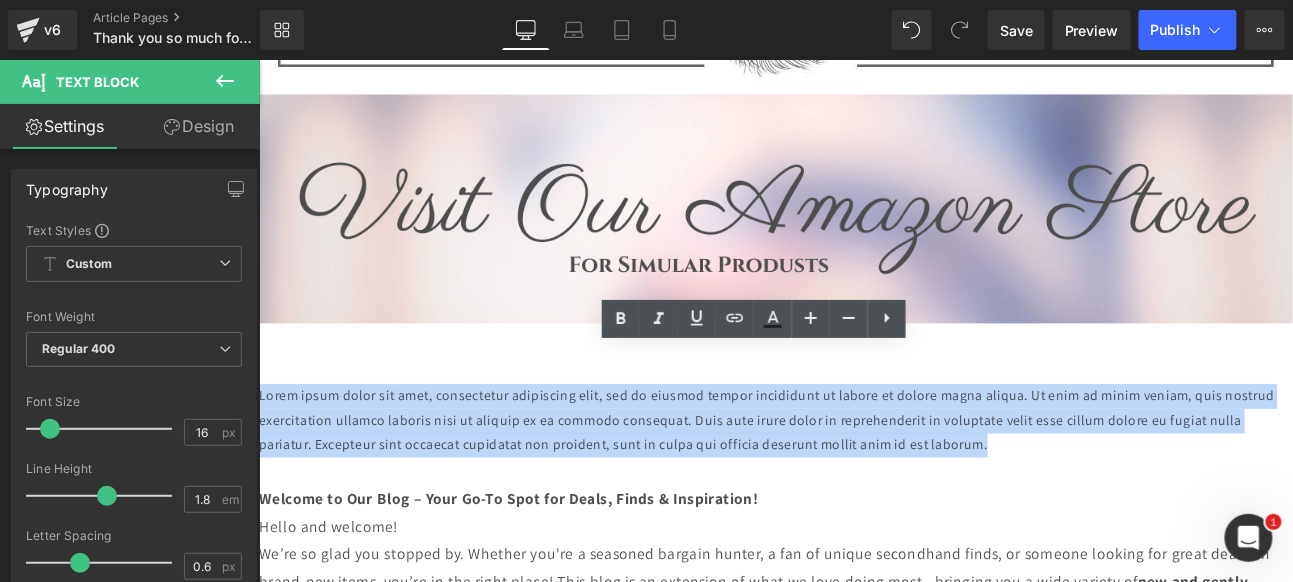 drag, startPoint x: 1149, startPoint y: 467, endPoint x: 163, endPoint y: 400, distance: 988.27374 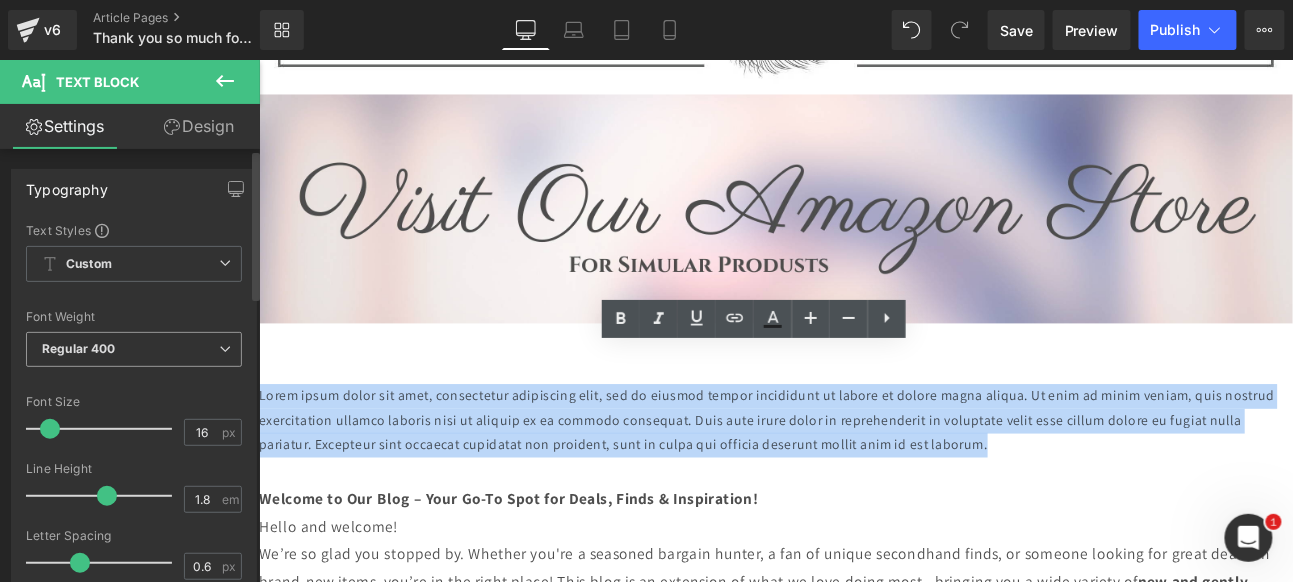 type 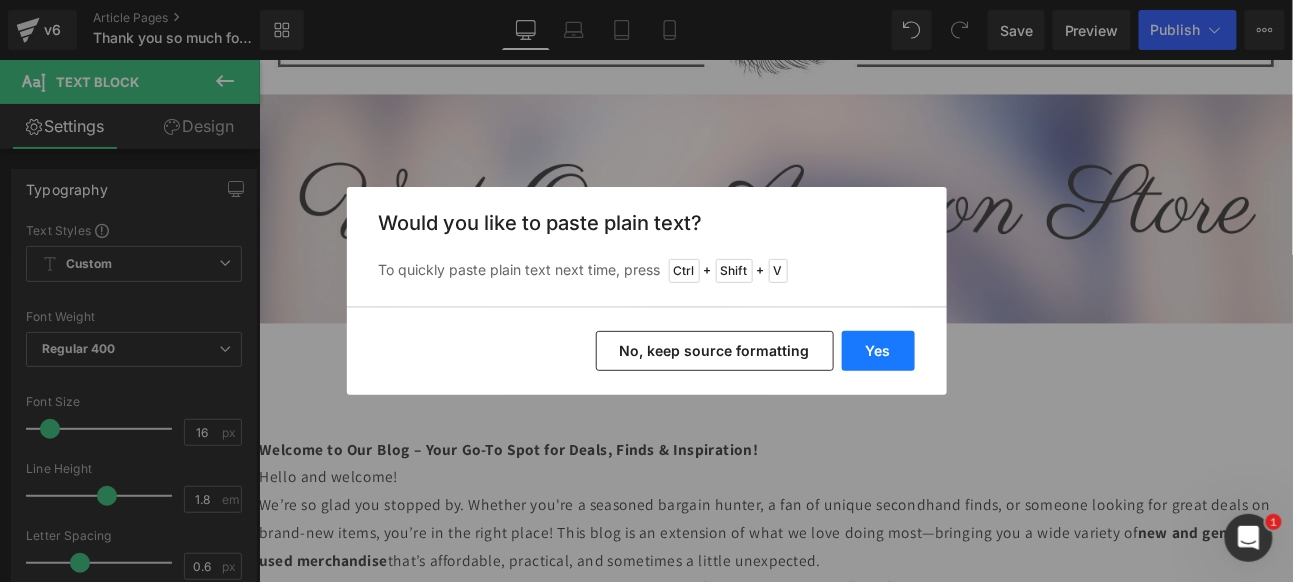 click on "Yes" at bounding box center [878, 351] 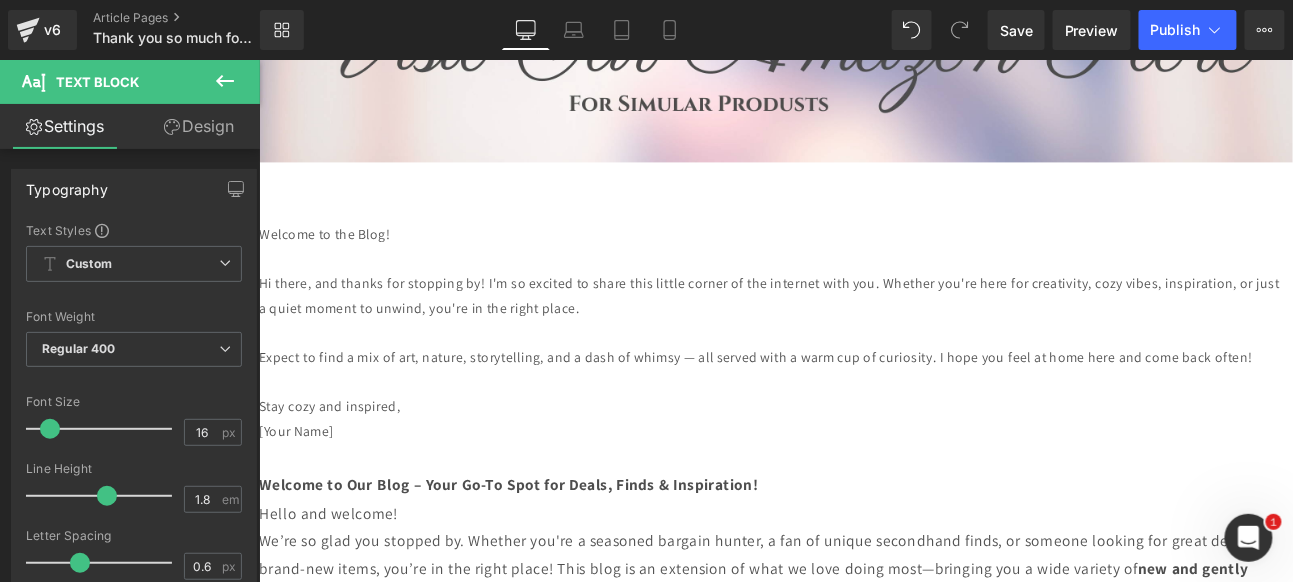 scroll, scrollTop: 975, scrollLeft: 0, axis: vertical 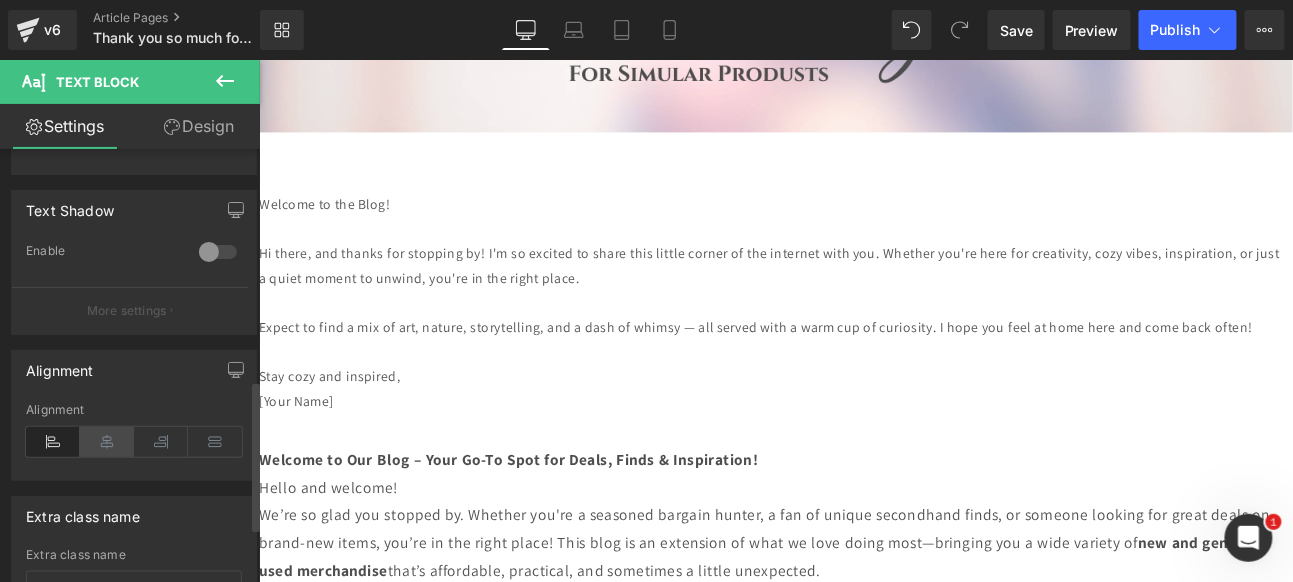 click at bounding box center [107, 442] 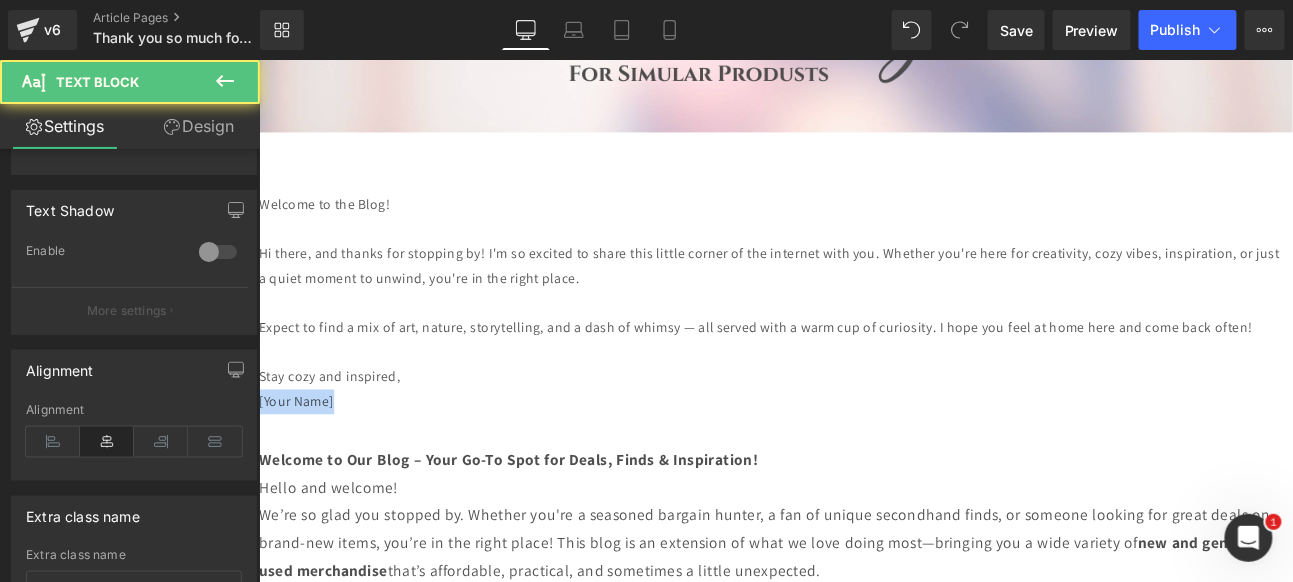 drag, startPoint x: 964, startPoint y: 423, endPoint x: 809, endPoint y: 420, distance: 155.02902 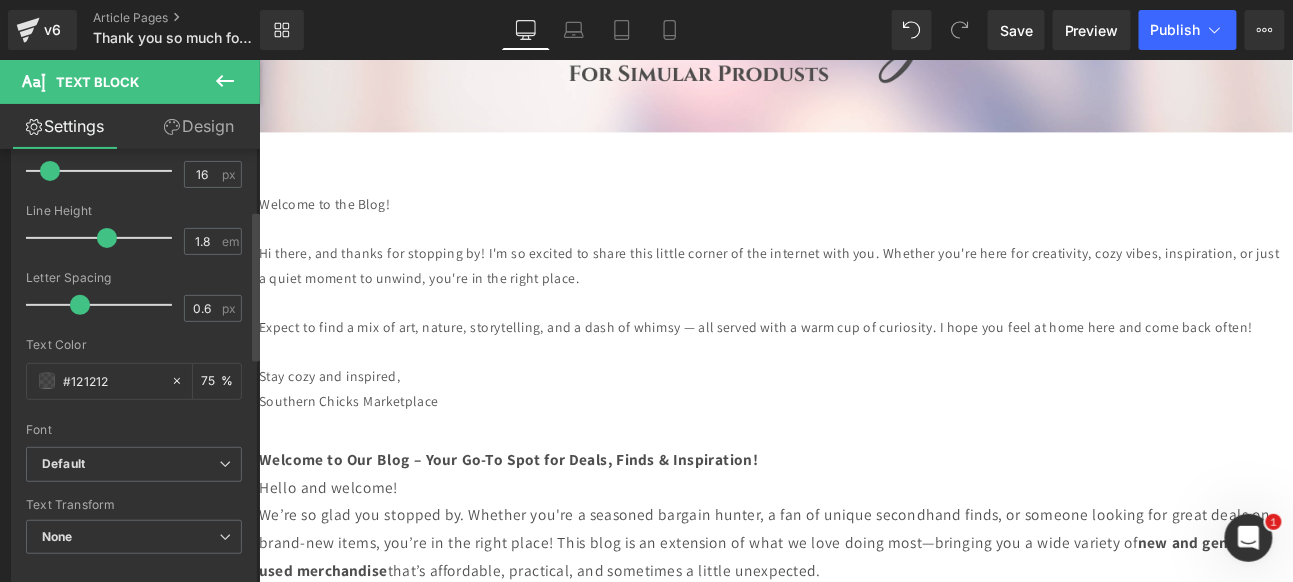 scroll, scrollTop: 159, scrollLeft: 0, axis: vertical 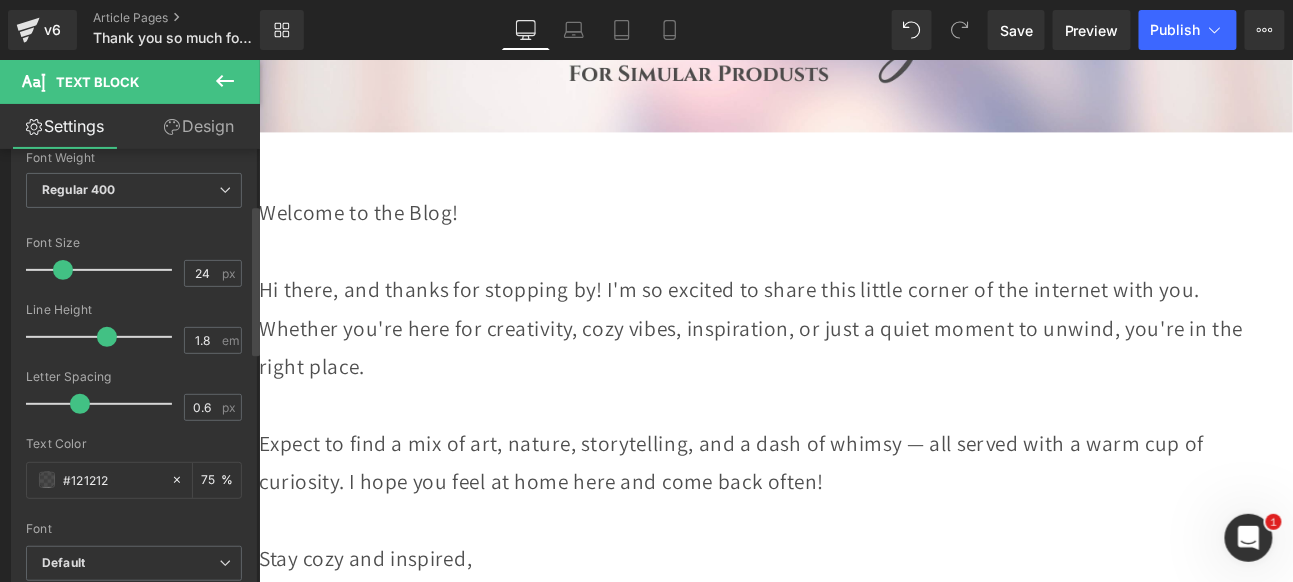 type on "23" 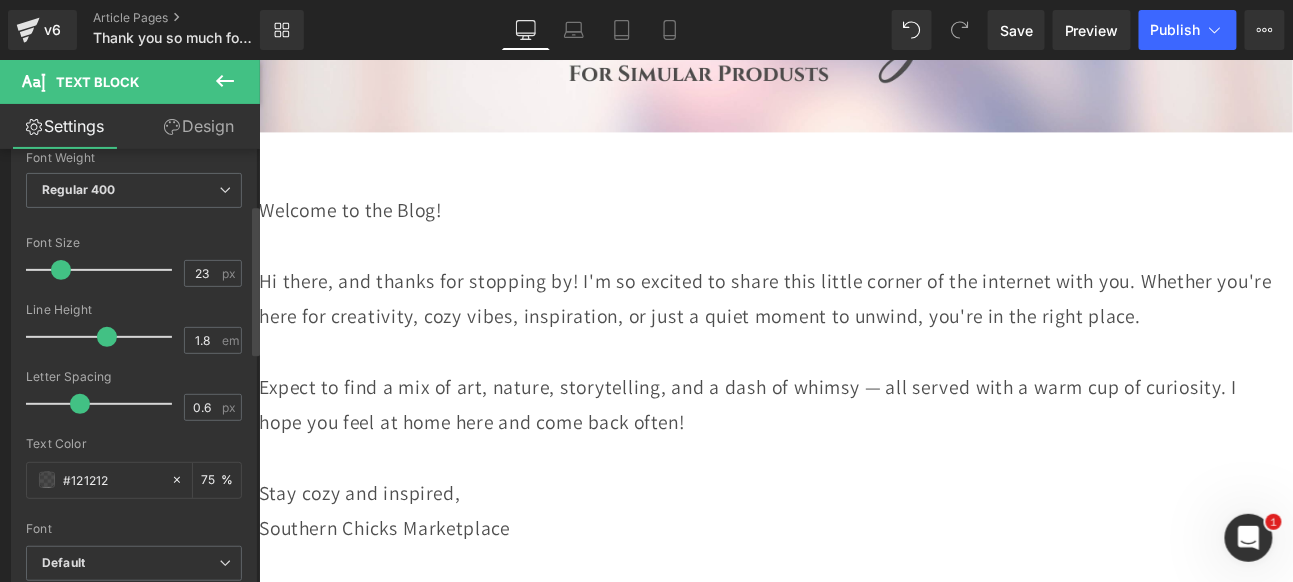 drag, startPoint x: 49, startPoint y: 267, endPoint x: 59, endPoint y: 268, distance: 10.049875 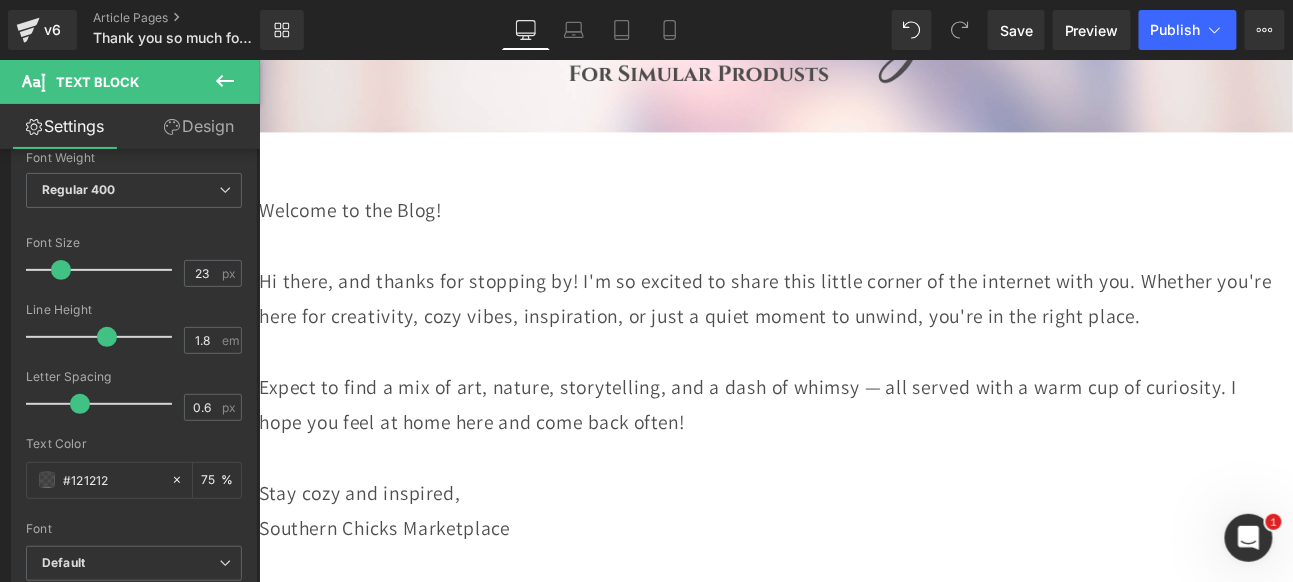 click on "Stay cozy and inspired," at bounding box center [858, 566] 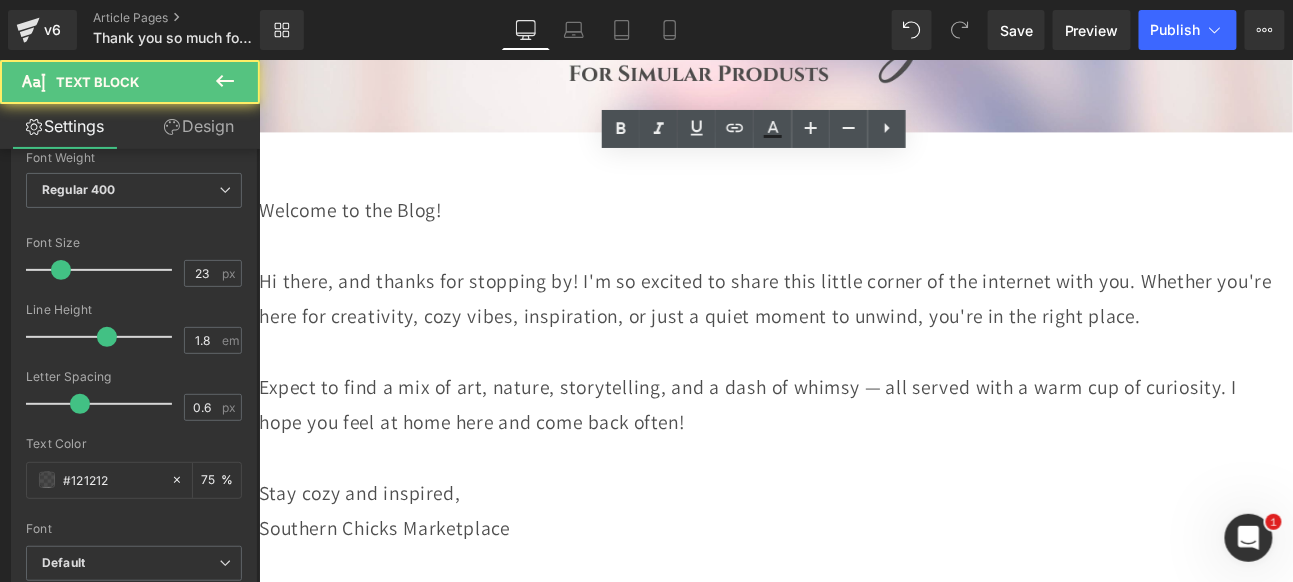 click on "Hi there, and thanks for stopping by! I'm so excited to share this little corner of the internet with you. Whether you're here for creativity, cozy vibes, inspiration, or just a quiet moment to unwind, you're in the right place." at bounding box center [858, 339] 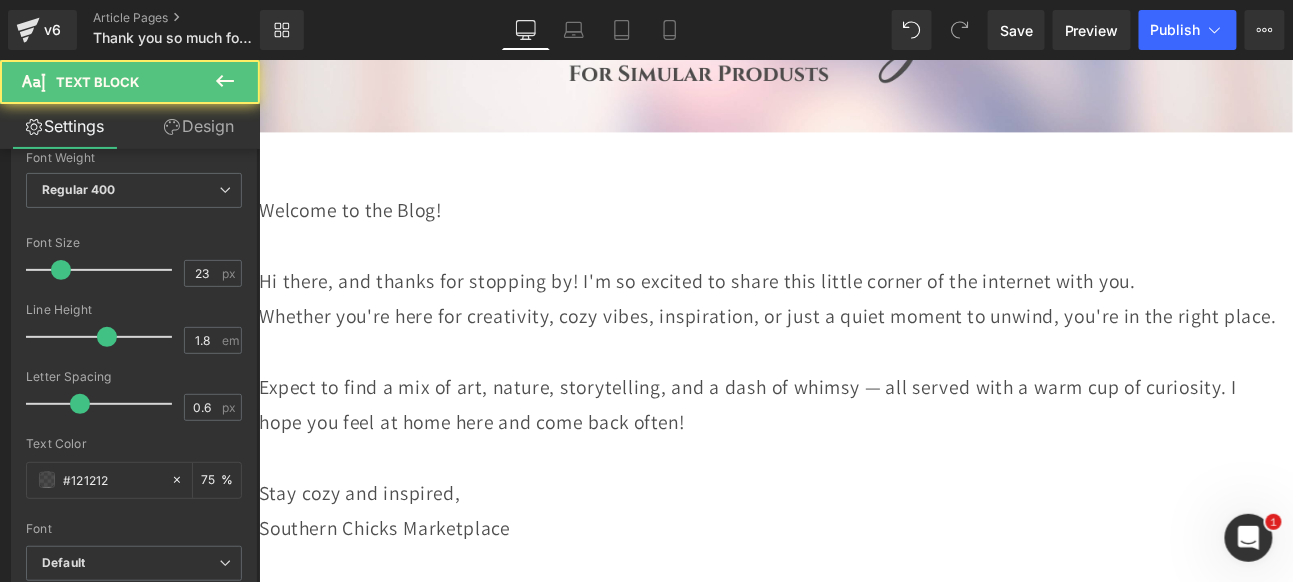 click on "Whether you're here for creativity, cozy vibes, inspiration, or just a quiet moment to unwind, you're in the right place." at bounding box center [858, 359] 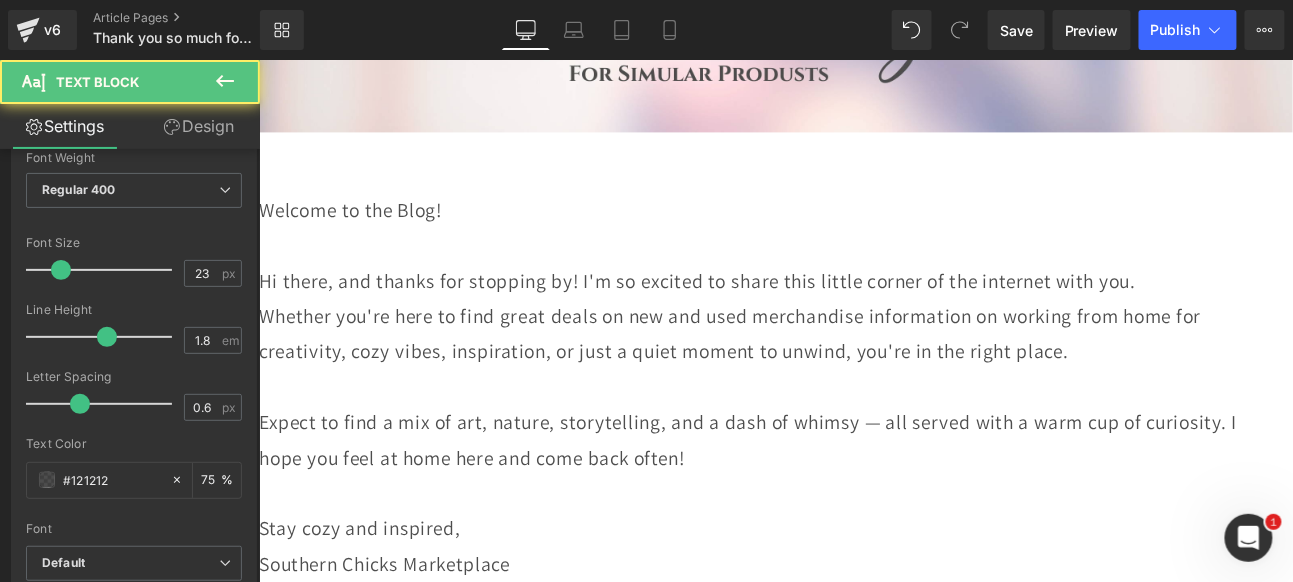 click on "Whether you're here to find great deals on new and used merchandise information on working from home for creativity, cozy vibes, inspiration, or just a quiet moment to unwind, you're in the right place." at bounding box center (858, 380) 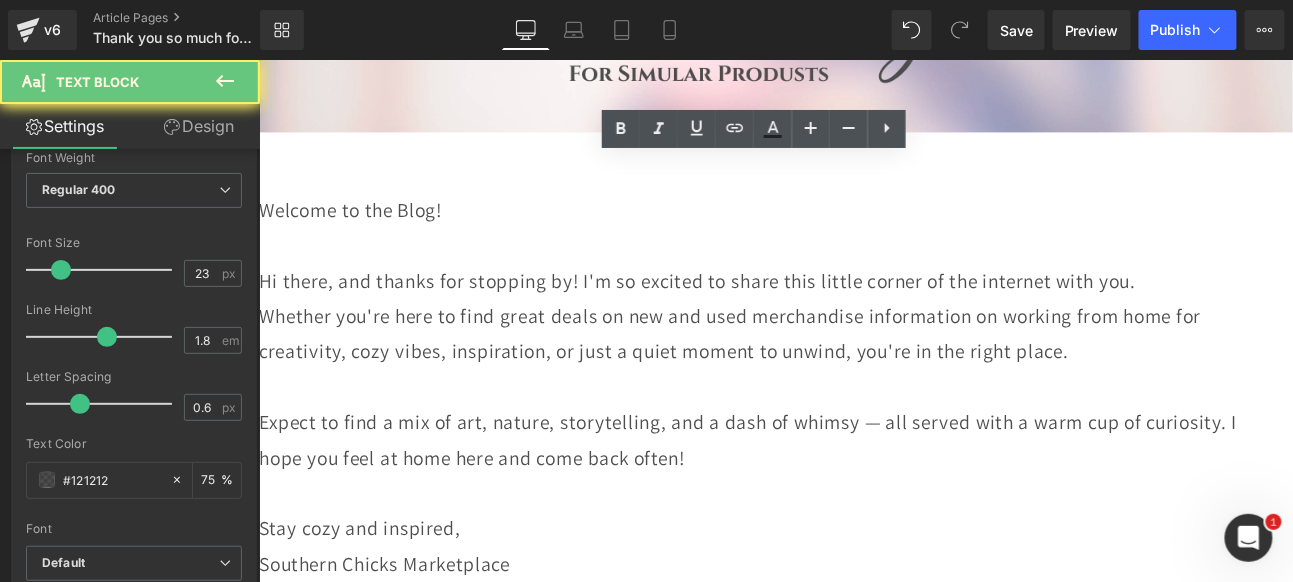 click on "Whether you're here to find great deals on new and used merchandise information on working from home for creativity, cozy vibes, inspiration, or just a quiet moment to unwind, you're in the right place." at bounding box center (858, 380) 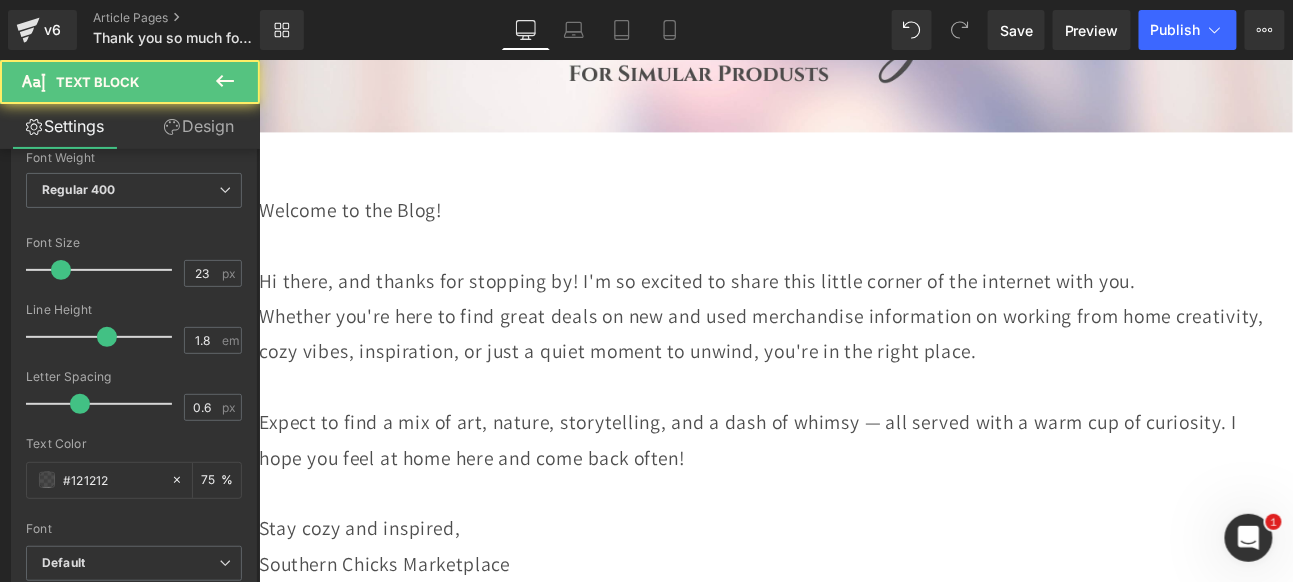 click on "Whether you're here to find great deals on new and used merchandise information on working from home creativity, cozy vibes, inspiration, or just a quiet moment to unwind, you're in the right place." at bounding box center (858, 380) 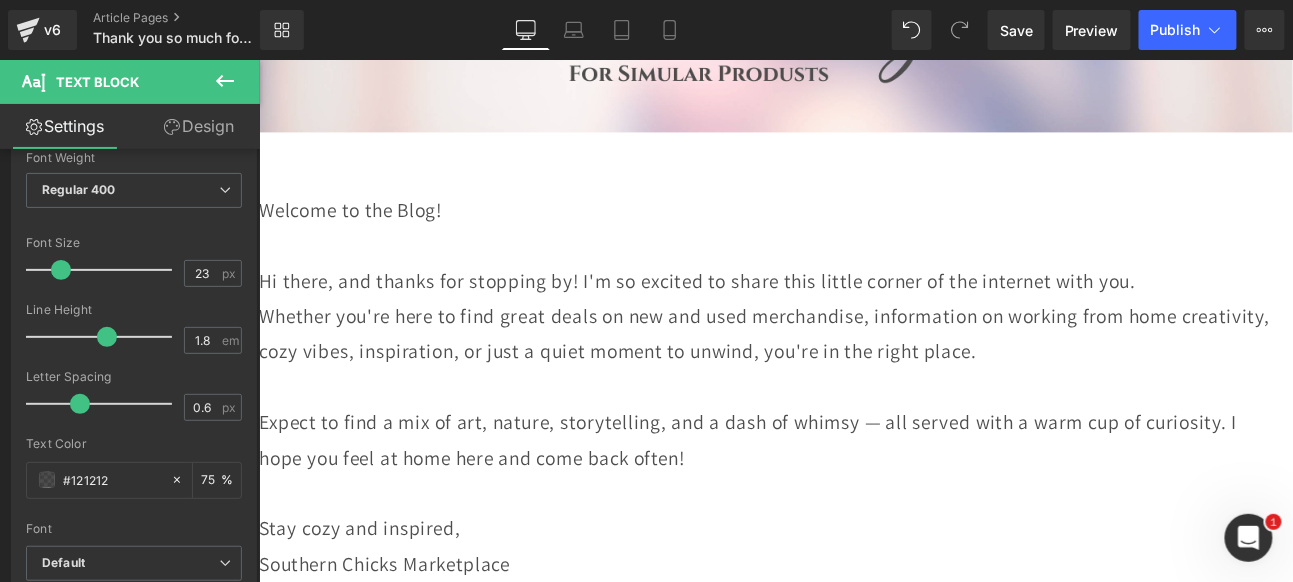 click on "Whether you're here to find great deals on new and used merchandise, information on working from home creativity, cozy vibes, inspiration, or just a quiet moment to unwind, you're in the right place." at bounding box center (858, 380) 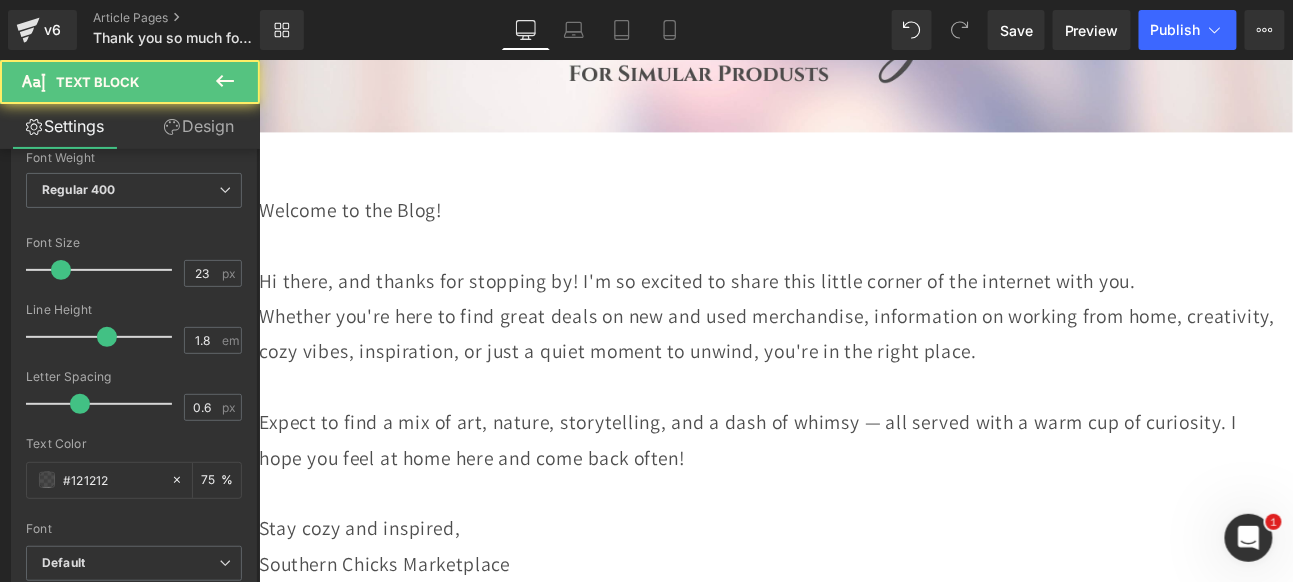 click on "Expect to find a mix of art, nature, storytelling, and a dash of whimsy — all served with a warm cup of curiosity. I hope you feel at home here and come back often!" at bounding box center (858, 504) 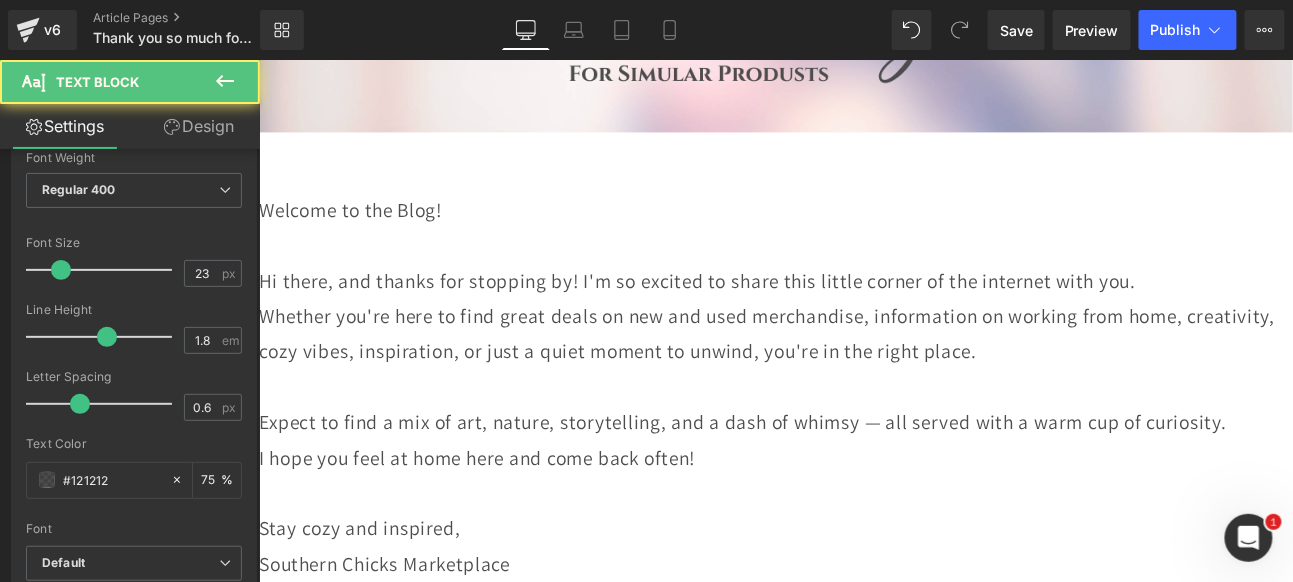 click on "Stay cozy and inspired," at bounding box center (858, 607) 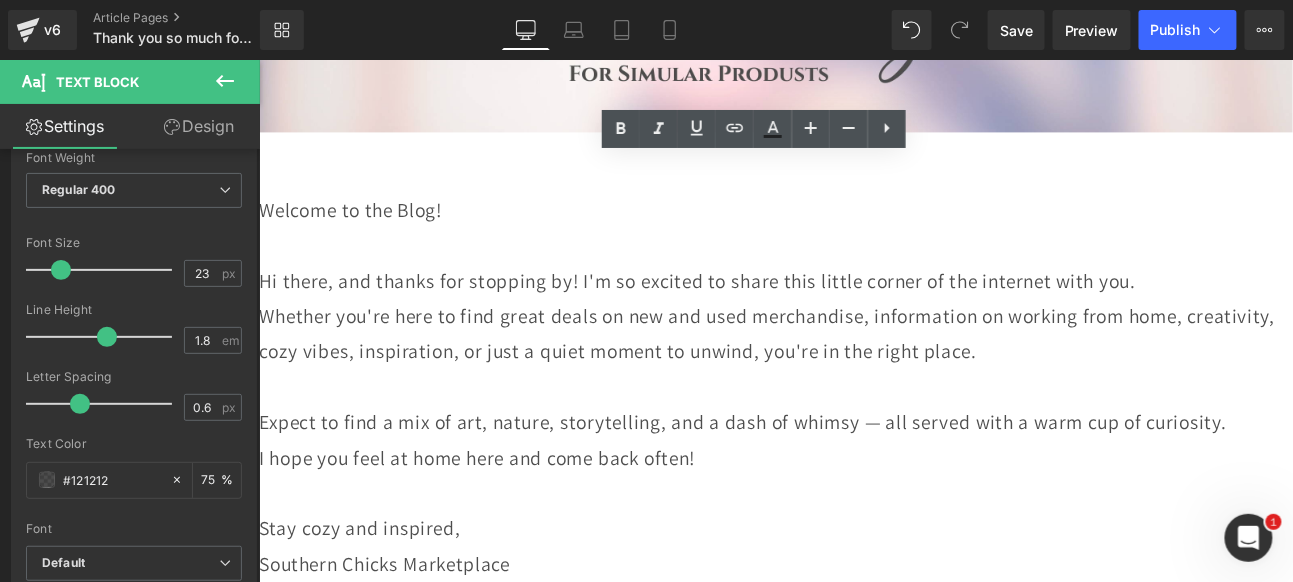 click on "Whether you're here to find great deals on new and used merchandise, information on working from home, creativity, cozy vibes, inspiration, or just a quiet moment to unwind, you're in the right place." at bounding box center [858, 380] 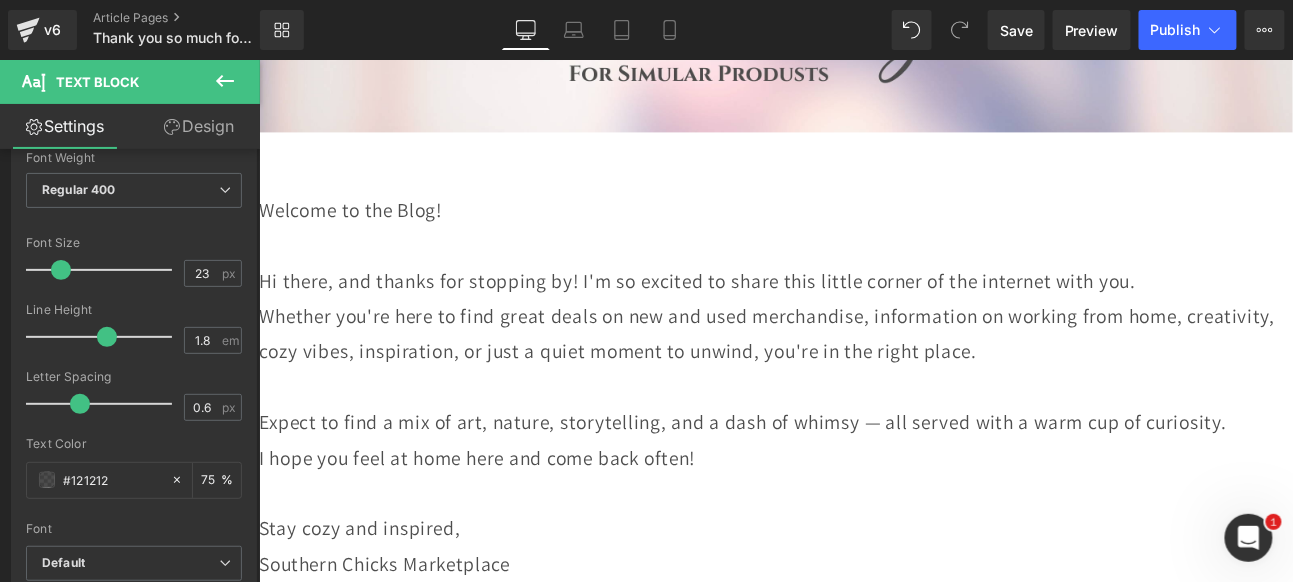 click on "Expect to find a mix of art, nature, storytelling, and a dash of whimsy — all served with a warm cup of curiosity." at bounding box center (858, 483) 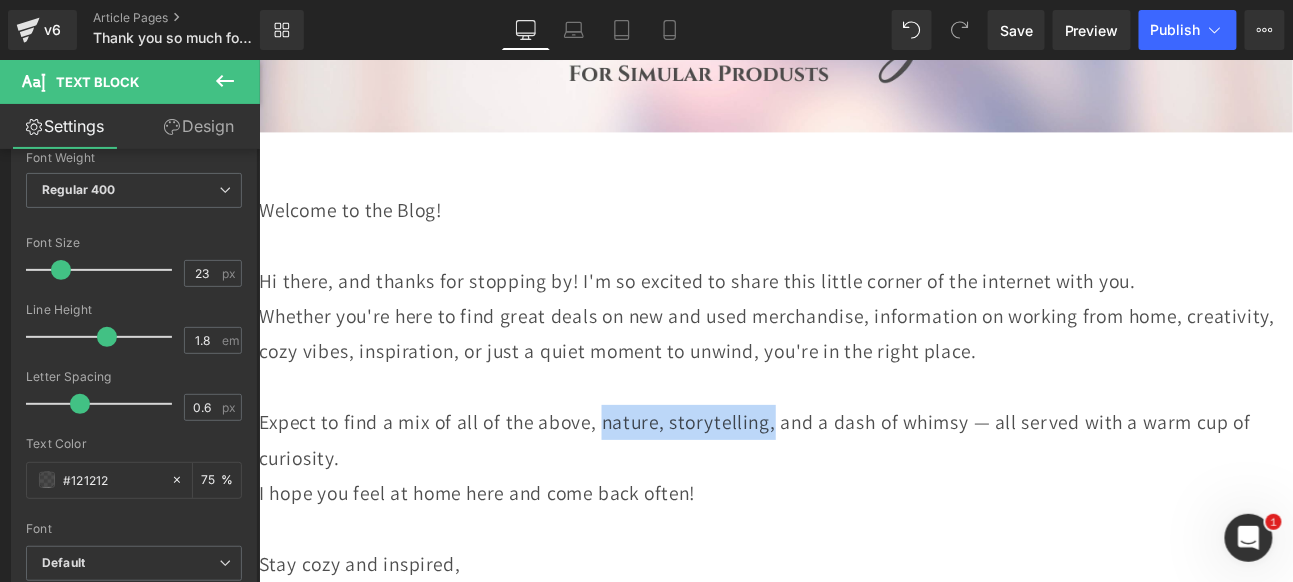 drag, startPoint x: 879, startPoint y: 450, endPoint x: 682, endPoint y: 442, distance: 197.16237 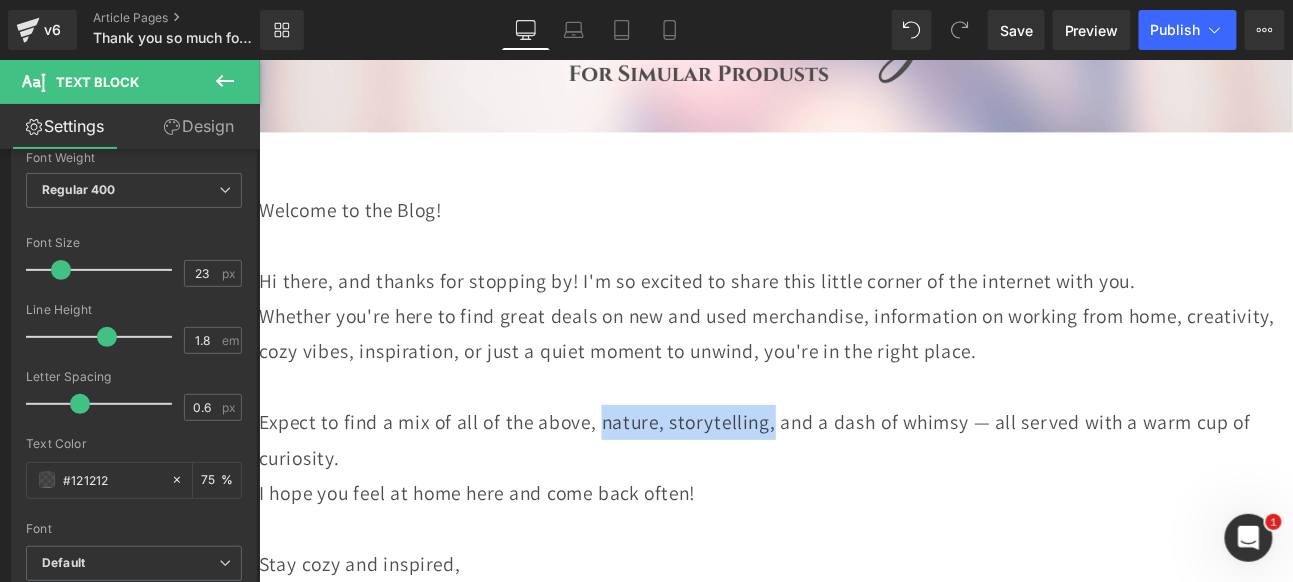 click on "Expect to find a mix of all of the above, nature, storytelling, and a dash of whimsy — all served with a warm cup of curiosity." at bounding box center [858, 504] 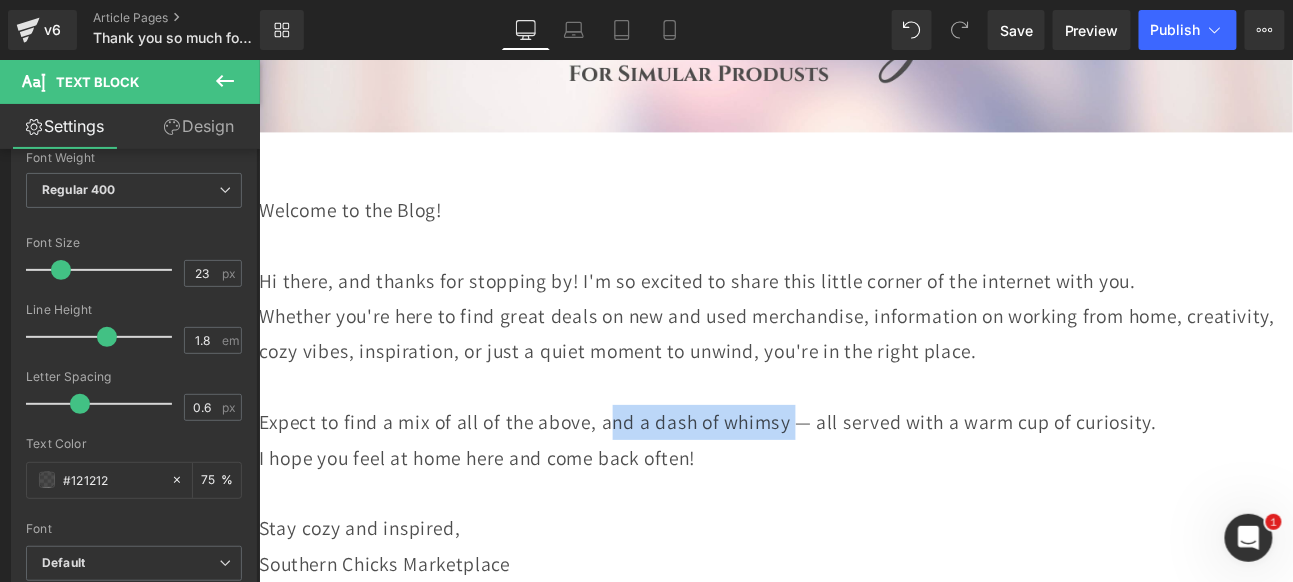 drag, startPoint x: 949, startPoint y: 443, endPoint x: 737, endPoint y: 443, distance: 212 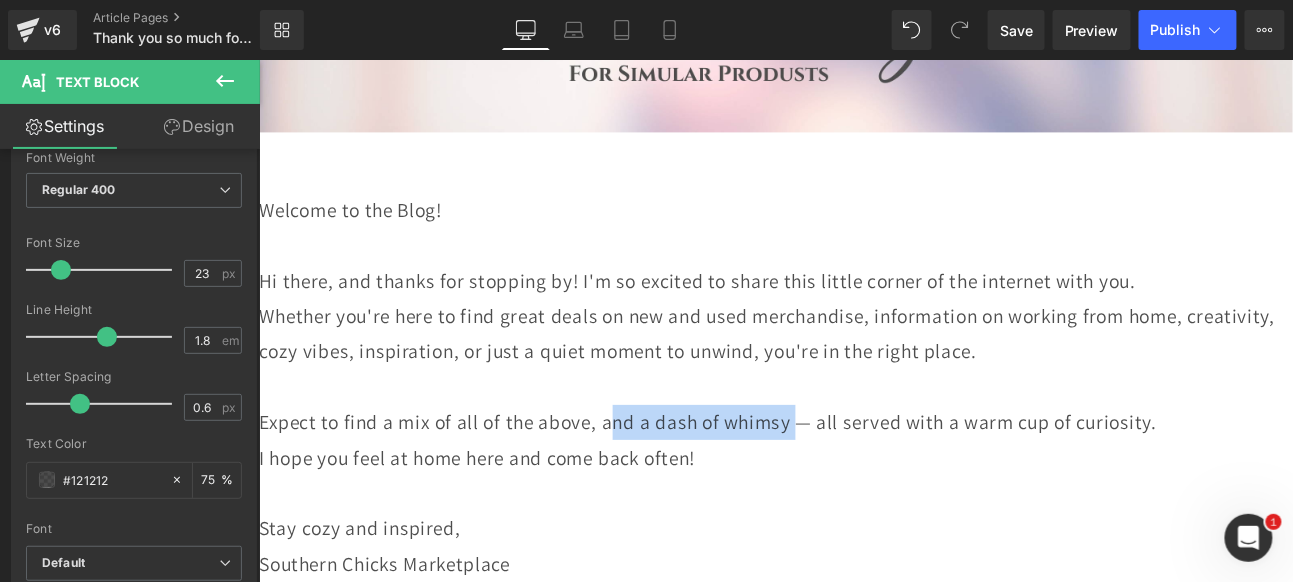 click on "Expect to find a mix of all of the above, and a dash of whimsy — all served with a warm cup of curiosity." at bounding box center (858, 483) 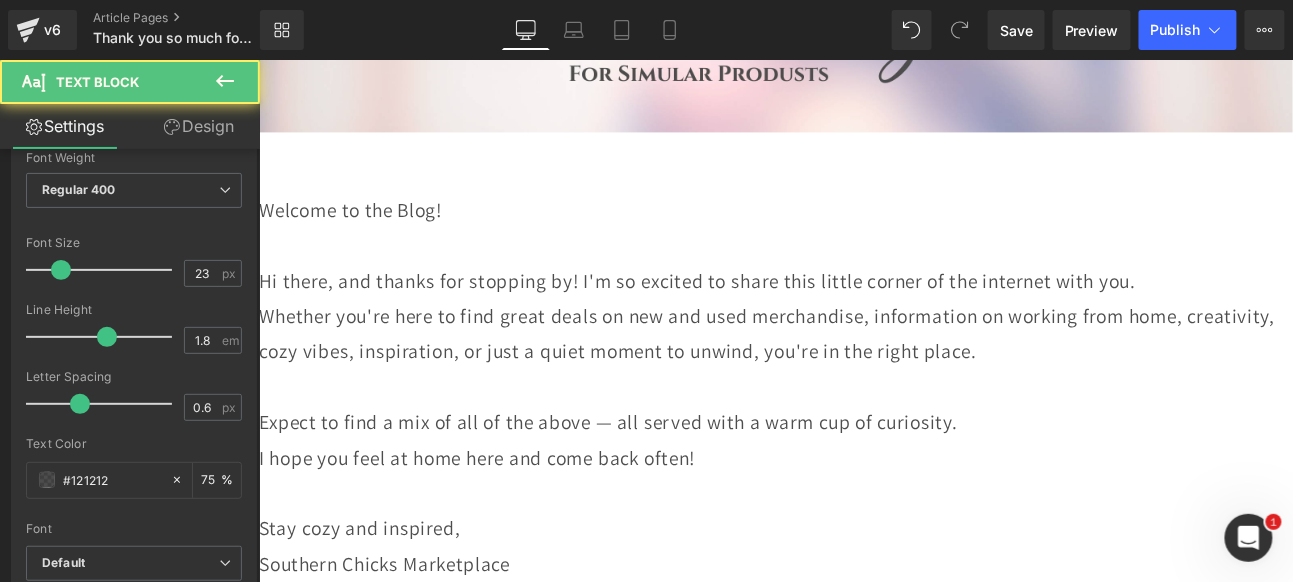 click on "Expect to find a mix of all of the above — all served with a warm cup of curiosity." at bounding box center [858, 483] 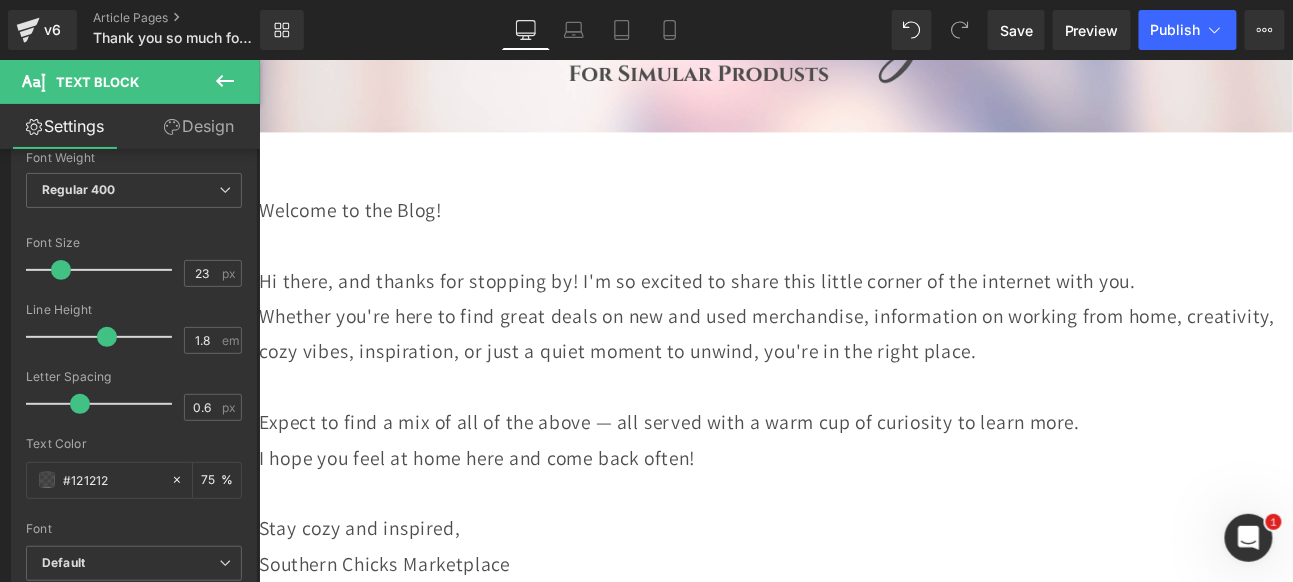 click at bounding box center [858, 566] 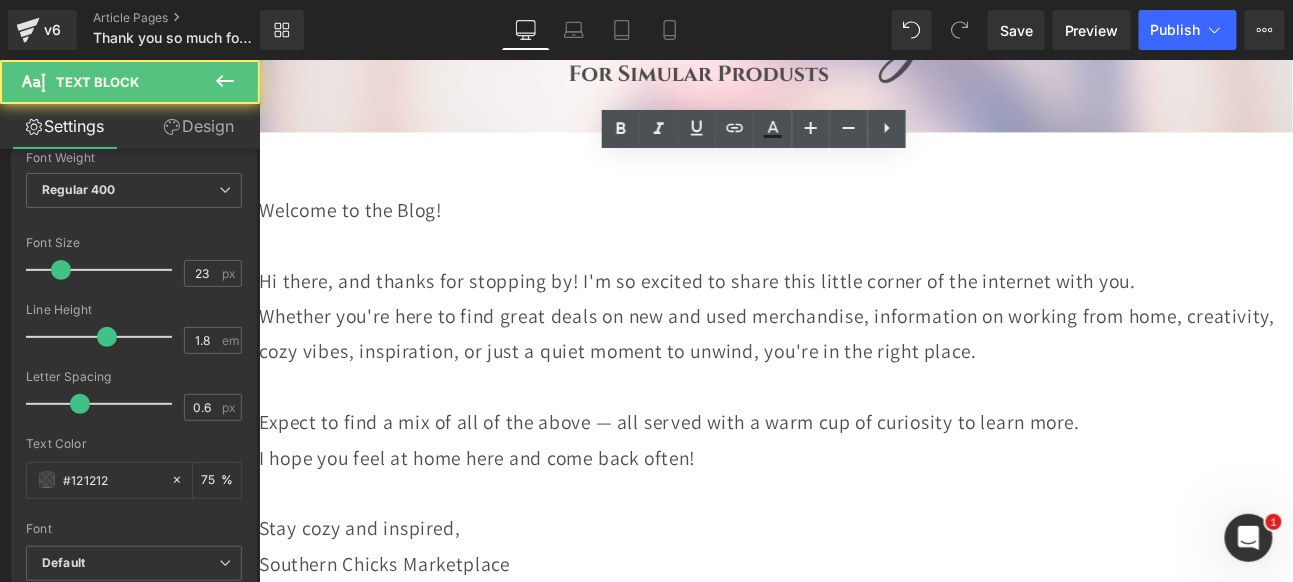 click on "Southern Chicks Marketplace" at bounding box center [858, 649] 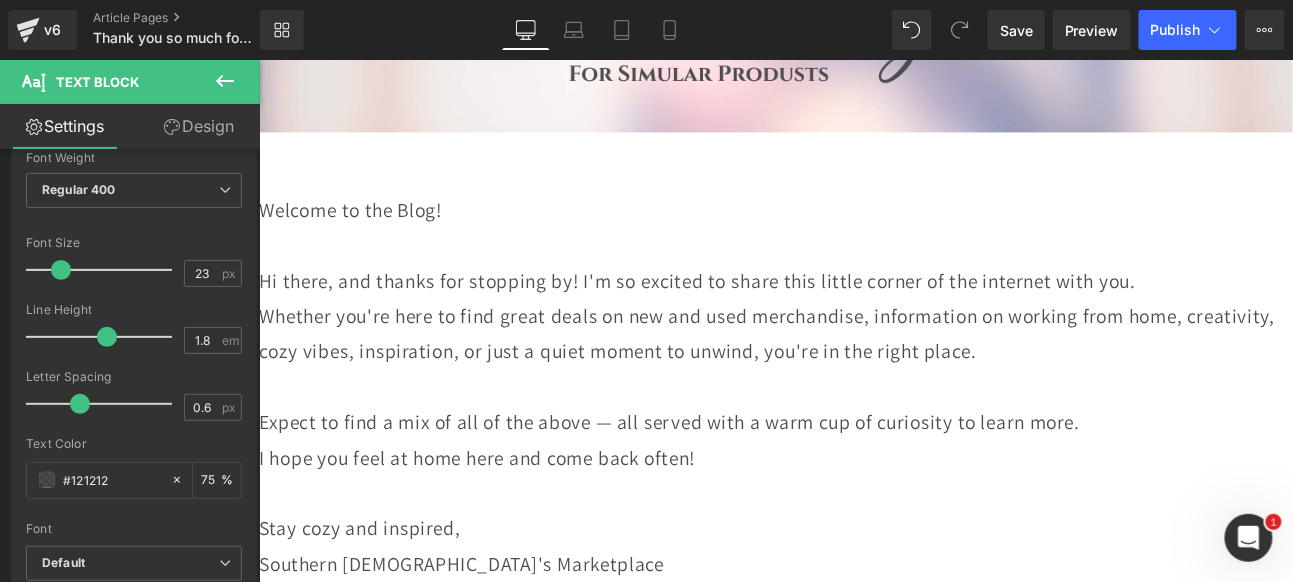 click on "Southern [DEMOGRAPHIC_DATA]'s Marketplace" at bounding box center [858, 649] 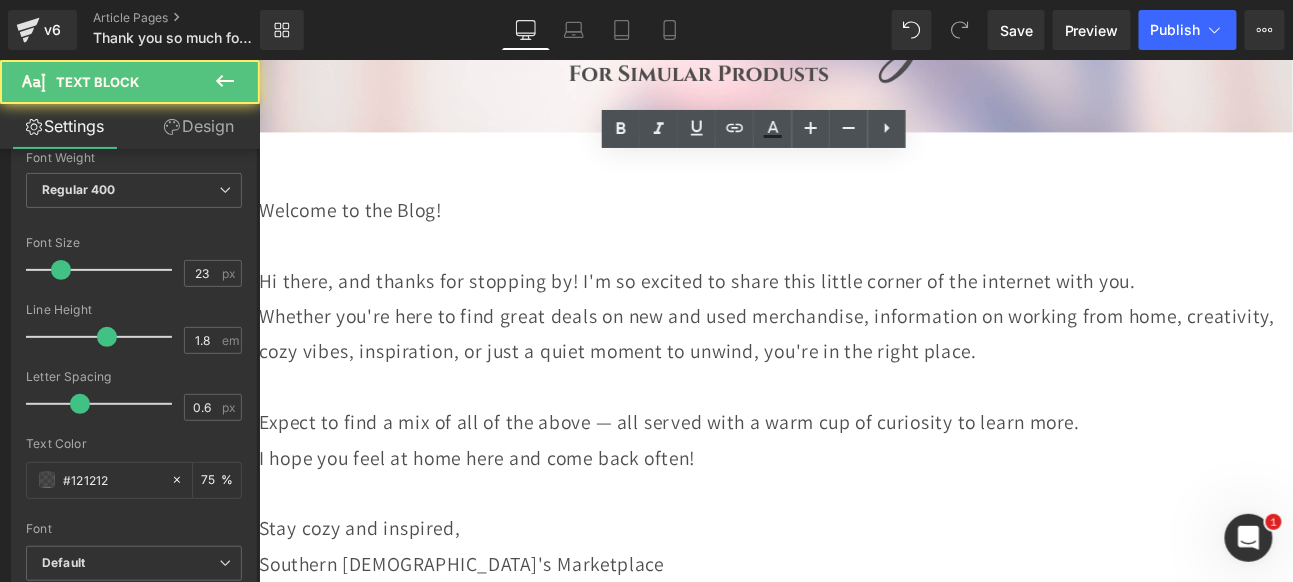 click on "Whether you're here to find great deals on new and used merchandise, information on working from home, creativity, cozy vibes, inspiration, or just a quiet moment to unwind, you're in the right place." at bounding box center [858, 380] 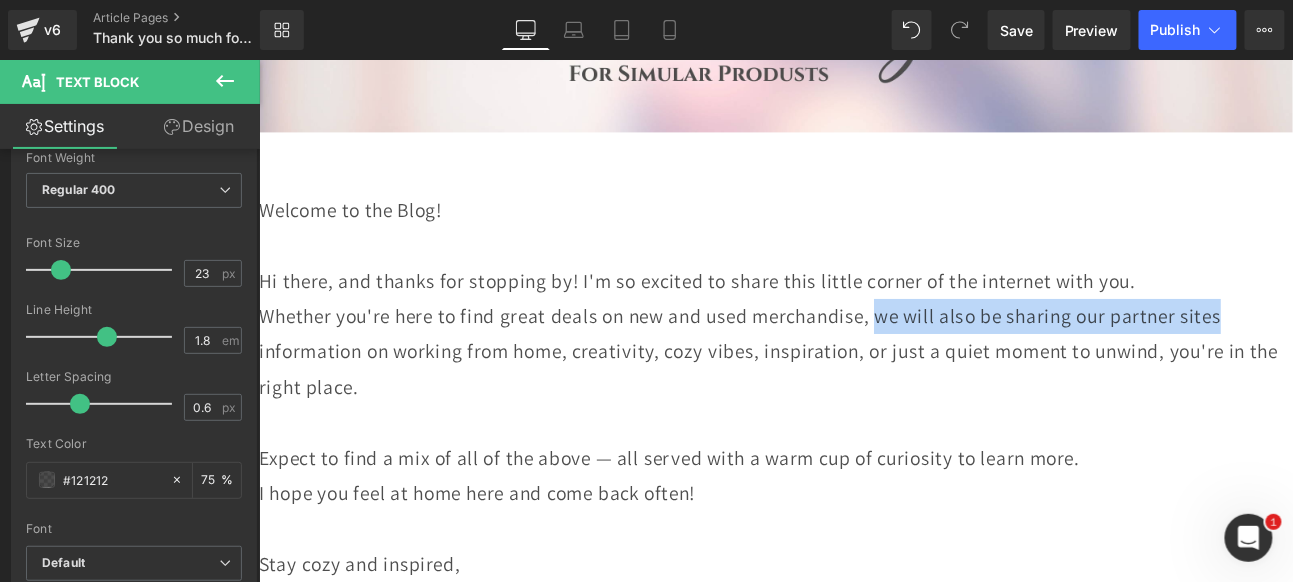drag, startPoint x: 1014, startPoint y: 320, endPoint x: 1416, endPoint y: 314, distance: 402.04477 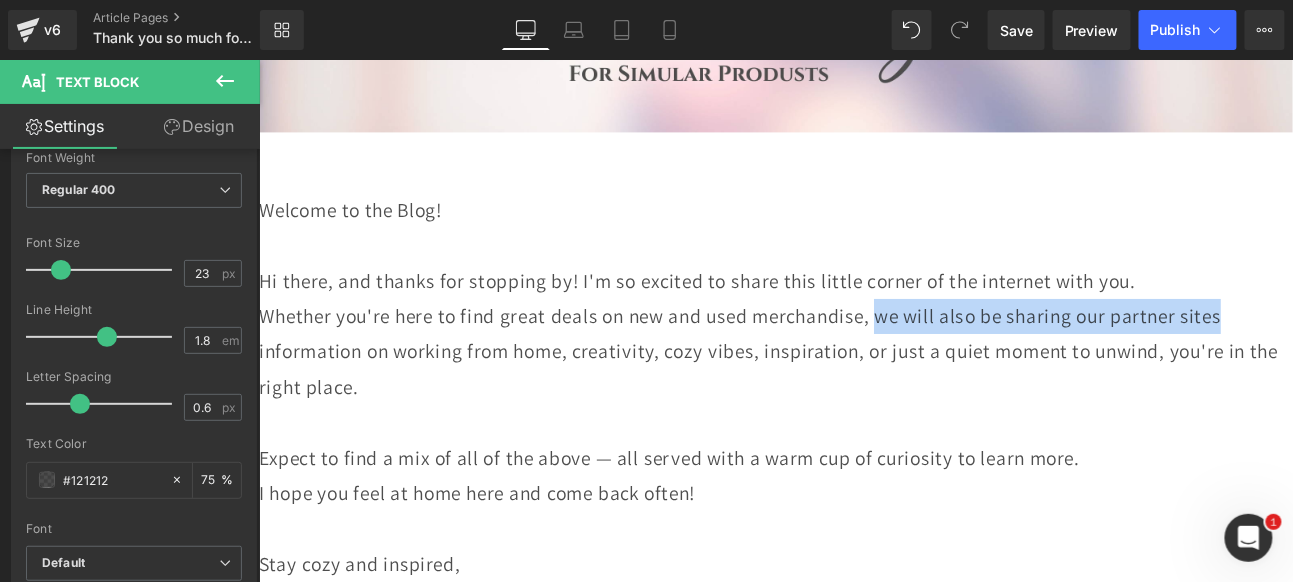 click on "Whether you're here to find great deals on new and used merchandise, we will also be sharing our partner sites information on working from home, creativity, cozy vibes, inspiration, or just a quiet moment to unwind, you're in the right place." at bounding box center (858, 401) 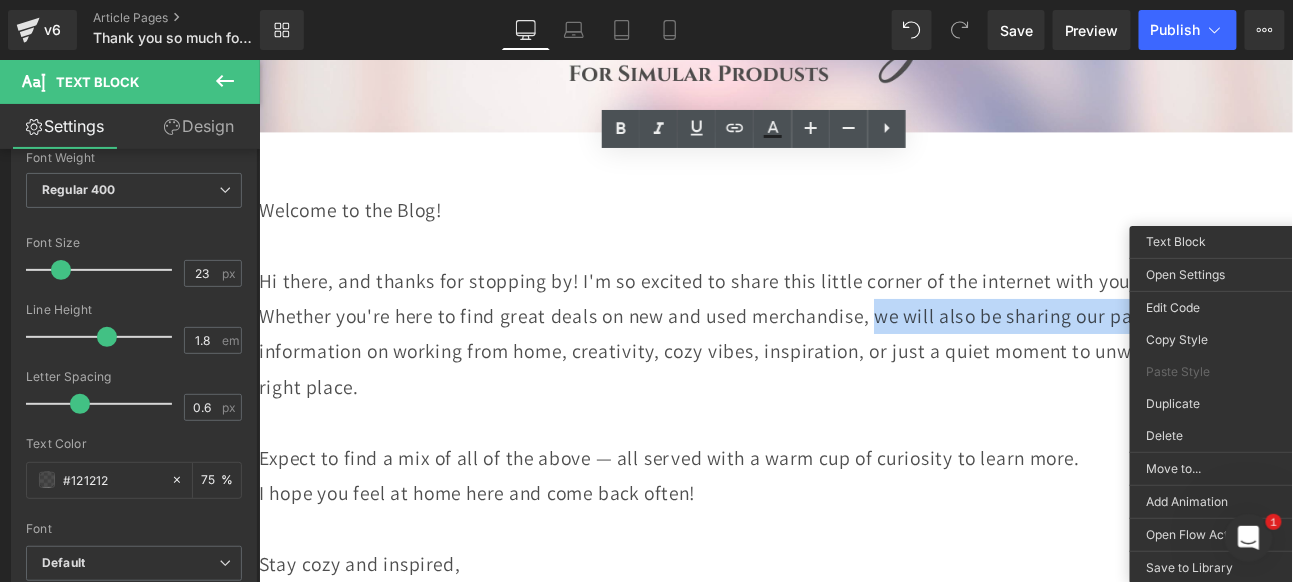 copy on "we will also be sharing our partner sites" 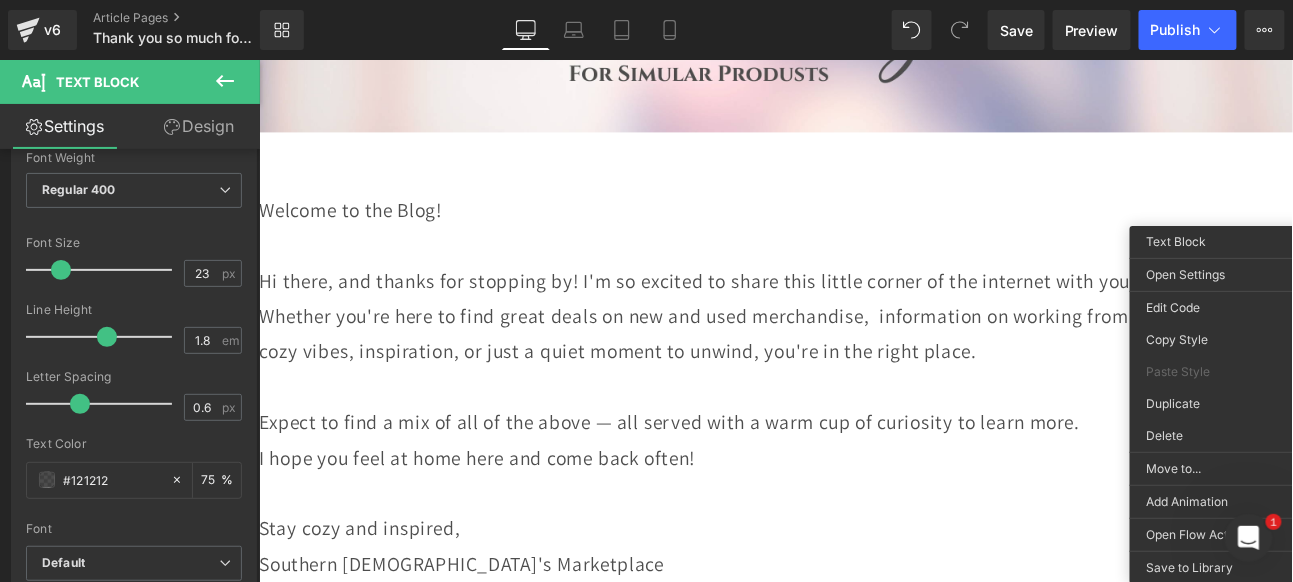 click at bounding box center [858, 442] 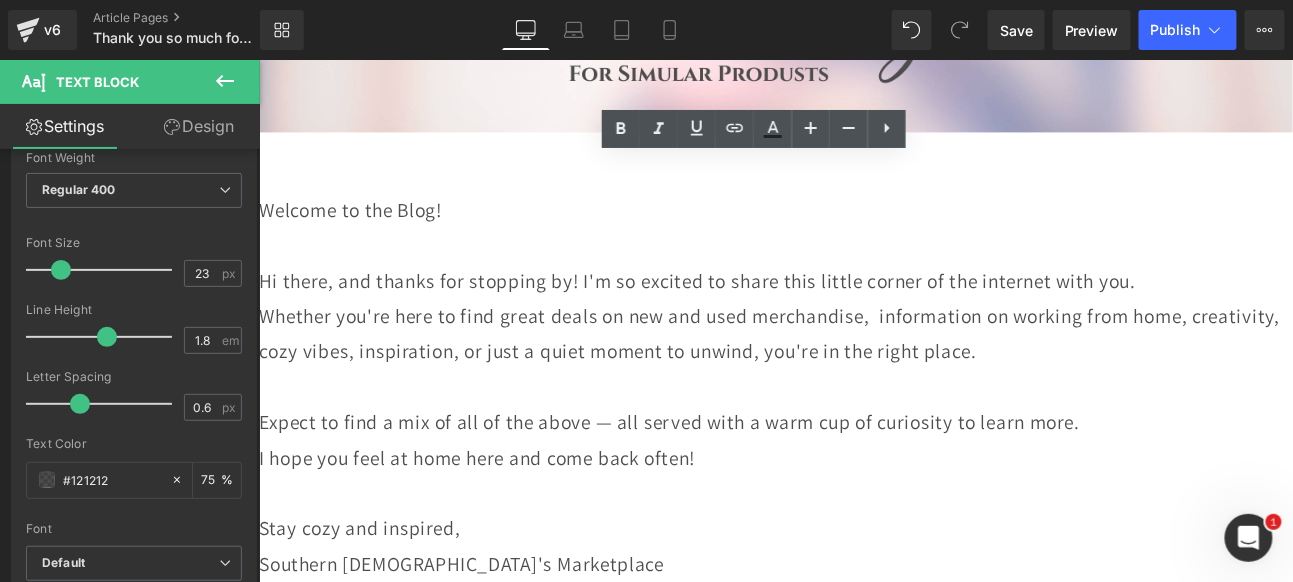 click on "Whether you're here to find great deals on new and used merchandise,  information on working from home, creativity, cozy vibes, inspiration, or just a quiet moment to unwind, you're in the right place." at bounding box center (858, 380) 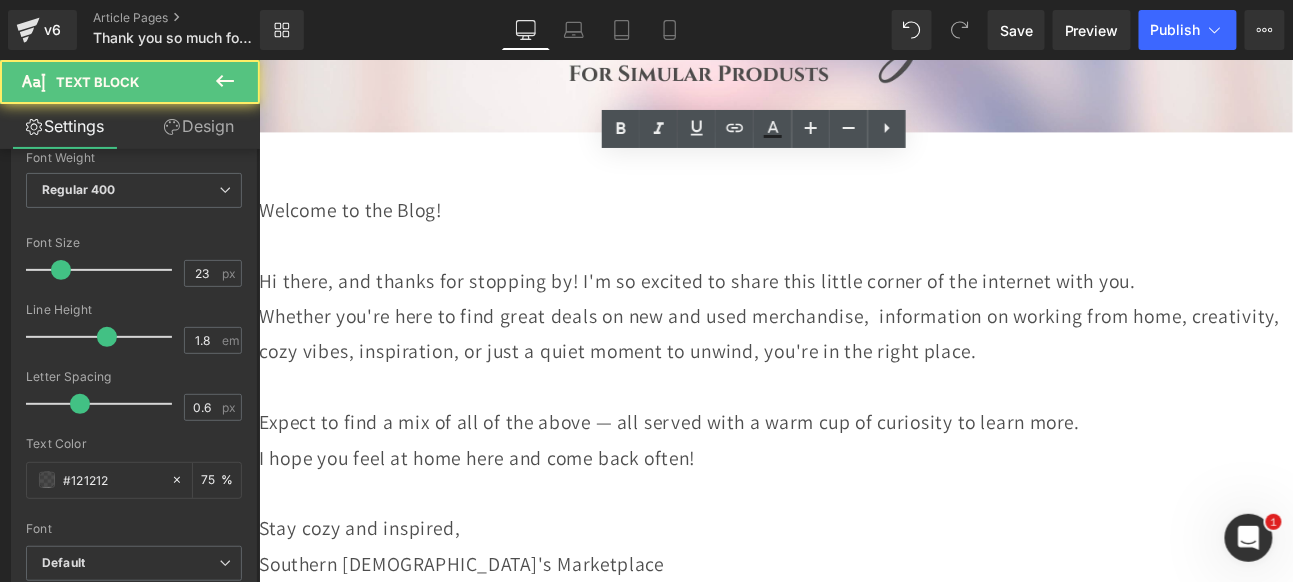 click on "Whether you're here to find great deals on new and used merchandise,  information on working from home, creativity, cozy vibes, inspiration, or just a quiet moment to unwind, you're in the right place." at bounding box center [858, 380] 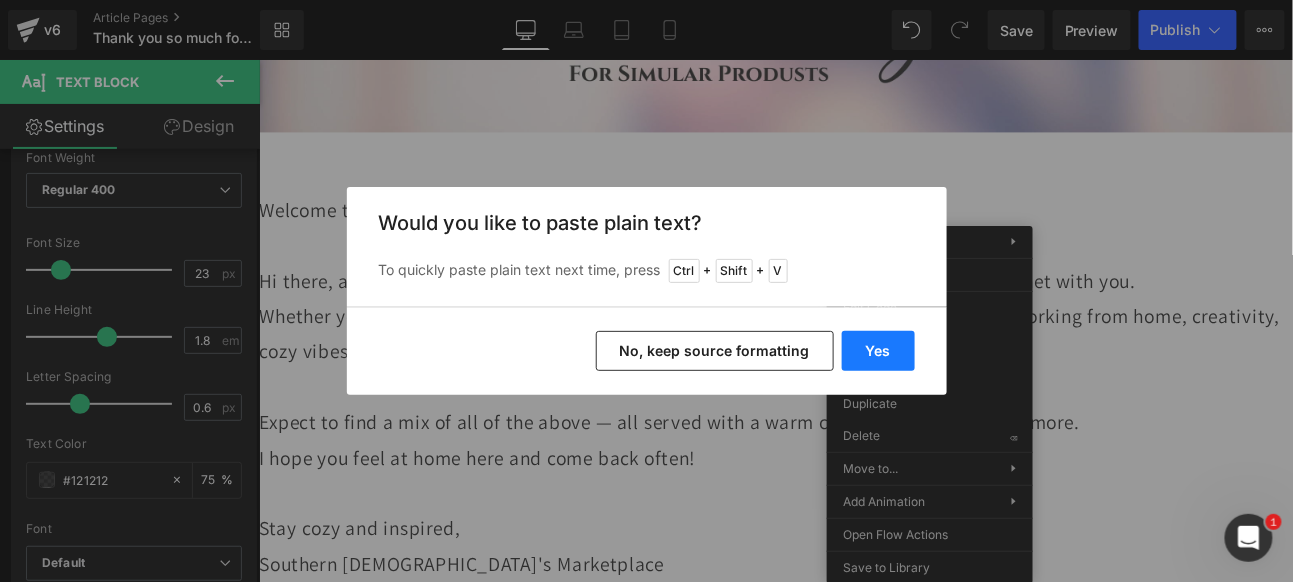 click on "Yes" at bounding box center [878, 351] 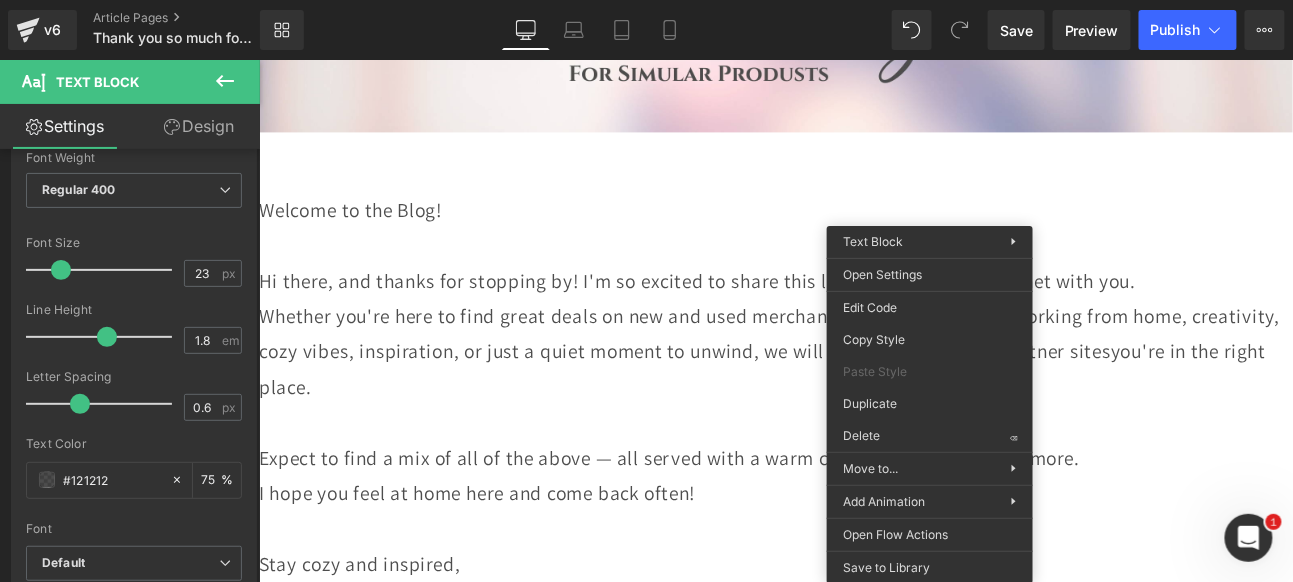 click on "Whether you're here to find great deals on new and used merchandise,  information on working from home, creativity, cozy vibes, inspiration, or just a quiet moment to unwind, we will also be sharing our partner sitesyou're in the right place." at bounding box center (858, 401) 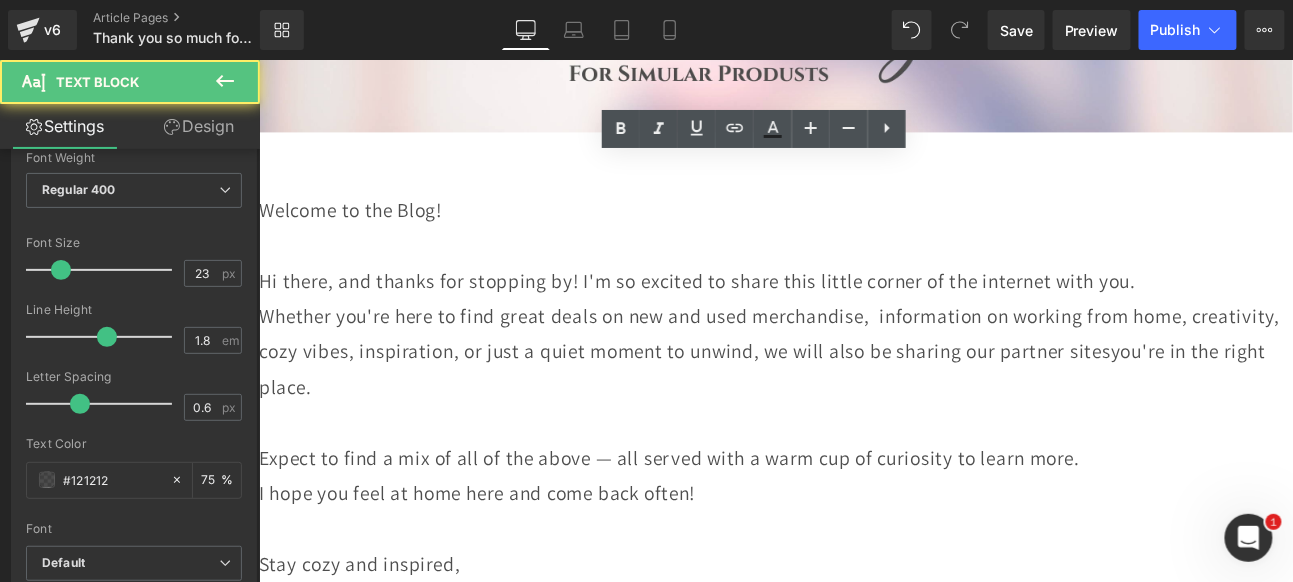 click on "Whether you're here to find great deals on new and used merchandise,  information on working from home, creativity, cozy vibes, inspiration, or just a quiet moment to unwind, we will also be sharing our partner sitesyou're in the right place." at bounding box center (858, 401) 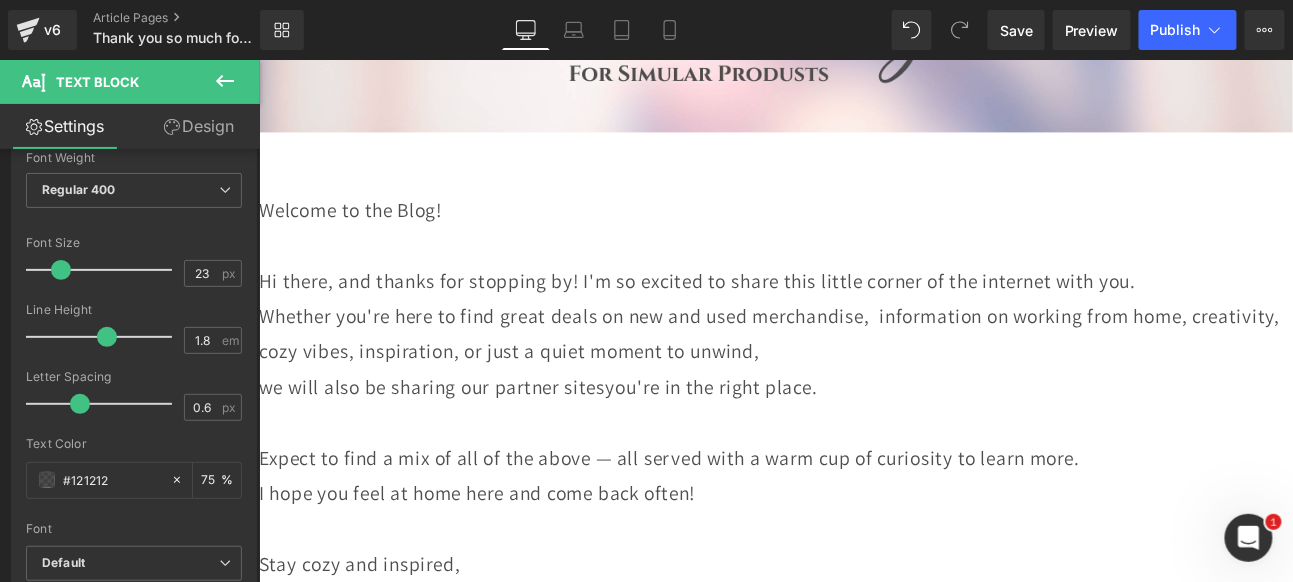 click on "we will also be sharing our partner sitesyou're in the right place." at bounding box center (858, 442) 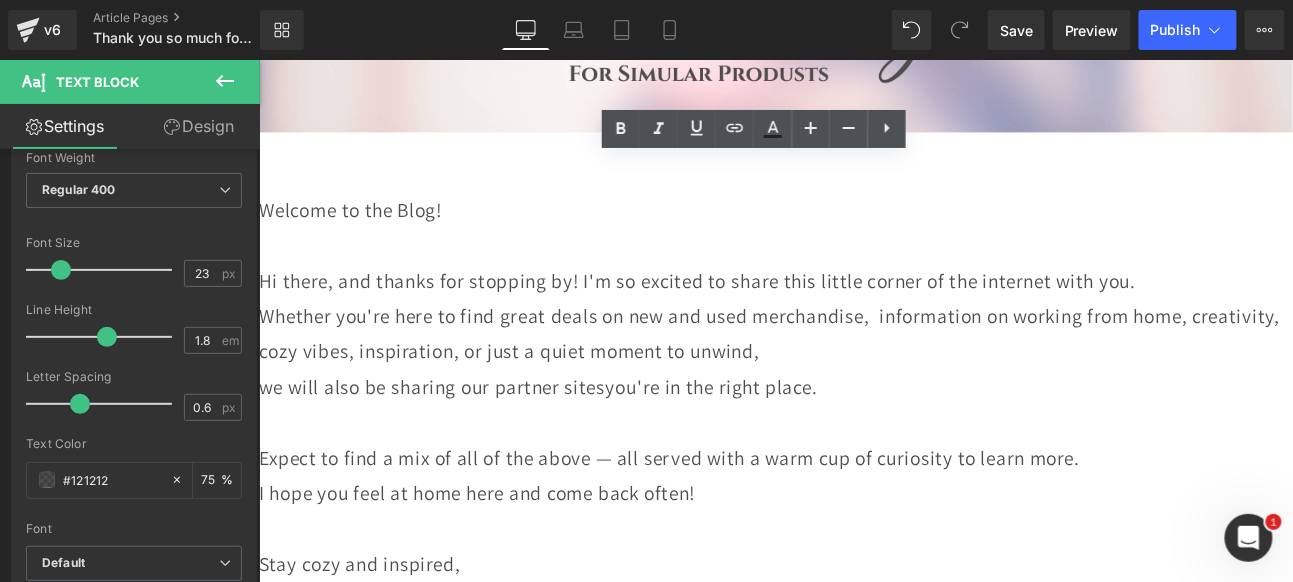 click on "we will also be sharing our partner sitesyou're in the right place." at bounding box center (858, 442) 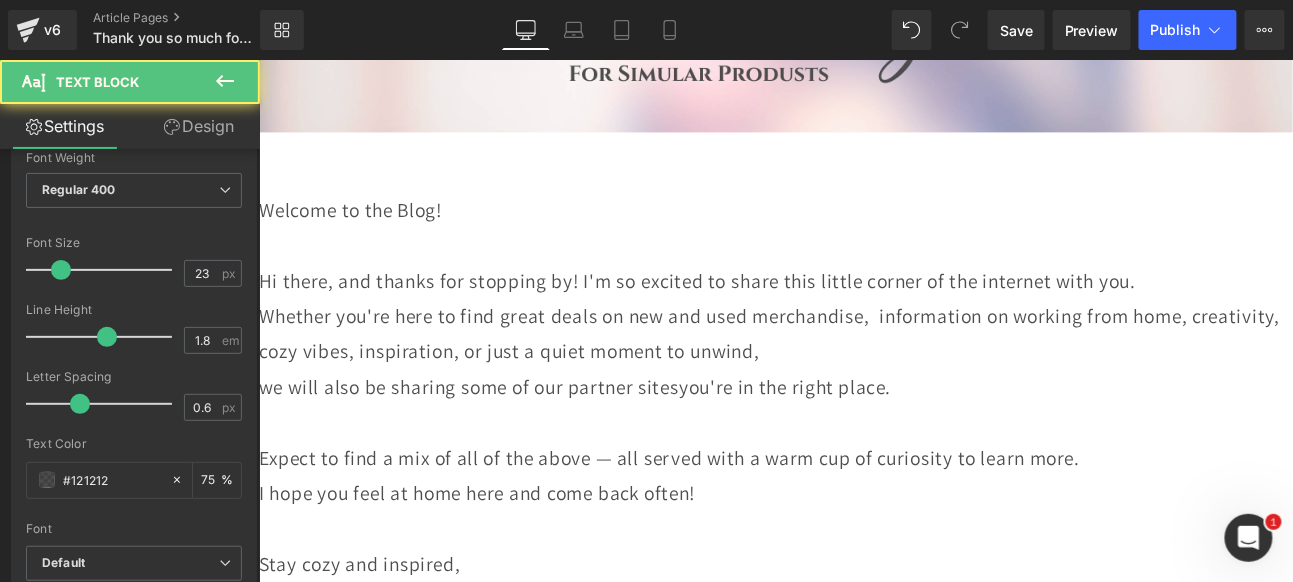 click on "we will also be sharing some of our partner sitesyou're in the right place." at bounding box center (858, 442) 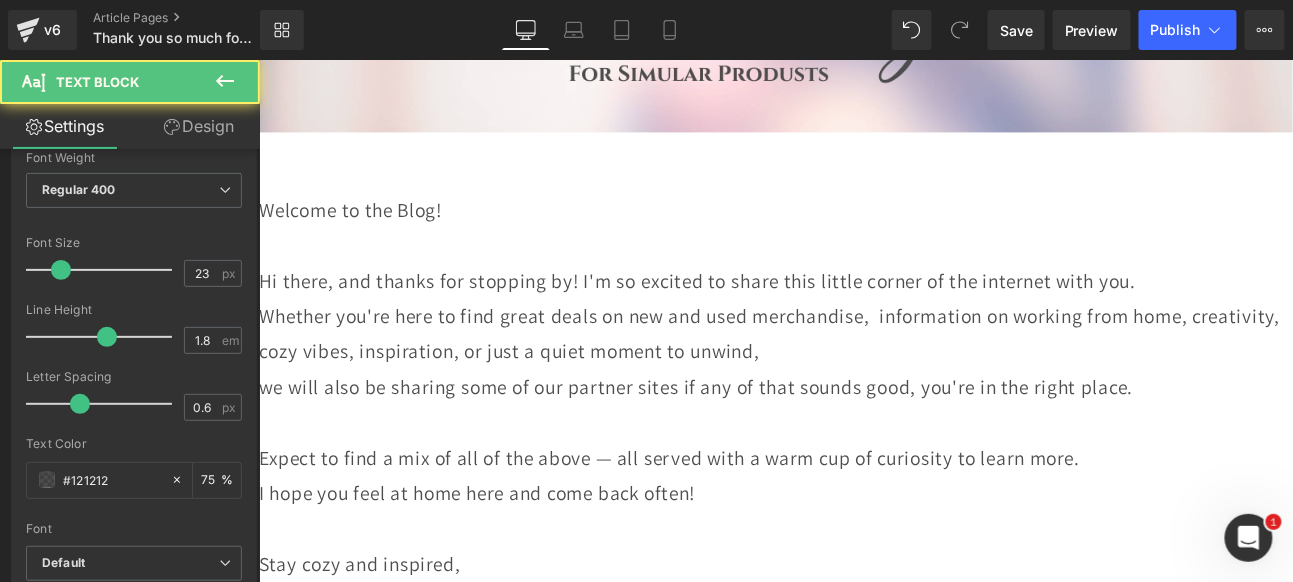 click on "we will also be sharing some of our partner sites if any of that sounds good, you're in the right place." at bounding box center (858, 442) 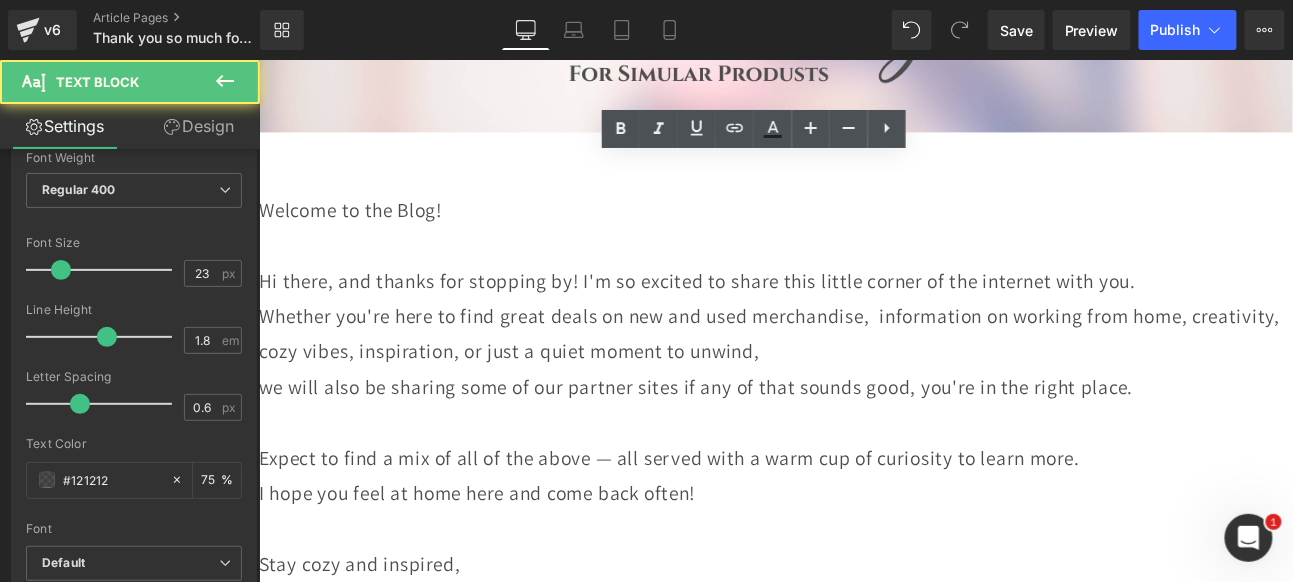 click on "Expect to find a mix of all of the above — all served with a warm cup of curiosity to learn more." at bounding box center [858, 525] 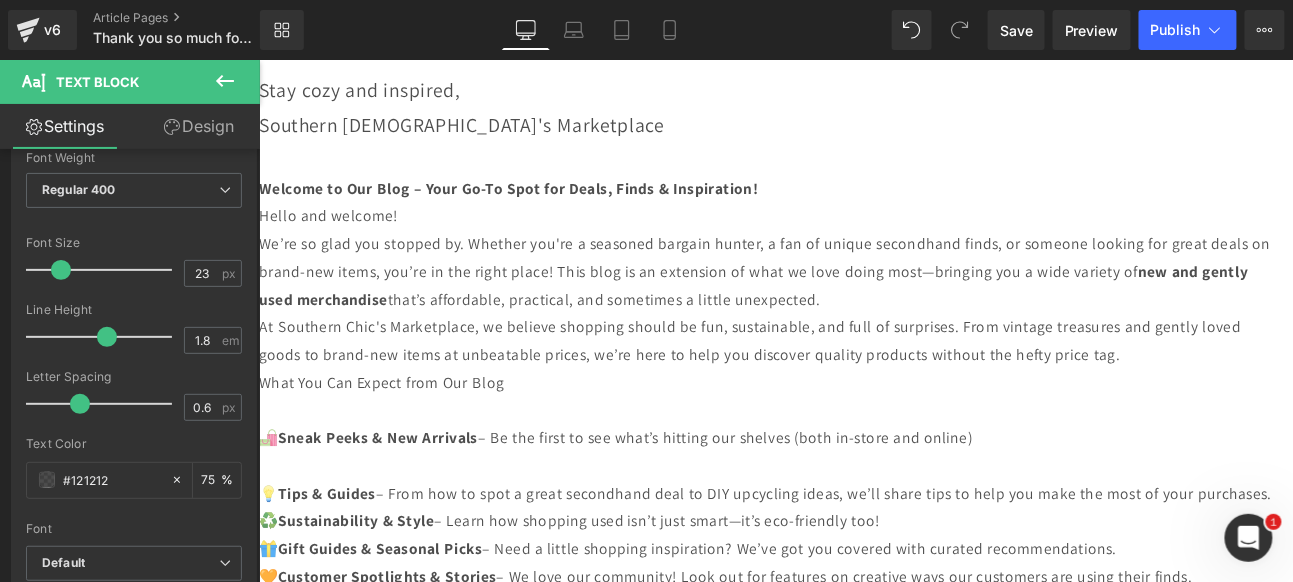scroll, scrollTop: 1641, scrollLeft: 0, axis: vertical 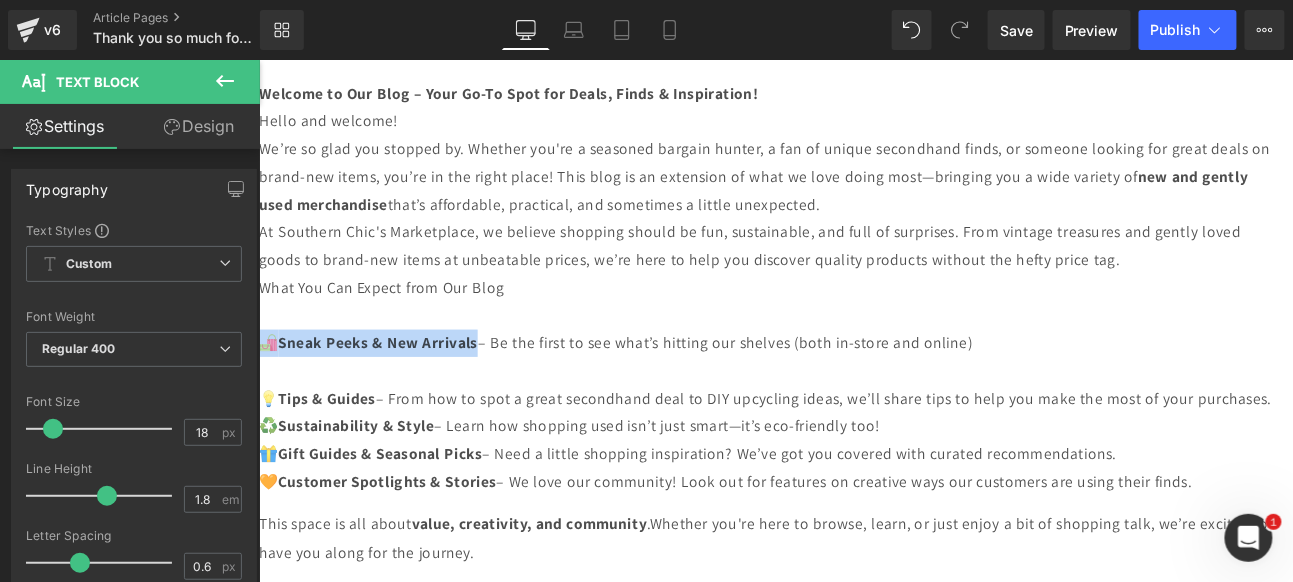 drag, startPoint x: 697, startPoint y: 344, endPoint x: 438, endPoint y: 348, distance: 259.03088 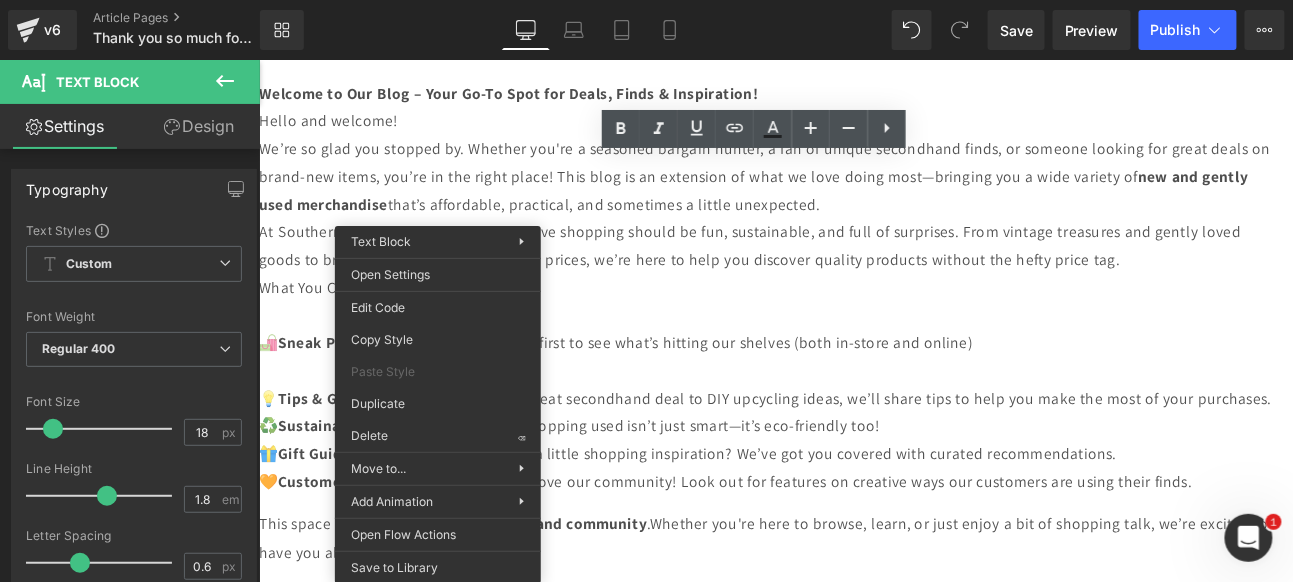click at bounding box center (858, 358) 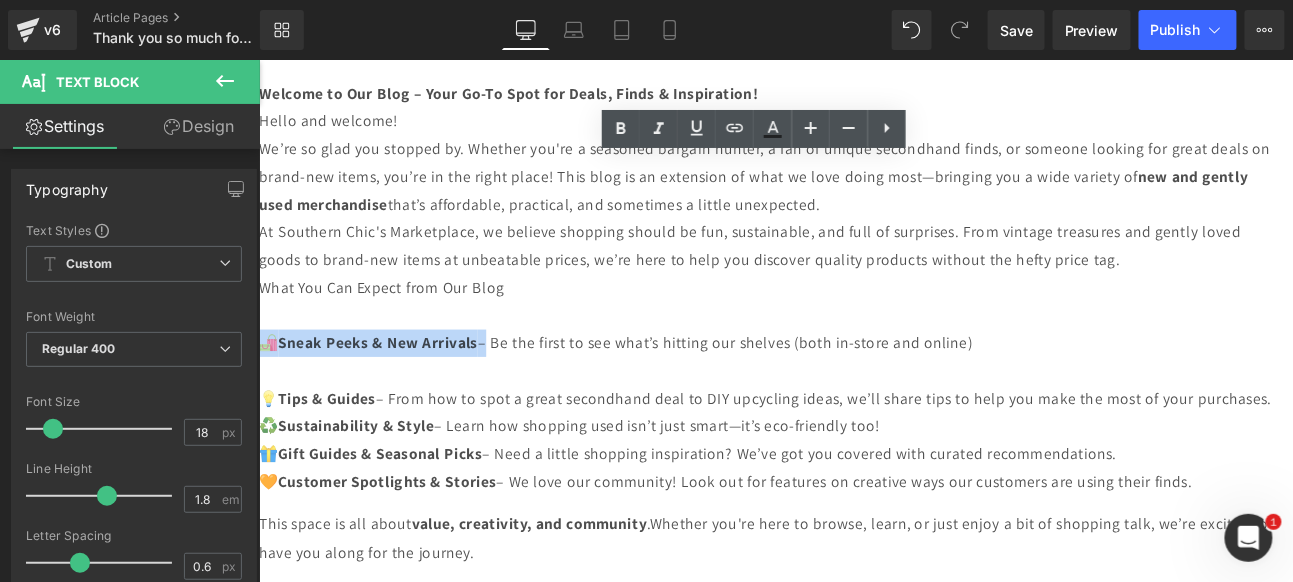 drag, startPoint x: 702, startPoint y: 346, endPoint x: 397, endPoint y: 346, distance: 305 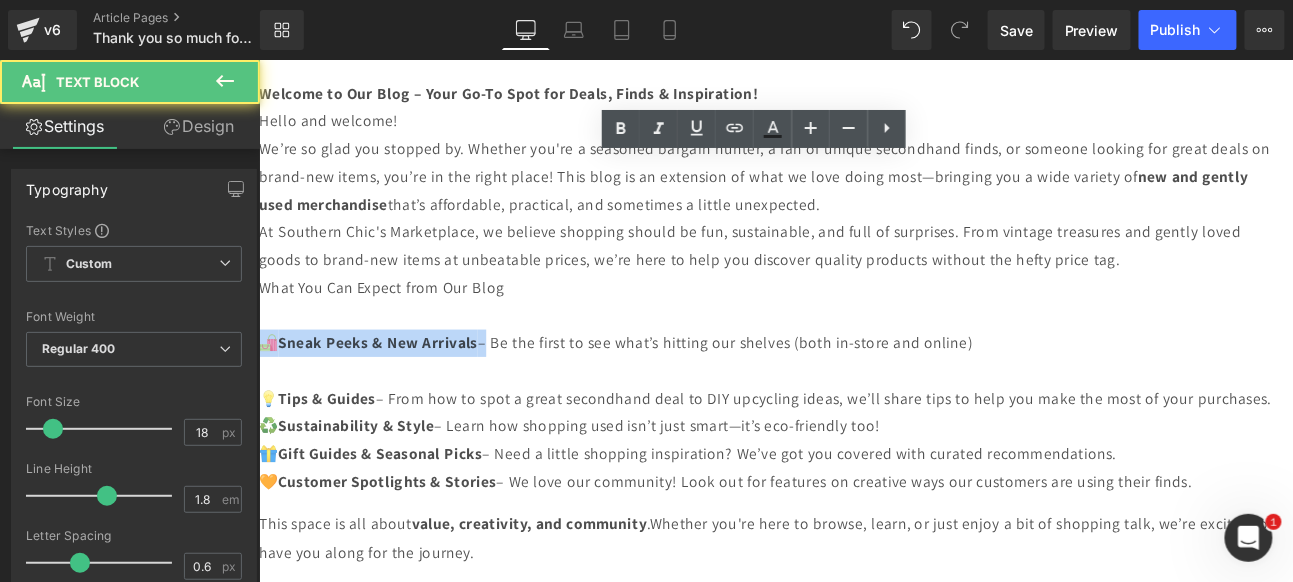 click on "🛍️  Sneak Peeks & New Arrivals  – Be the first to see what’s hitting our shelves (both in-store and online)" at bounding box center [858, 391] 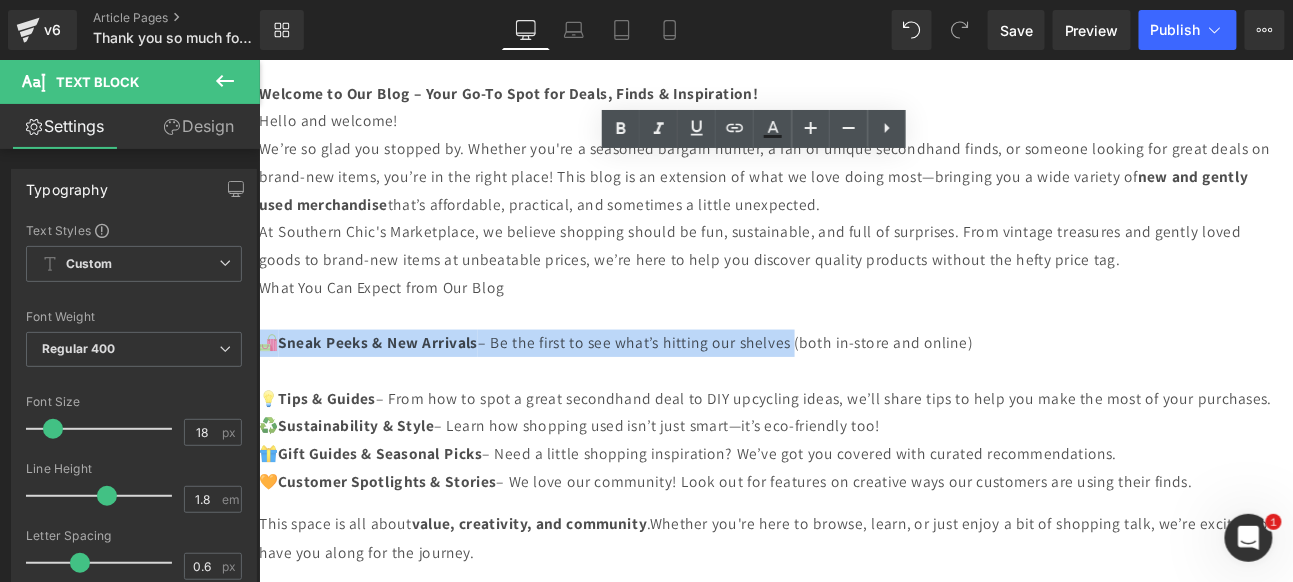 drag, startPoint x: 1063, startPoint y: 343, endPoint x: 439, endPoint y: 348, distance: 624.02 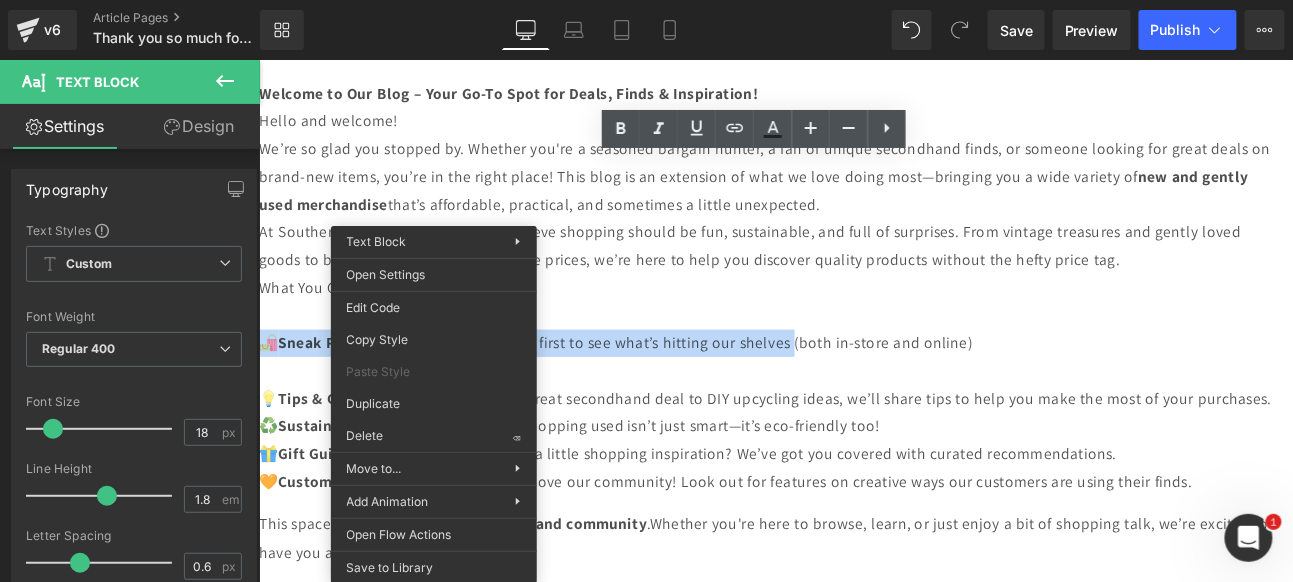 copy on "🛍️  Sneak Peeks & New Arrivals  – Be the first to see what’s hitting our shelves" 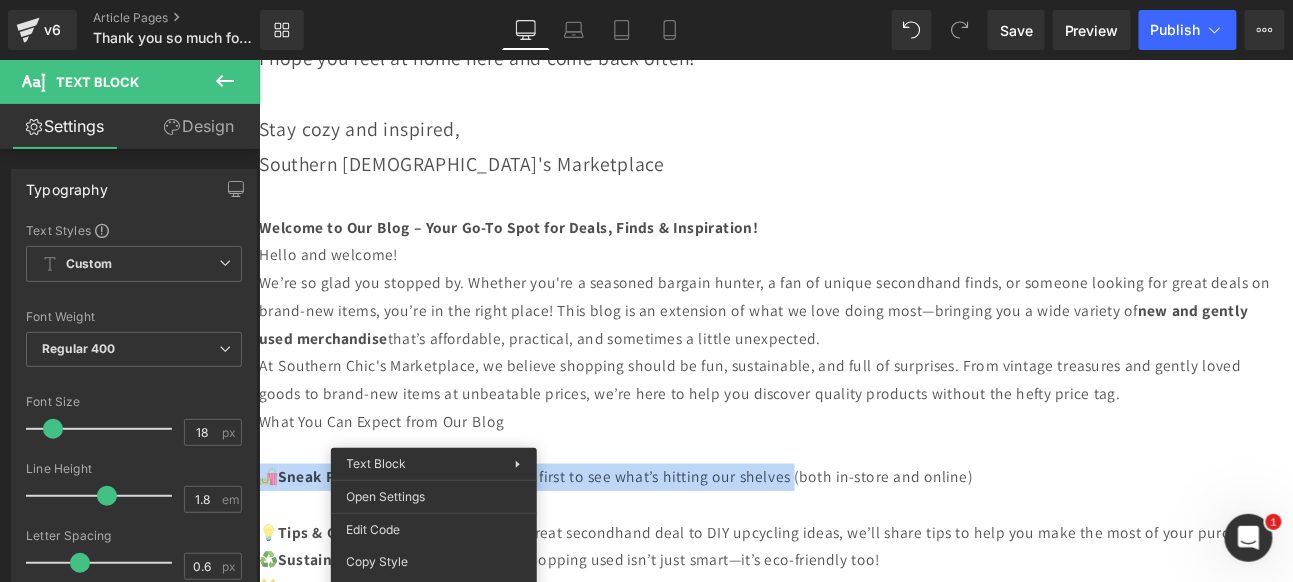 scroll, scrollTop: 1530, scrollLeft: 0, axis: vertical 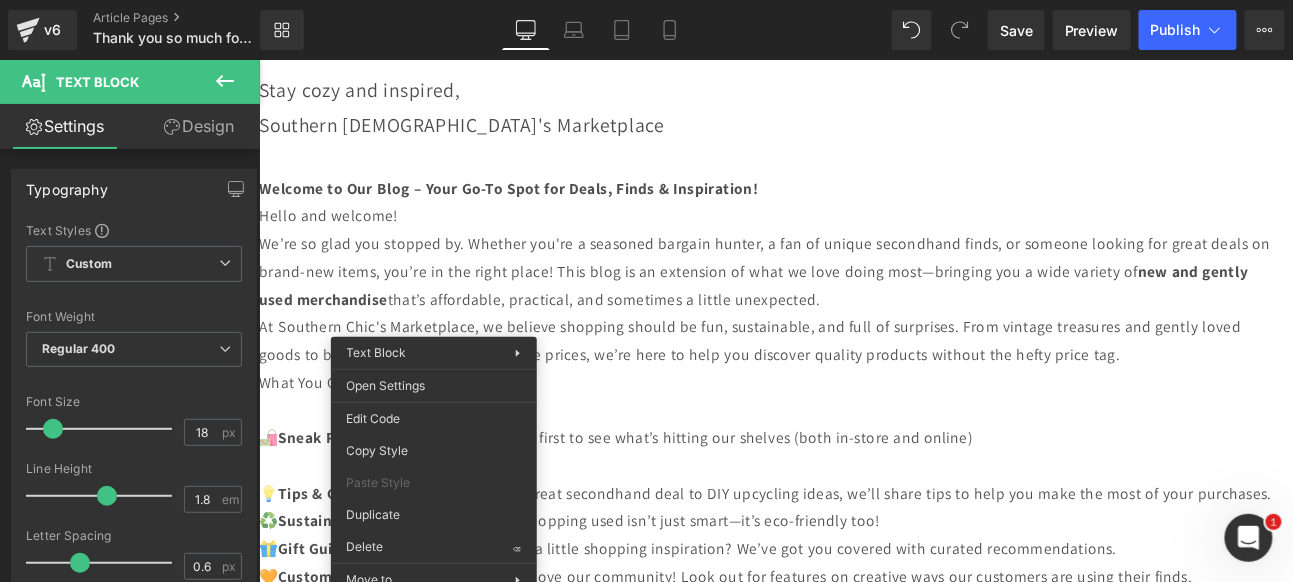 click on "Welcome to Our Blog – Your Go-To Spot for Deals, Finds & Inspiration! Hello and welcome! We’re so glad you stopped by. Whether you're a seasoned bargain hunter, a fan of unique secondhand finds, or someone looking for great deals on brand-new items, you’re in the right place! This blog is an extension of what we love doing most—bringing you a wide variety of  new and gently used merchandise  that’s affordable, practical, and sometimes a little unexpected. At [GEOGRAPHIC_DATA], we believe shopping should be fun, sustainable, and full of surprises. From vintage treasures and gently loved goods to brand-new items at unbeatable prices, we’re here to help you discover quality products without the hefty price tag. What You Can Expect from Our Blog 🛍️  Sneak Peeks & New Arrivals  – Be the first to see what’s hitting our shelves (both in-store and online) 💡  Tips & Guides ♻️  Sustainability & Style  – Learn how shopping used isn’t just smart—it’s eco-friendly too! 🎁" at bounding box center (858, 538) 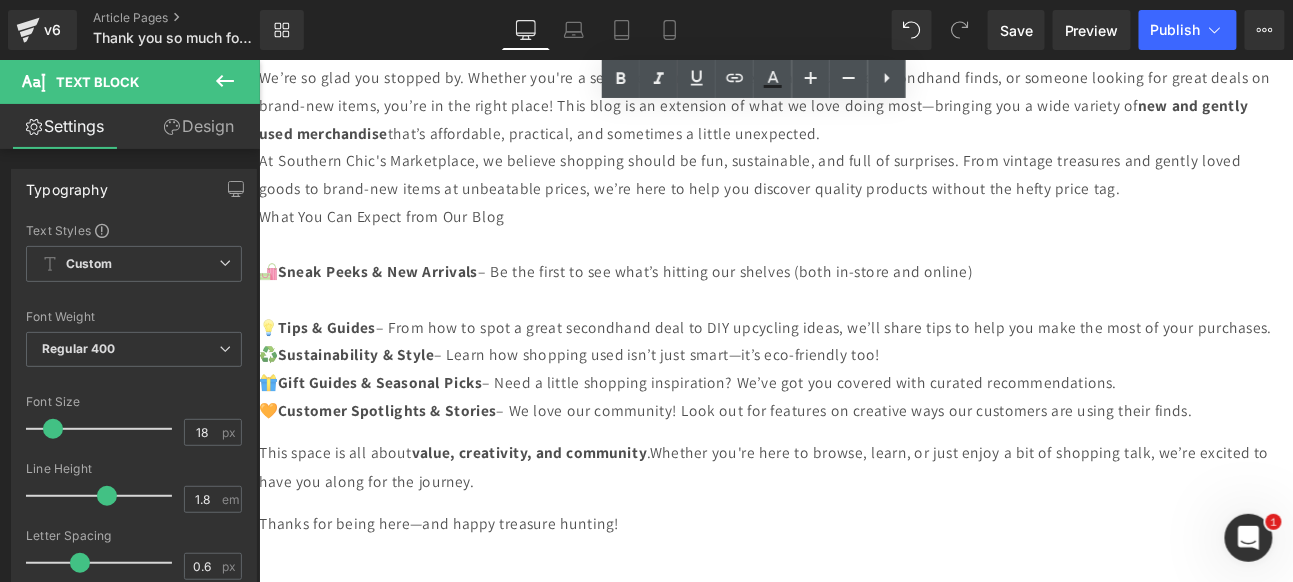 scroll, scrollTop: 1752, scrollLeft: 0, axis: vertical 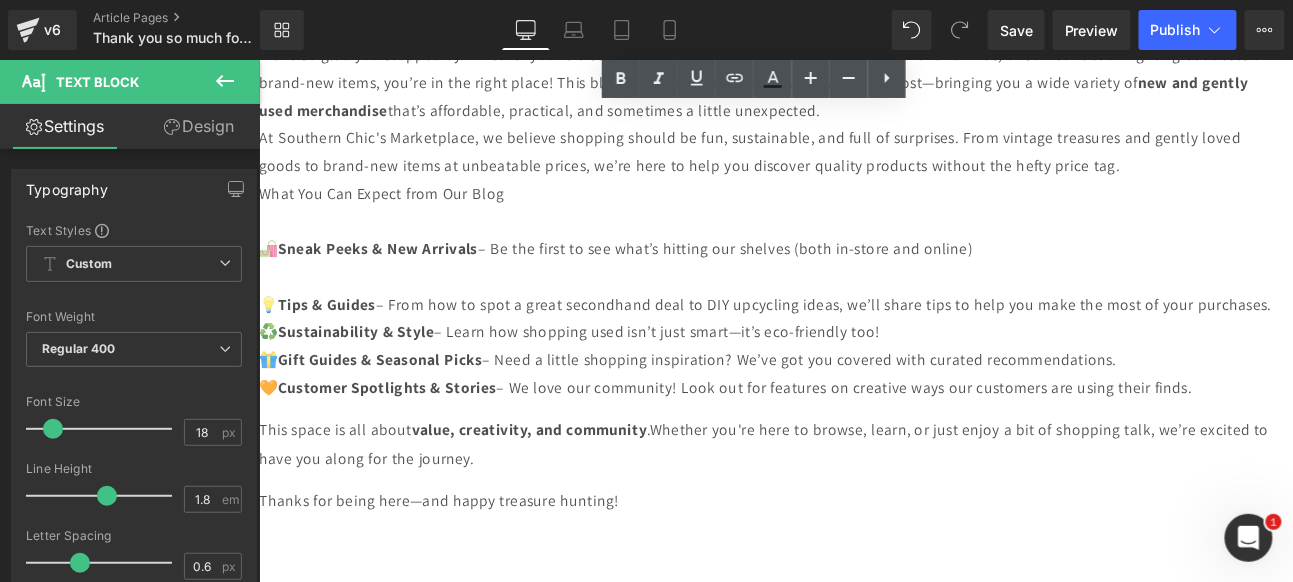 click on "Thanks for being here—and happy treasure hunting!" at bounding box center (858, 575) 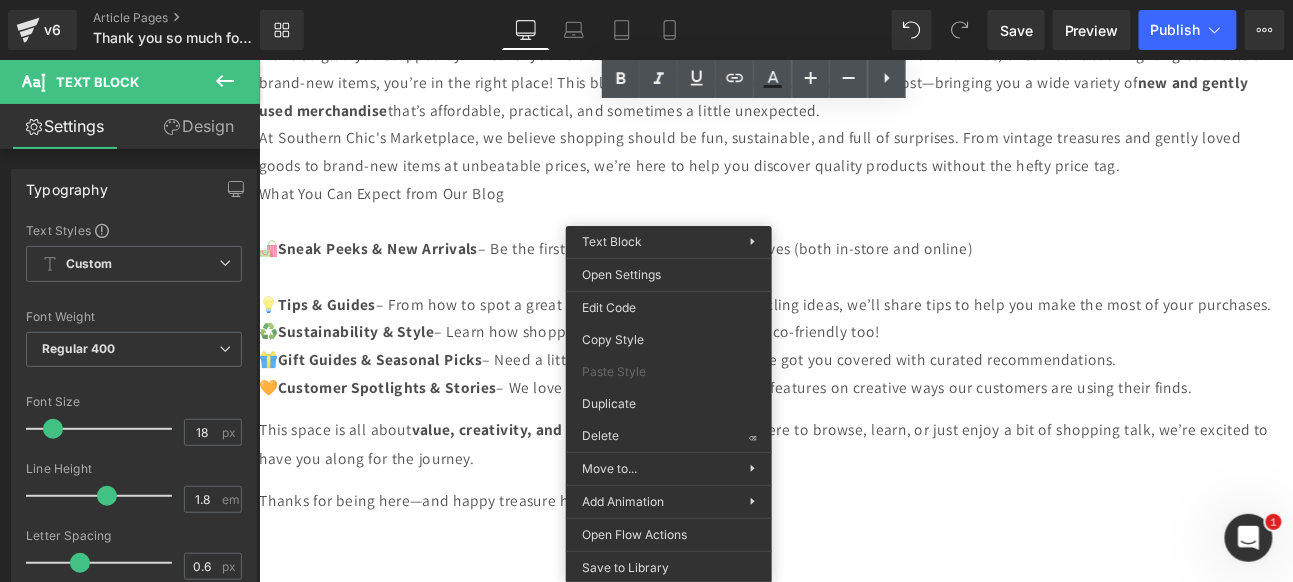 copy on "Thanks for being here—and happy treasure hunting!" 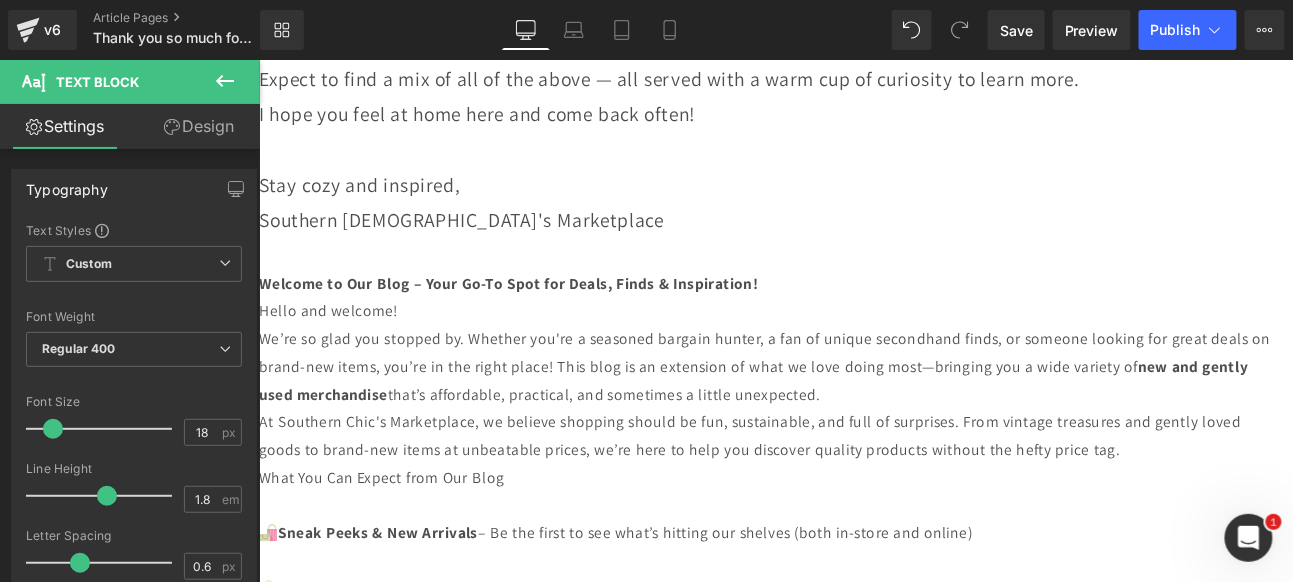 scroll, scrollTop: 1197, scrollLeft: 0, axis: vertical 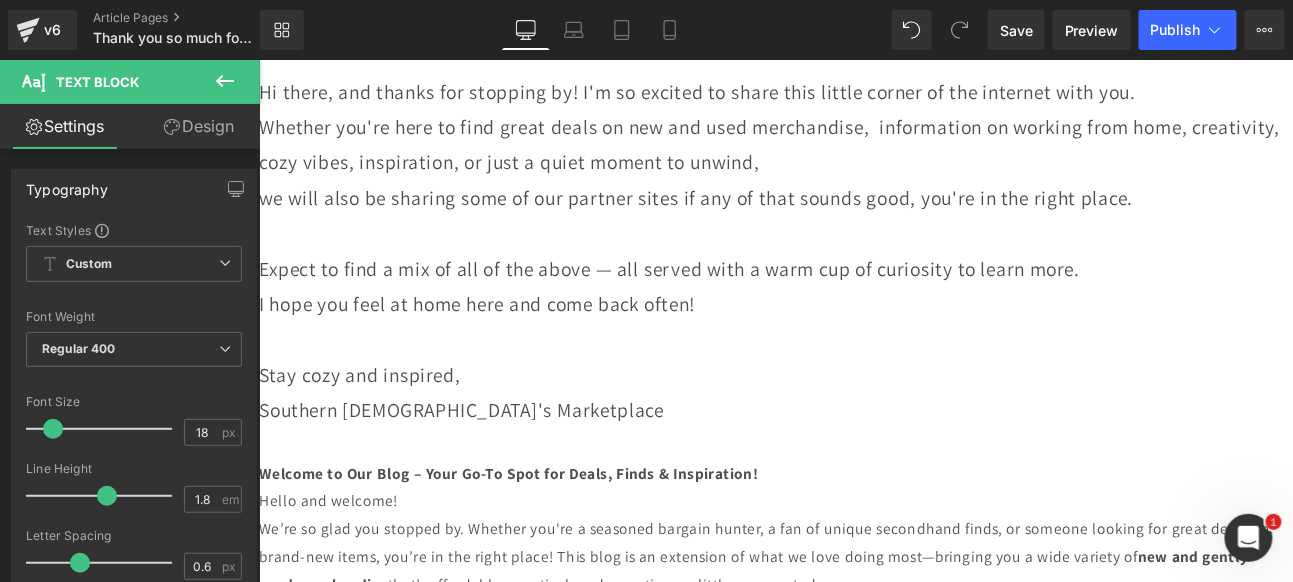 click on "I hope you feel at home here and come back often!" at bounding box center (858, 344) 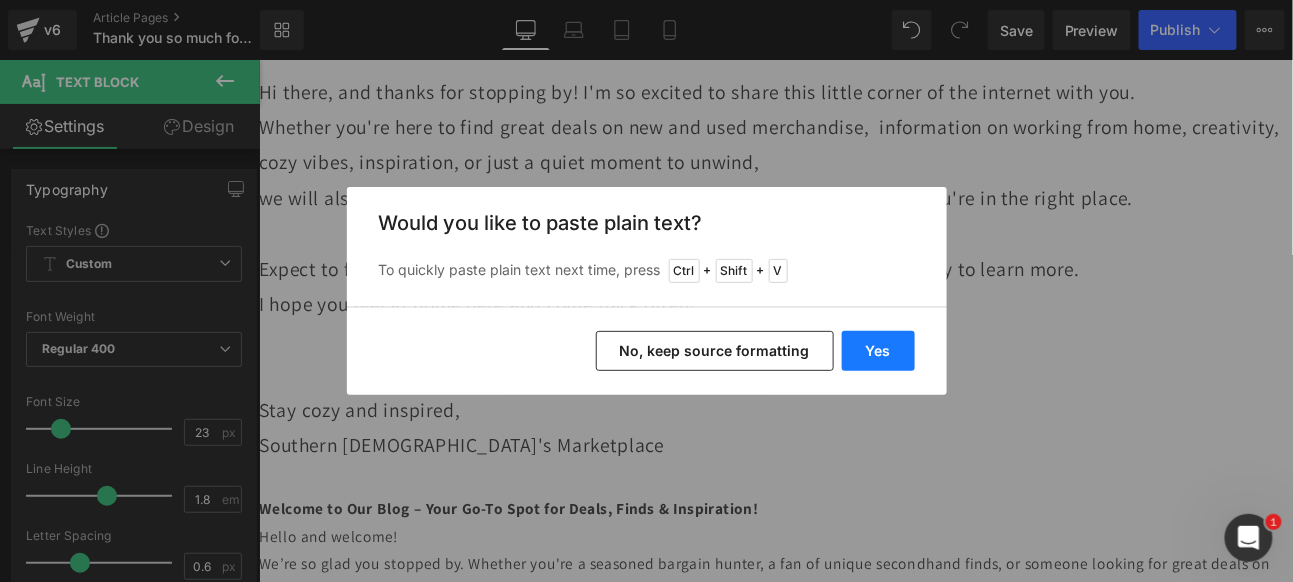 drag, startPoint x: 905, startPoint y: 349, endPoint x: 823, endPoint y: 312, distance: 89.961105 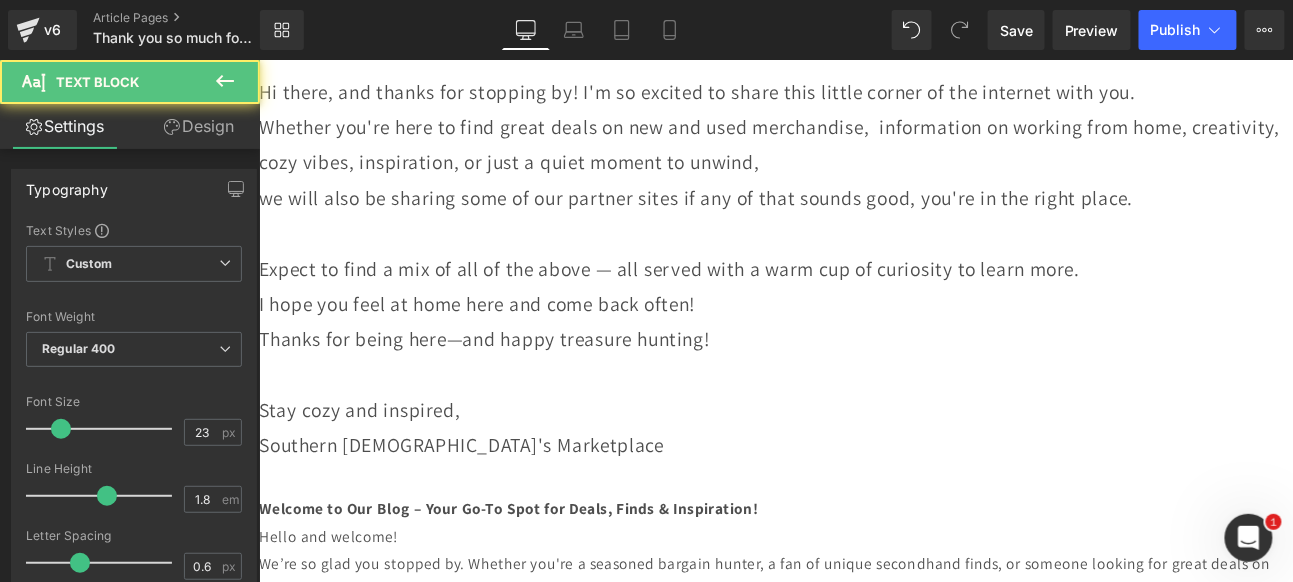 click on "I hope you feel at home here and come back often!" at bounding box center (858, 344) 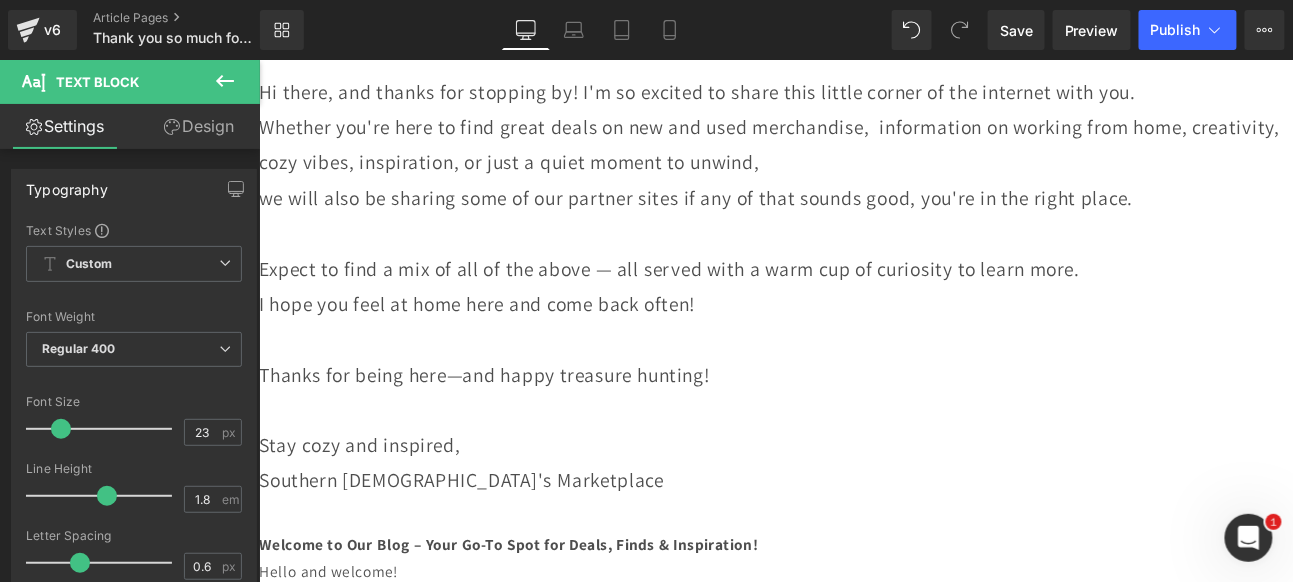 click on "Thanks for being here—and happy treasure hunting!" at bounding box center (858, 427) 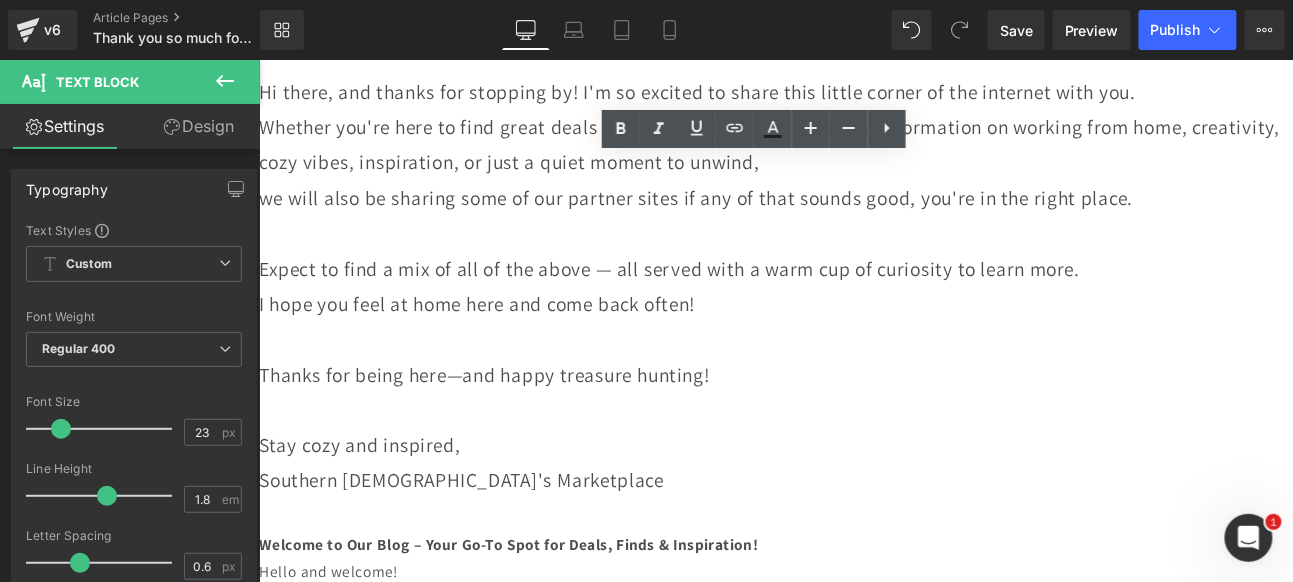 drag, startPoint x: 1208, startPoint y: 383, endPoint x: 574, endPoint y: 385, distance: 634.0032 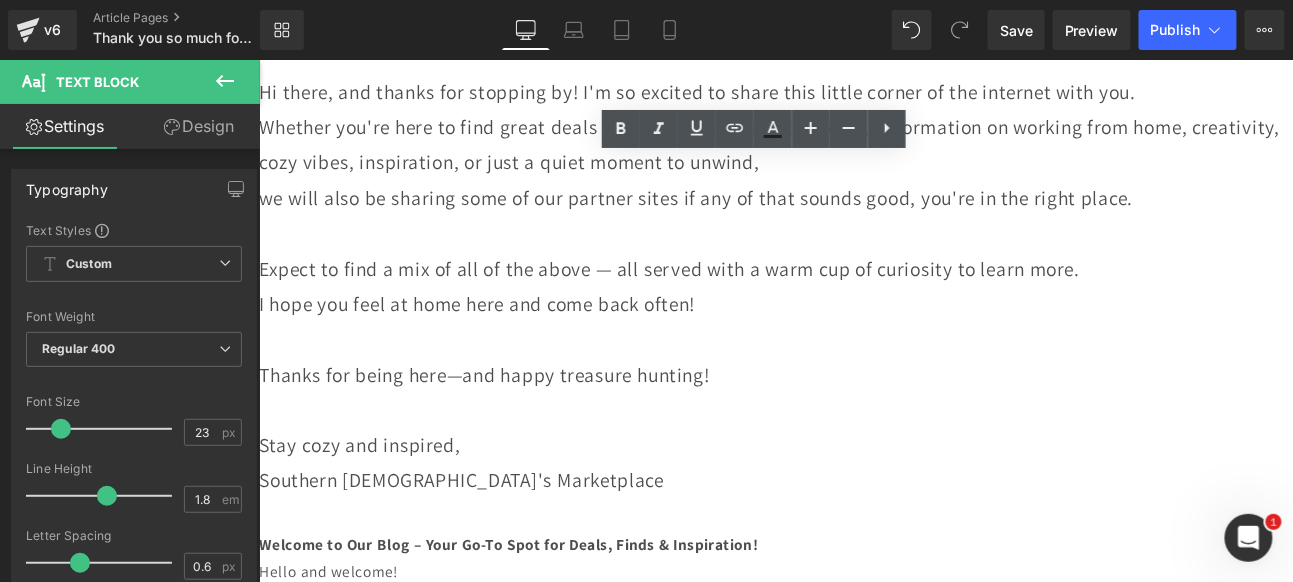 copy on "Thanks for being here—and happy treasure hunting!" 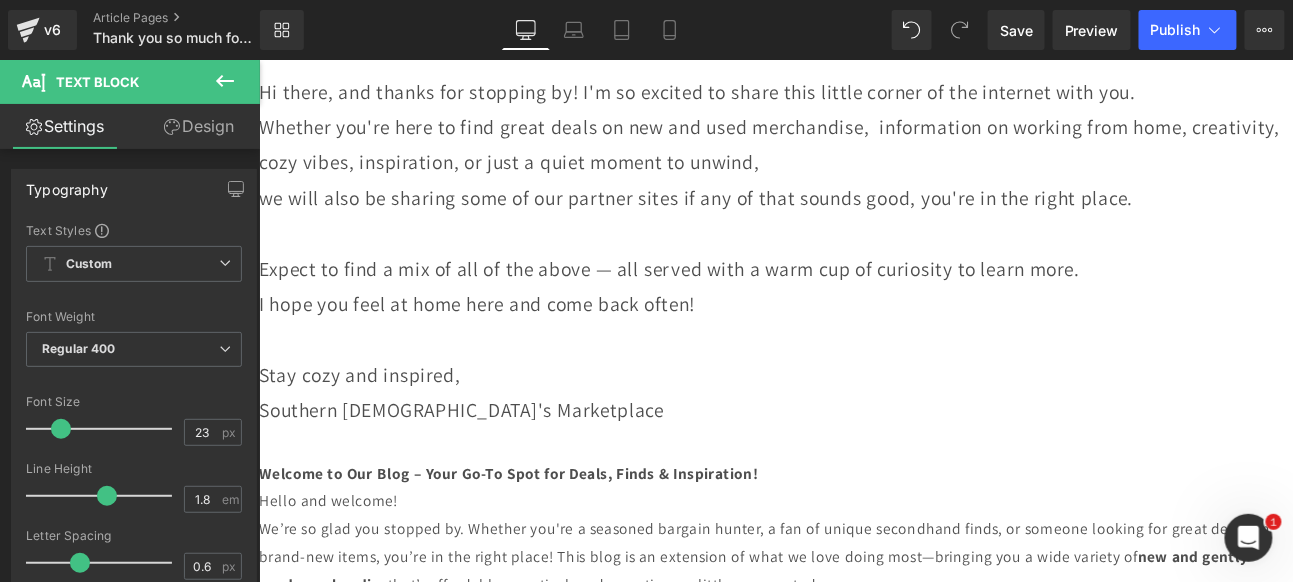 click at bounding box center (858, 385) 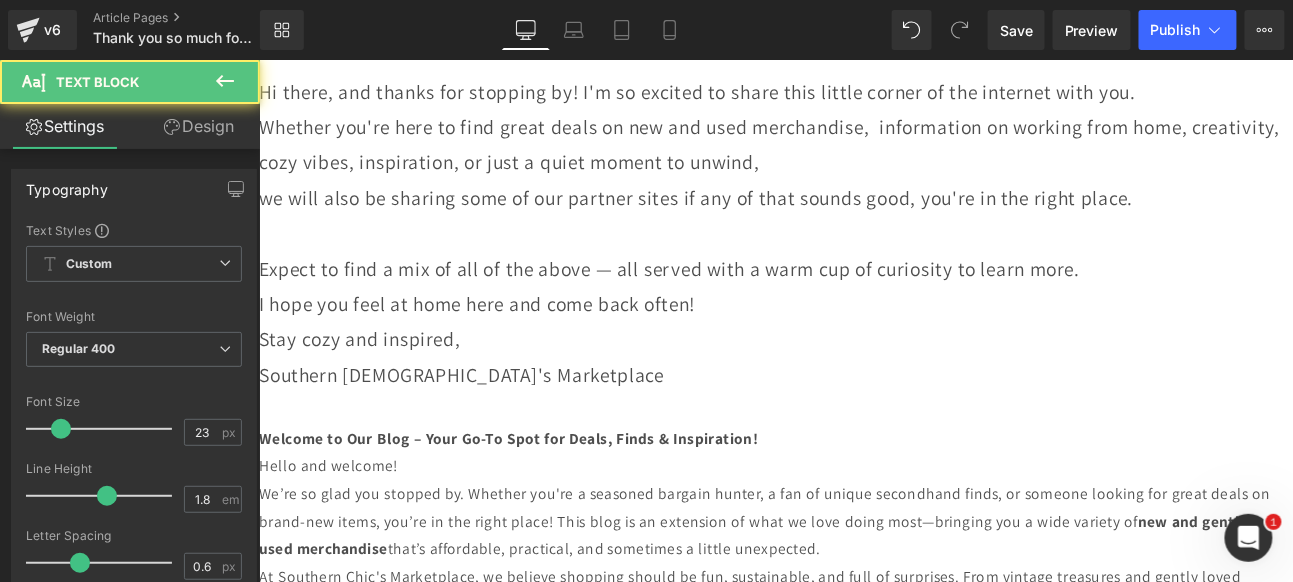 click on "Stay cozy and inspired," at bounding box center (858, 385) 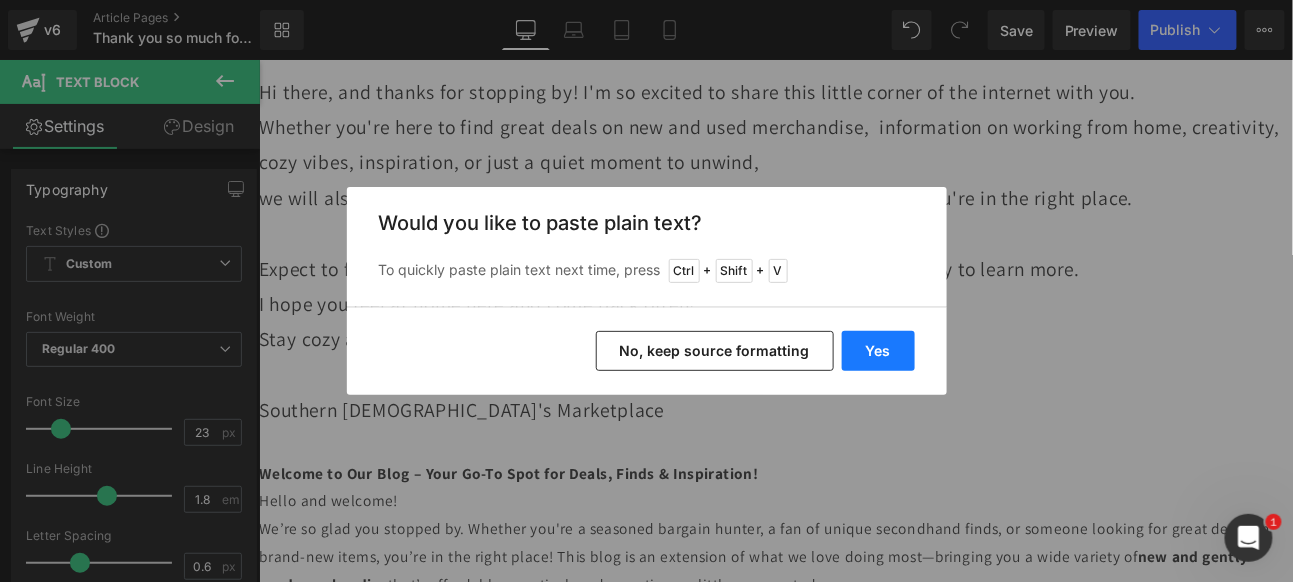 click on "Yes" at bounding box center (878, 351) 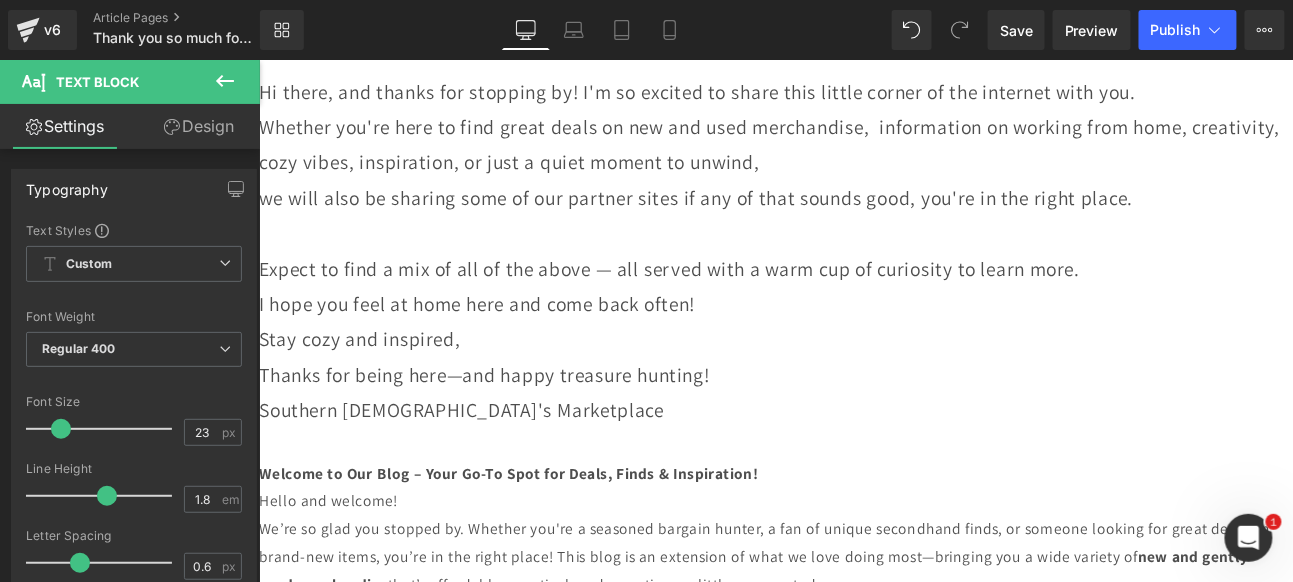 click on "Thanks for being here—and happy treasure hunting!" at bounding box center [858, 427] 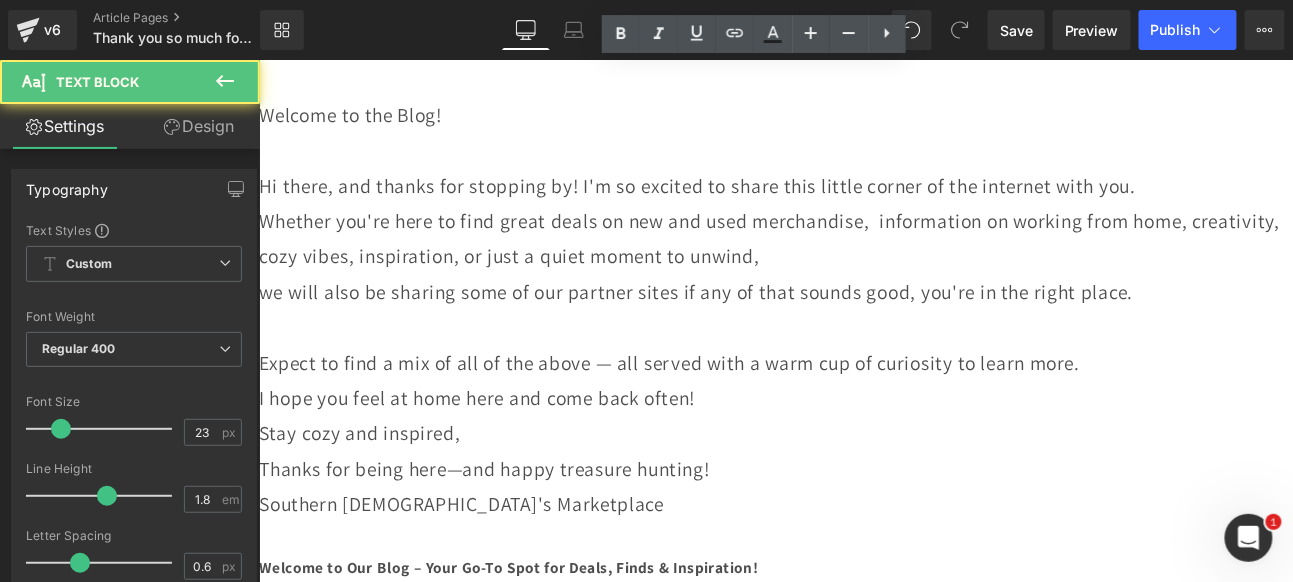 click at bounding box center [858, 372] 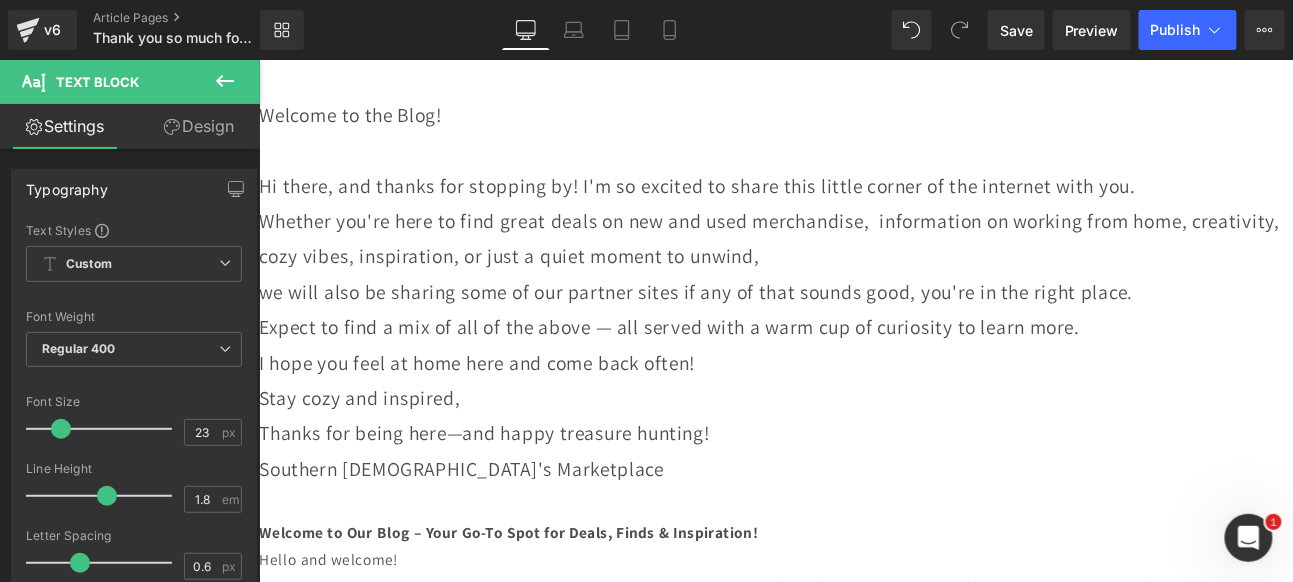 click on "Thanks for being here—and happy treasure hunting!" at bounding box center [858, 496] 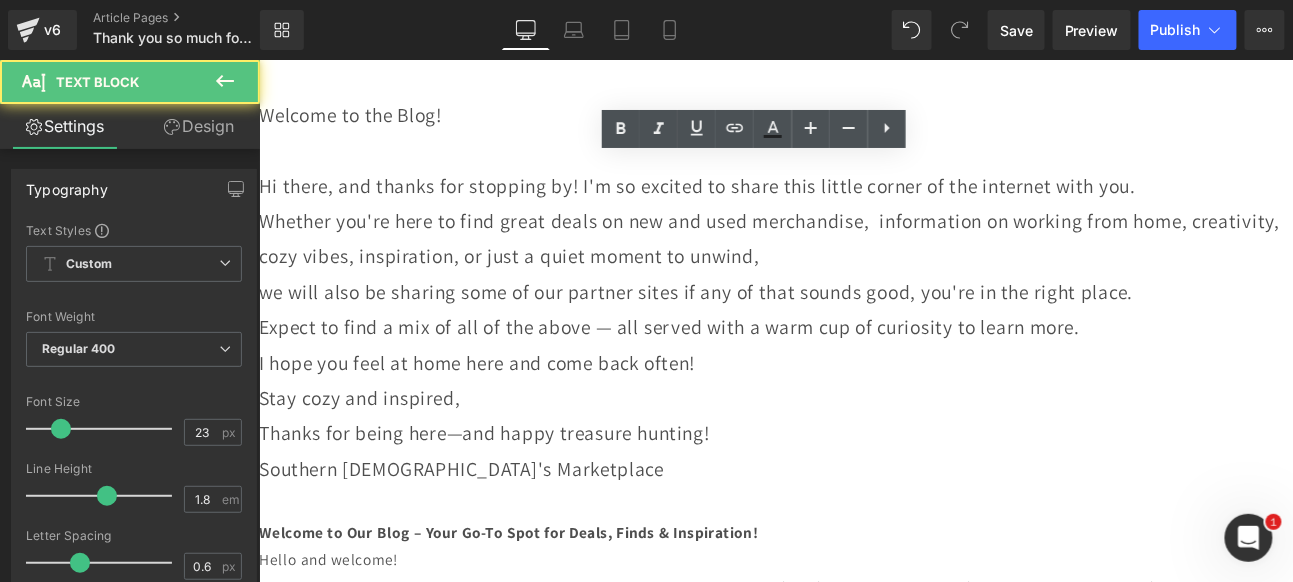 click on "Southern [DEMOGRAPHIC_DATA]'s Marketplace" at bounding box center (858, 538) 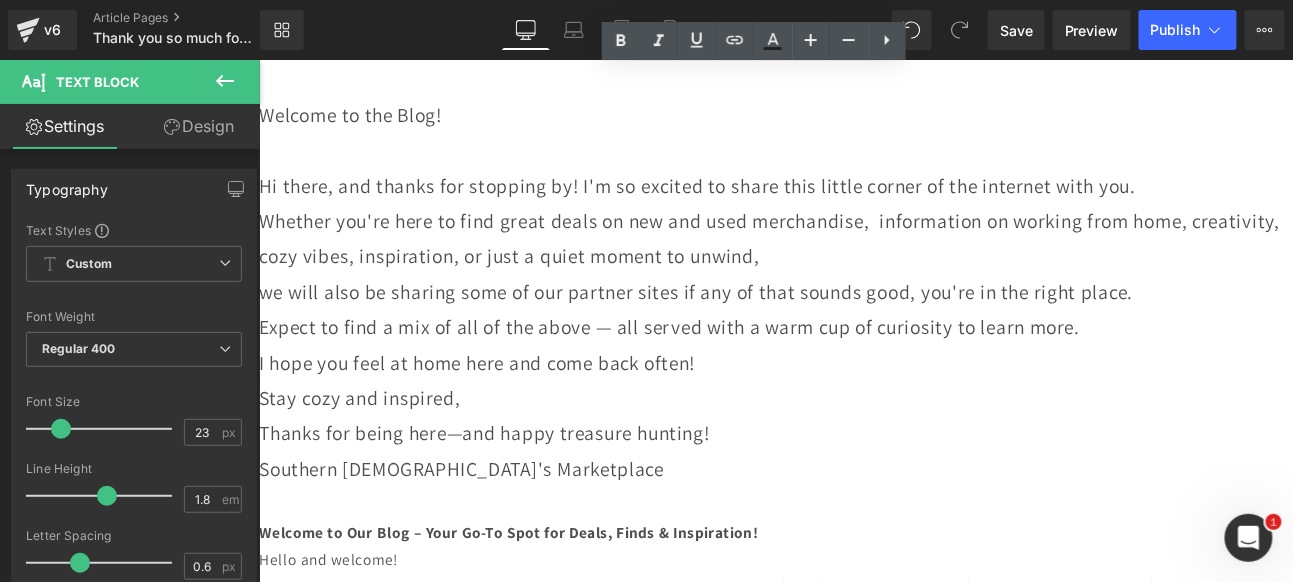 scroll, scrollTop: 863, scrollLeft: 0, axis: vertical 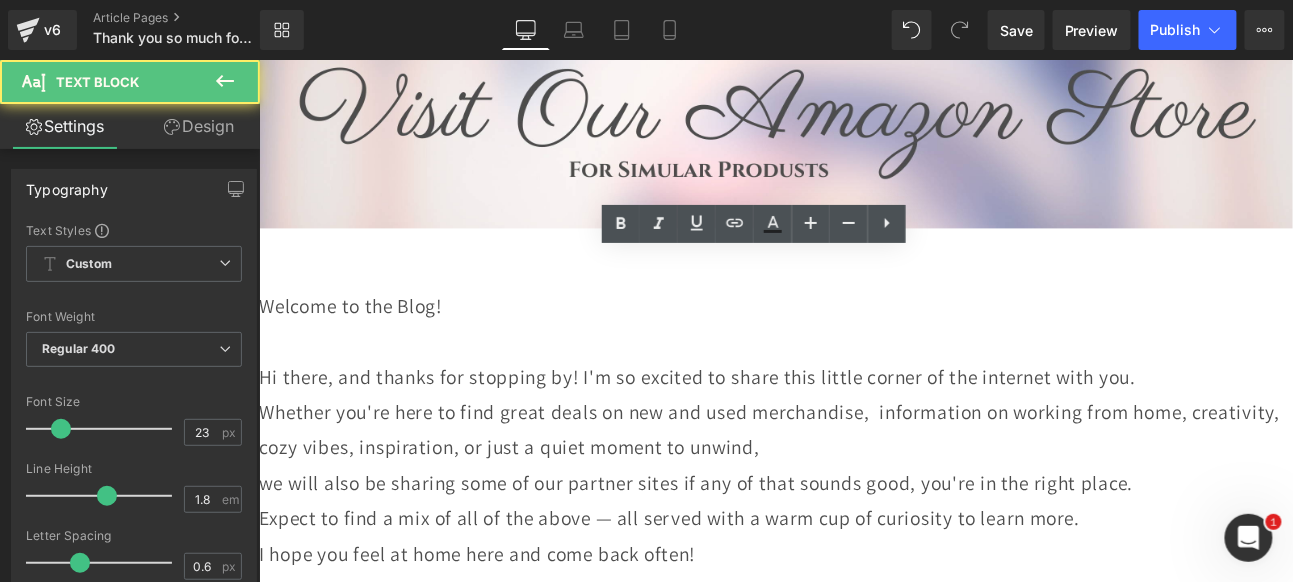 click on "Hi there, and thanks for stopping by! I'm so excited to share this little corner of the internet with you." at bounding box center (858, 430) 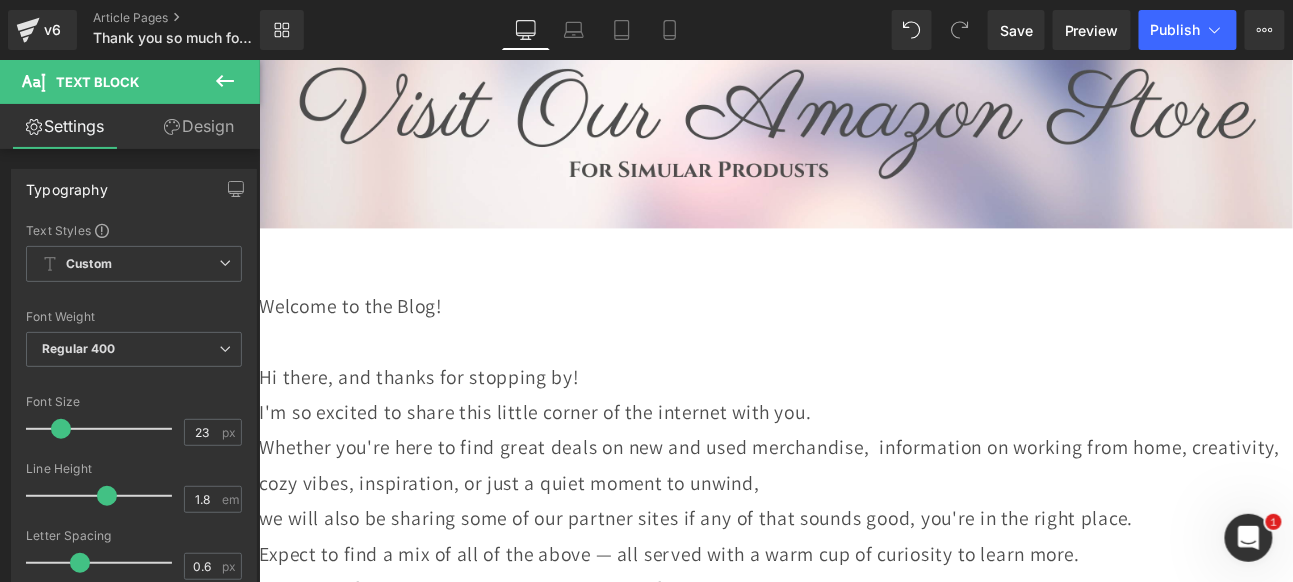 scroll, scrollTop: 975, scrollLeft: 0, axis: vertical 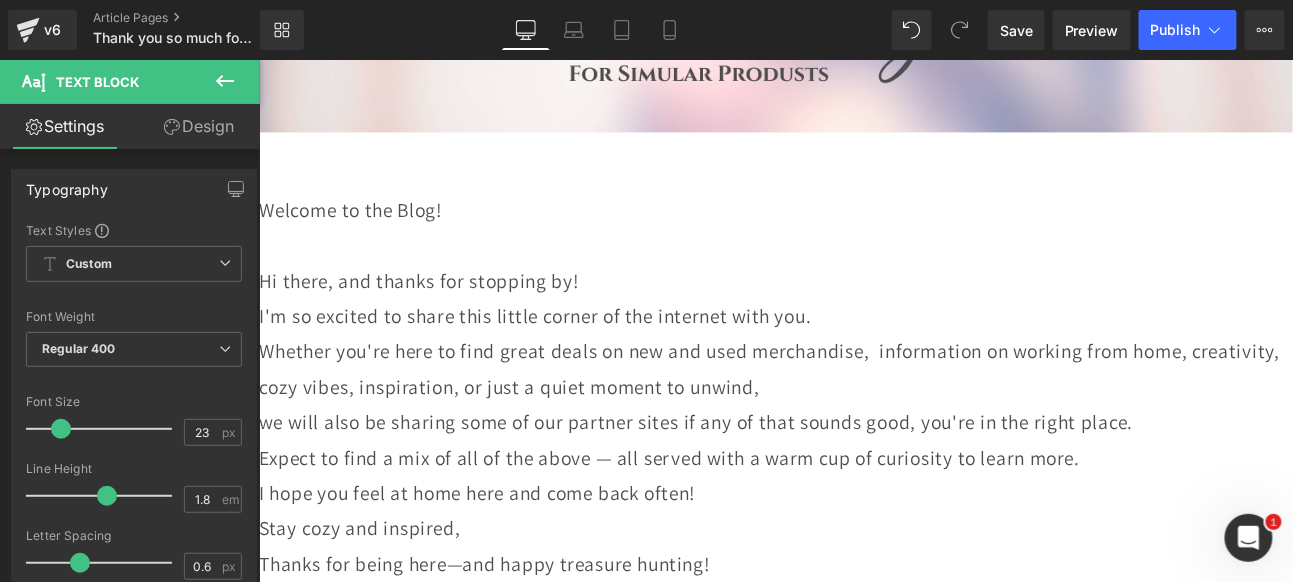 click on "Whether you're here to find great deals on new and used merchandise,  information on working from home, creativity, cozy vibes, inspiration, or just a quiet moment to unwind," at bounding box center [858, 421] 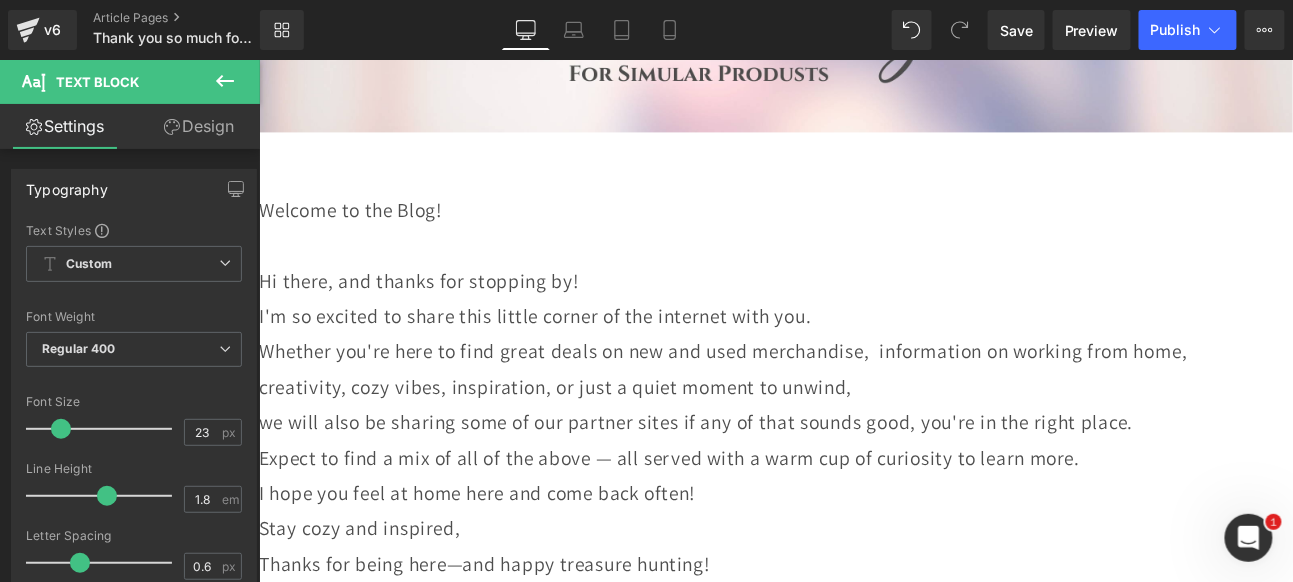 click on "creativity, cozy vibes, inspiration, or just a quiet moment to unwind," at bounding box center [858, 442] 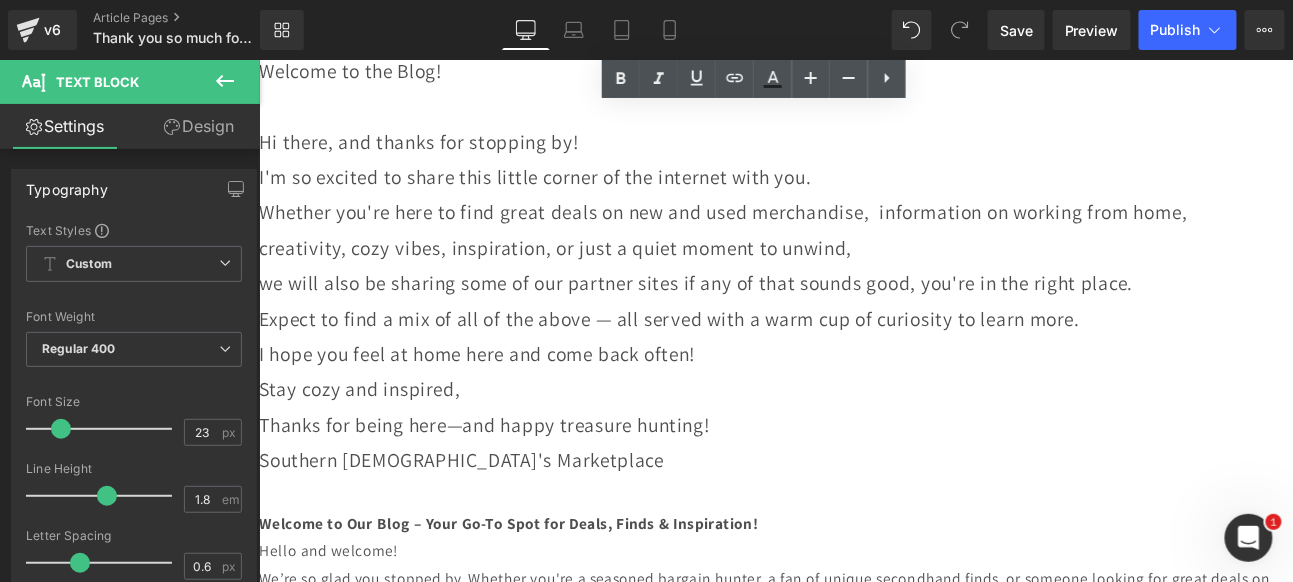scroll, scrollTop: 1197, scrollLeft: 0, axis: vertical 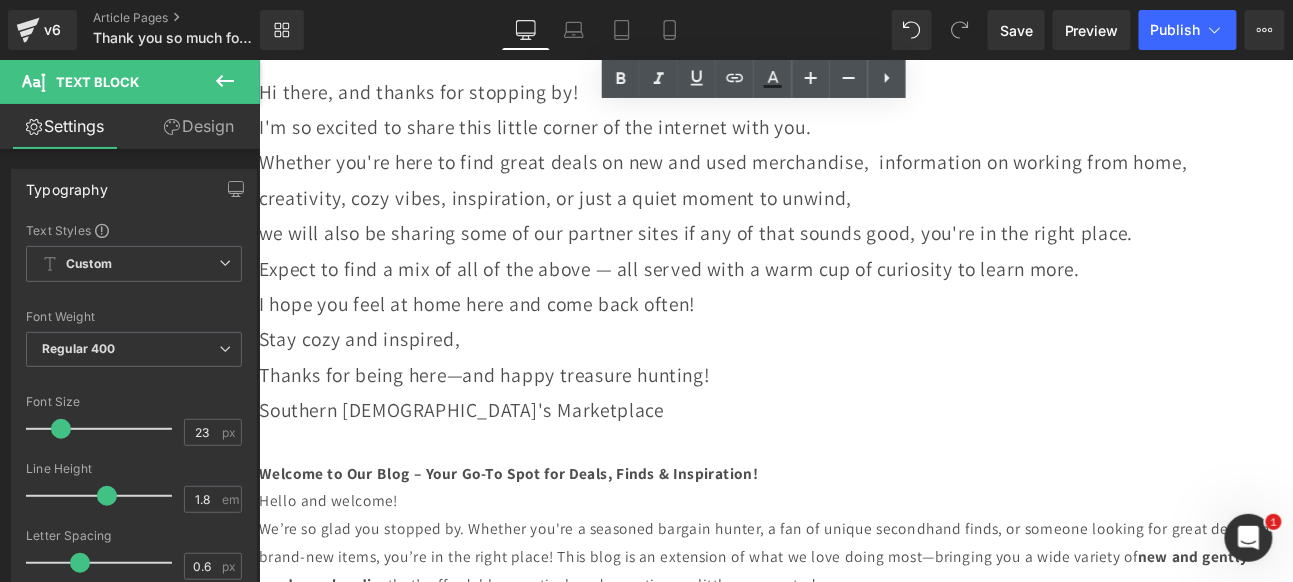 drag, startPoint x: 557, startPoint y: 495, endPoint x: 1004, endPoint y: 673, distance: 481.1372 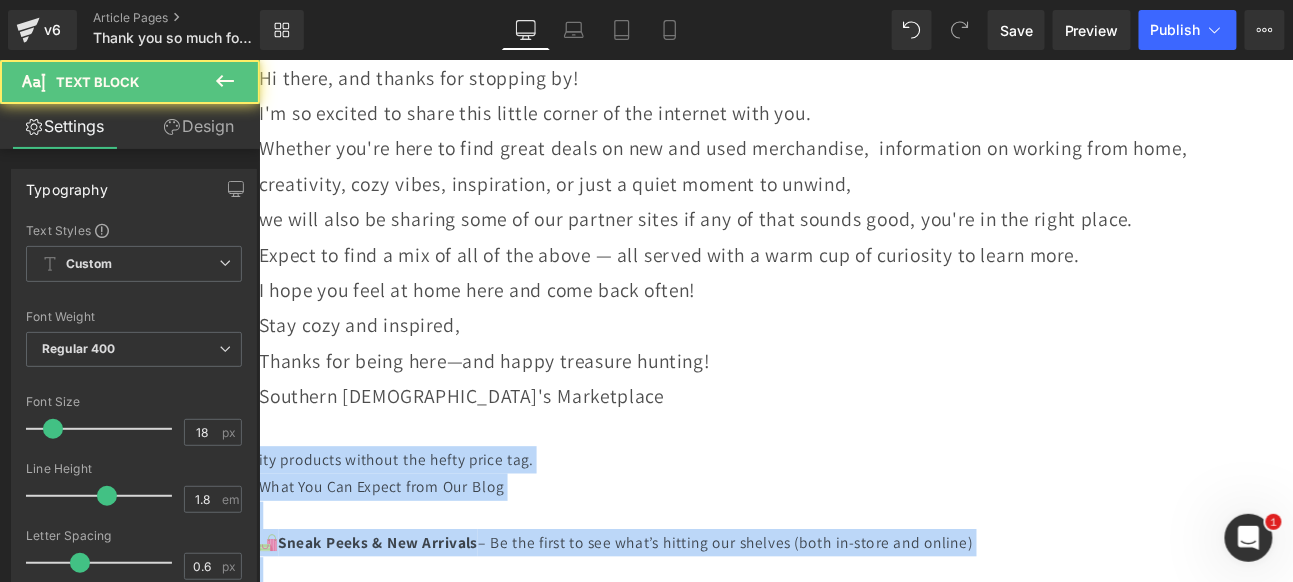 scroll, scrollTop: 1531, scrollLeft: 0, axis: vertical 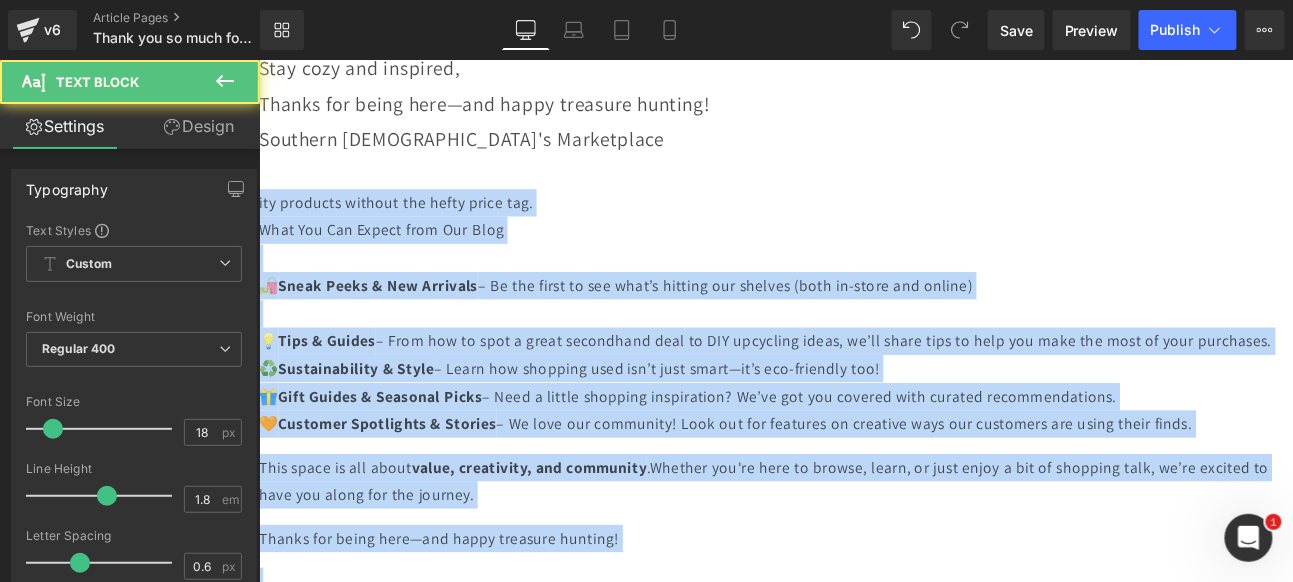 drag, startPoint x: 690, startPoint y: 484, endPoint x: 997, endPoint y: 618, distance: 334.97015 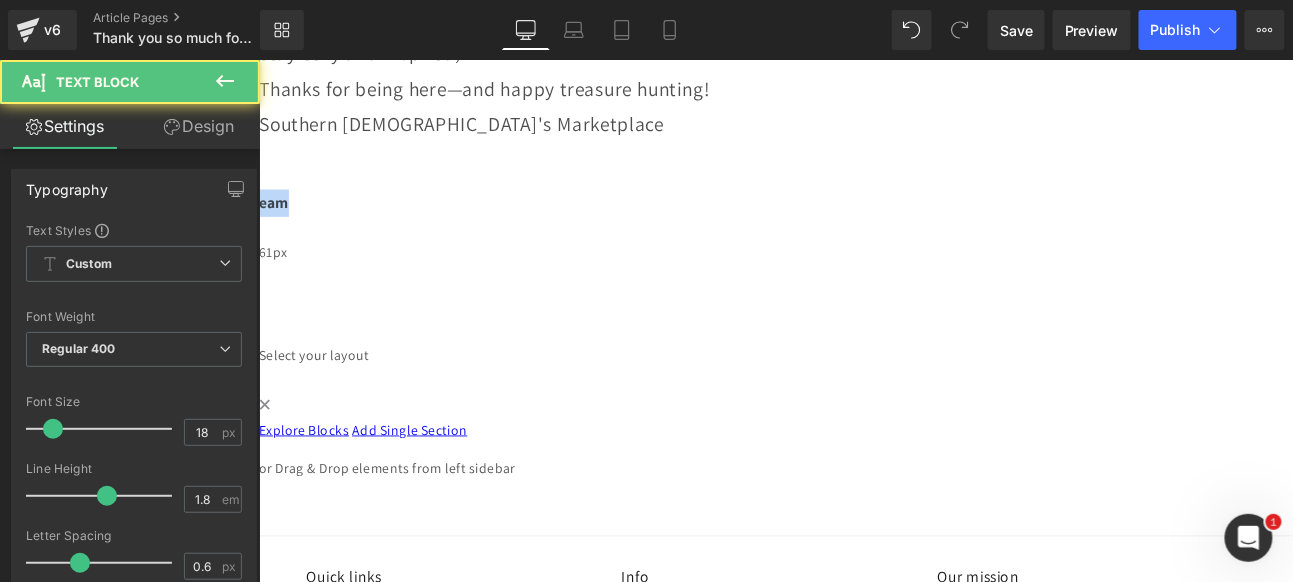 drag, startPoint x: 853, startPoint y: 176, endPoint x: 808, endPoint y: 170, distance: 45.39824 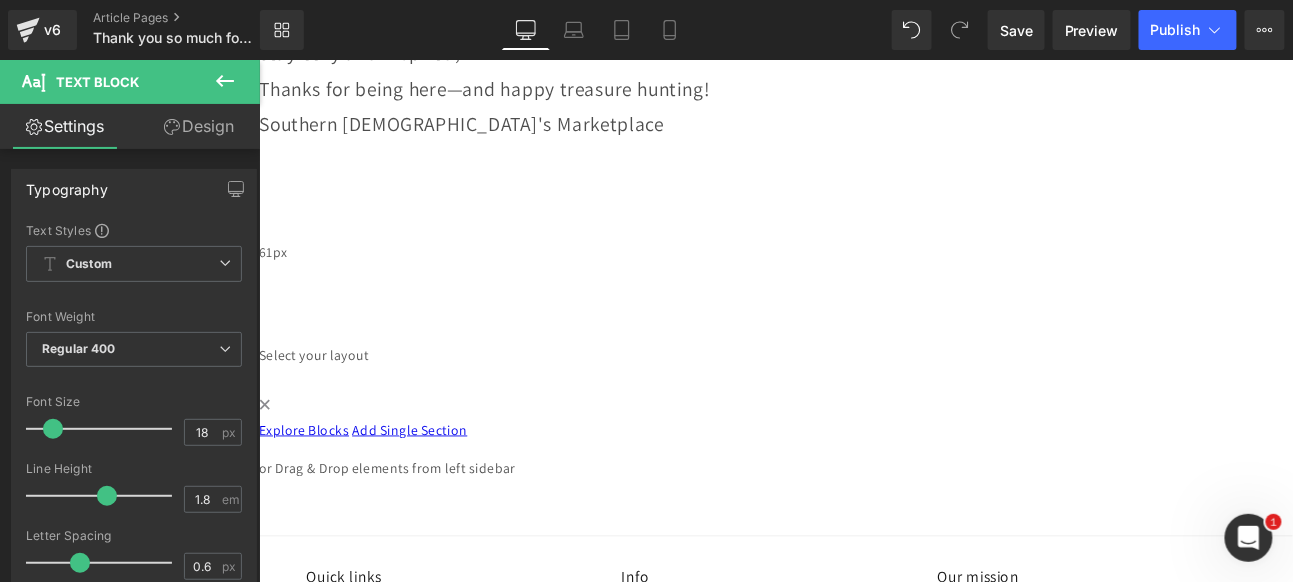 scroll, scrollTop: 1309, scrollLeft: 0, axis: vertical 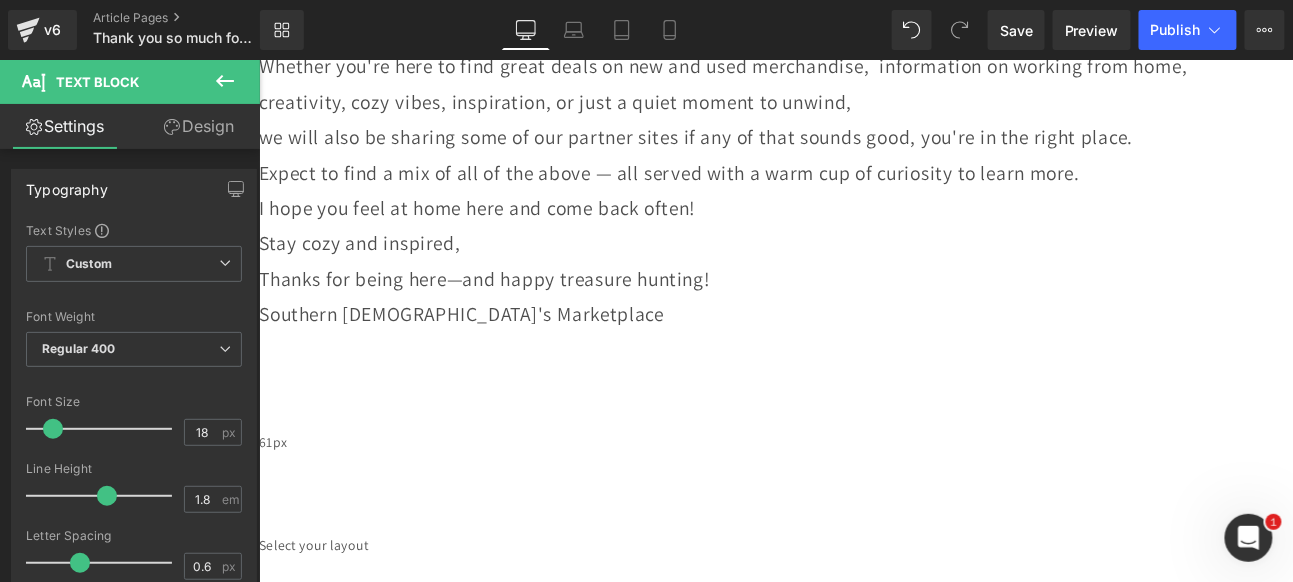 click at bounding box center (858, 399) 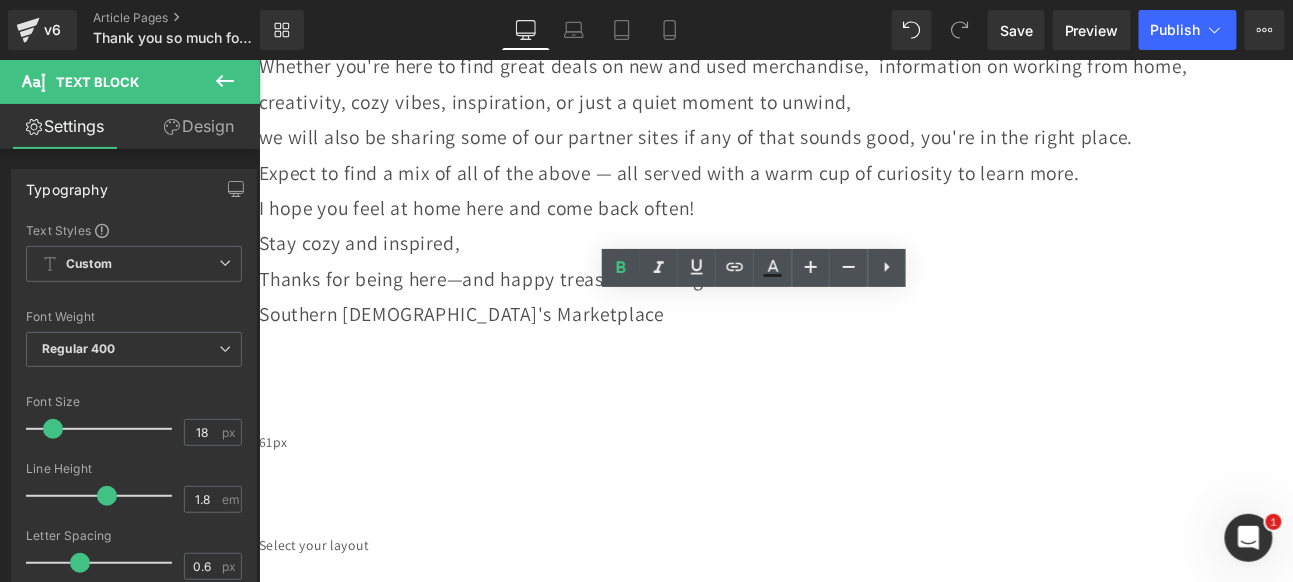 click on "Please be sure to check back we are new to this Test Text Block         Image         "Welcome Aboard: Let's Explore Our Blog Together" Heading         Image         Image
Welcome to the Blog! Hi there, and thanks for stopping by!  I'm so excited to share this little corner of the internet with you.  Whether you're here to find great deals on new and used merchandise,  information on working from home,  creativity, cozy vibes, inspiration, or just a quiet moment to unwind,  we will also be sharing some of our partner sites if any of that sounds good, you're in the right place. Expect to find a mix of all of the above — all served with a warm cup of curiosity to learn more.  I hope you feel at home here and come back often! Stay cozy and inspired, Thanks for being here—and happy treasure hunting!  Southern [DEMOGRAPHIC_DATA]'s Marketplace
Text Block         Text Block         Row   61px
Select your layout" at bounding box center [863, -167] 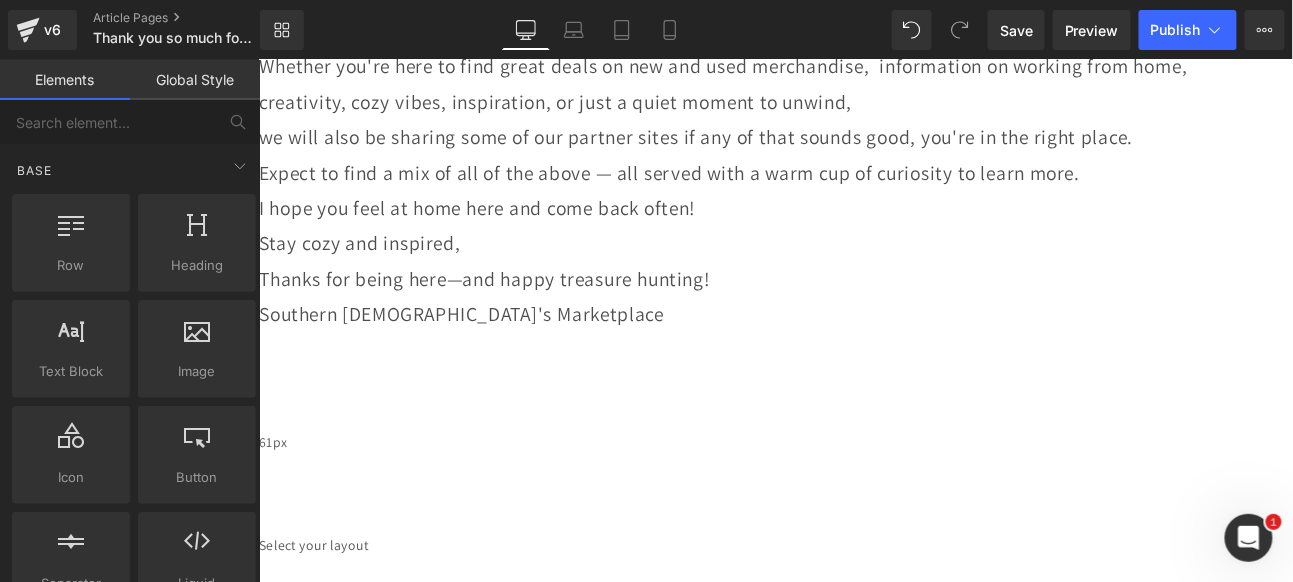 drag, startPoint x: 835, startPoint y: 391, endPoint x: 881, endPoint y: 391, distance: 46 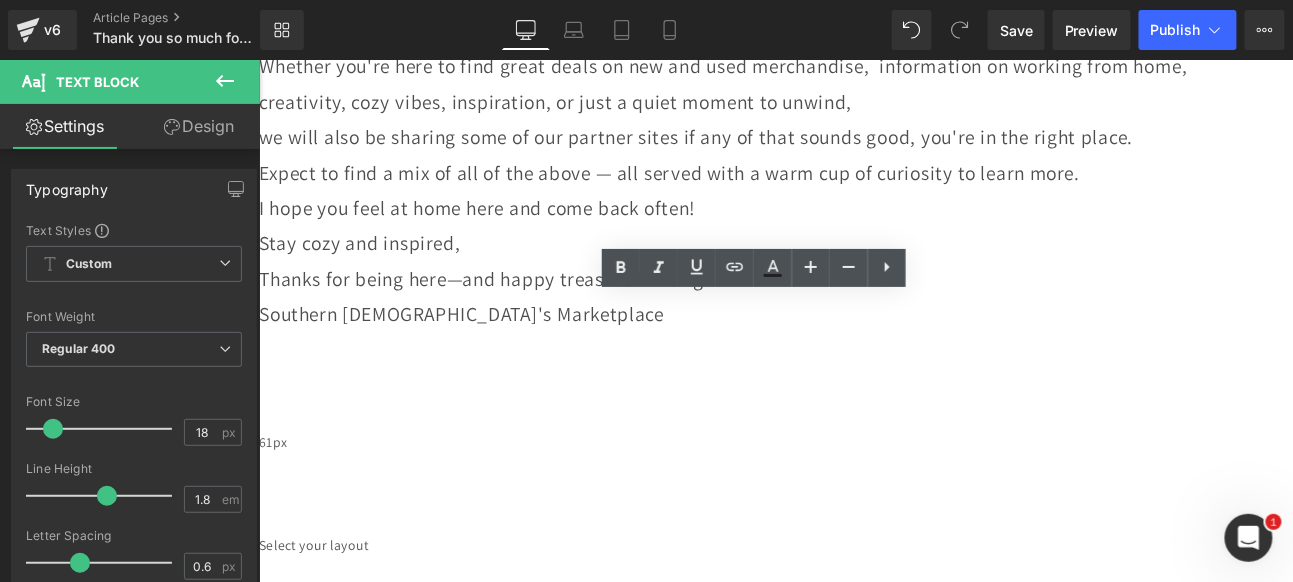 click on "Please be sure to check back we are new to this Test Text Block         Image         "Welcome Aboard: Let's Explore Our Blog Together" Heading         Image         Image
Welcome to the Blog! Hi there, and thanks for stopping by!  I'm so excited to share this little corner of the internet with you.  Whether you're here to find great deals on new and used merchandise,  information on working from home,  creativity, cozy vibes, inspiration, or just a quiet moment to unwind,  we will also be sharing some of our partner sites if any of that sounds good, you're in the right place. Expect to find a mix of all of the above — all served with a warm cup of curiosity to learn more.  I hope you feel at home here and come back often! Stay cozy and inspired, Thanks for being here—and happy treasure hunting!  Southern [DEMOGRAPHIC_DATA]'s Marketplace
Text Block         Text Block         Row   61px
Select your layout" at bounding box center [863, -167] 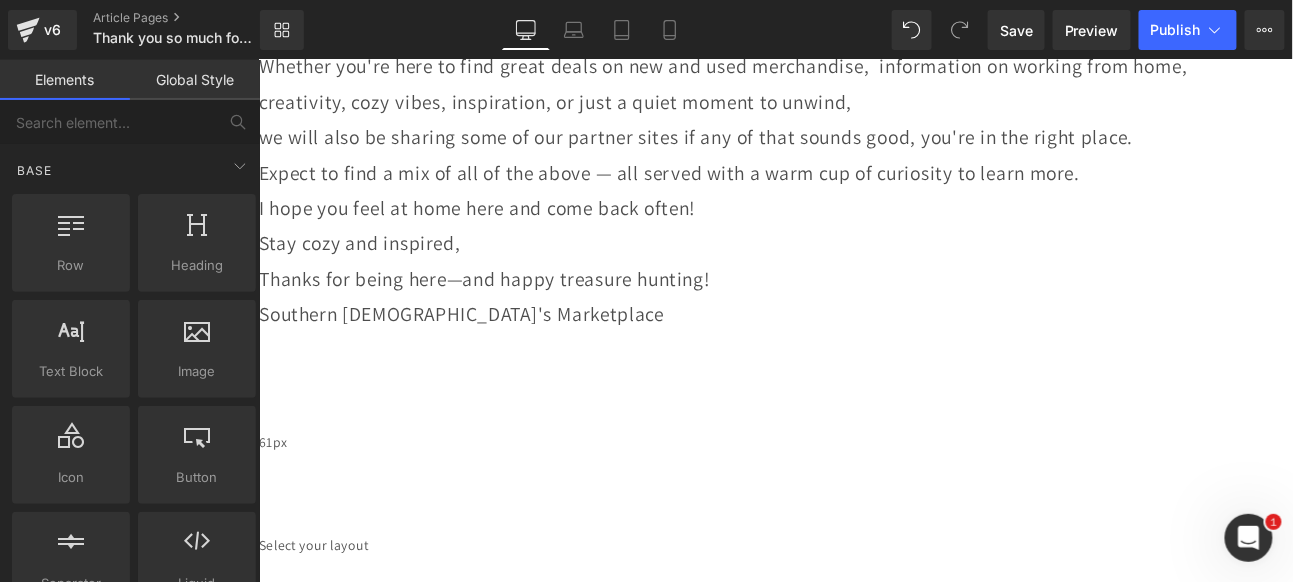 click 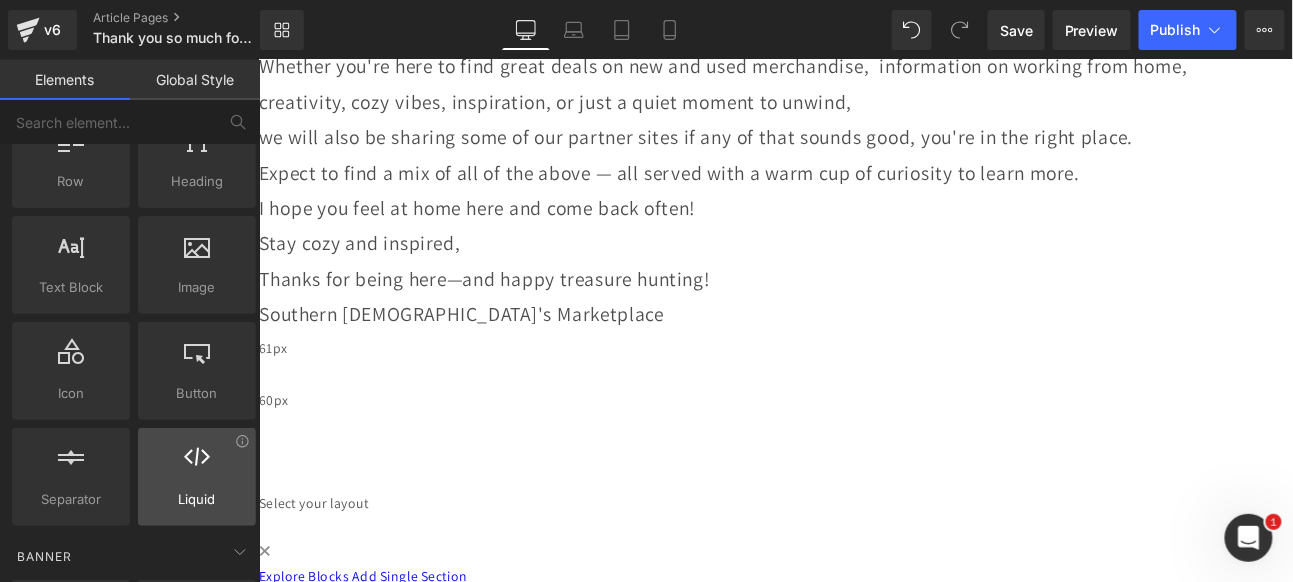 scroll, scrollTop: 111, scrollLeft: 0, axis: vertical 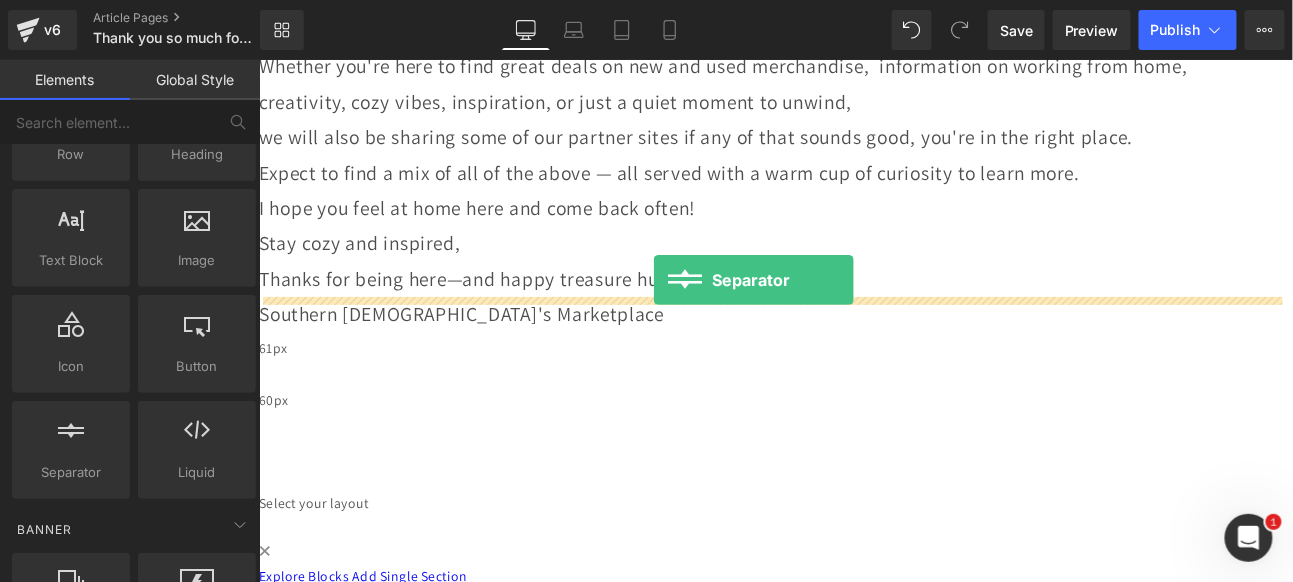 drag, startPoint x: 350, startPoint y: 492, endPoint x: 719, endPoint y: 316, distance: 408.8239 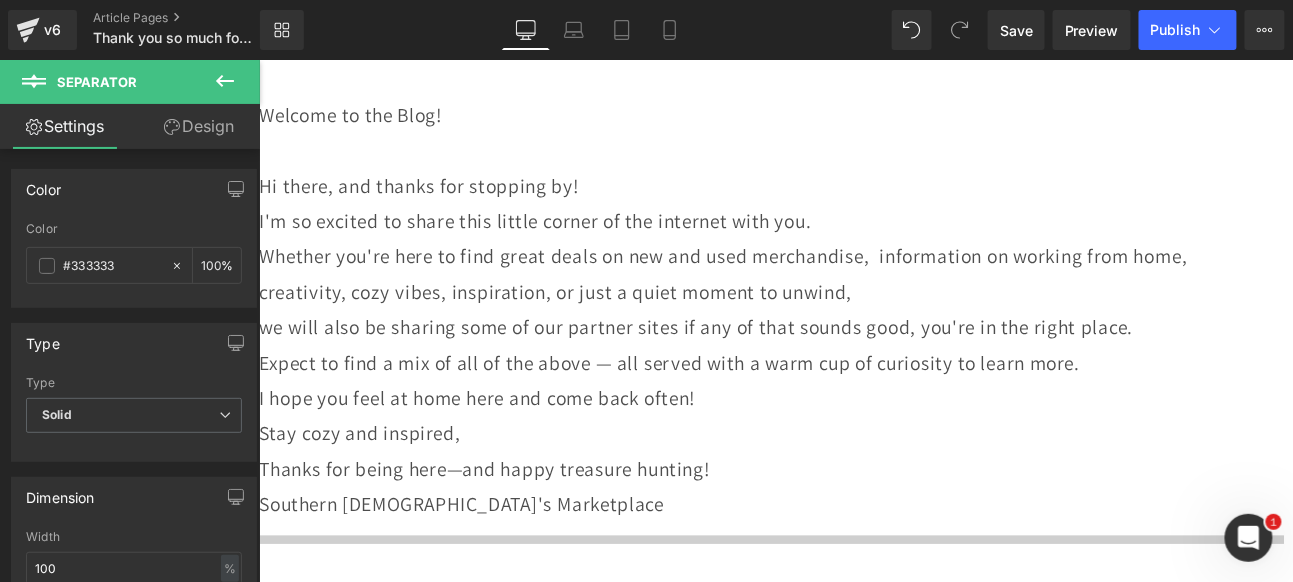 scroll, scrollTop: 975, scrollLeft: 0, axis: vertical 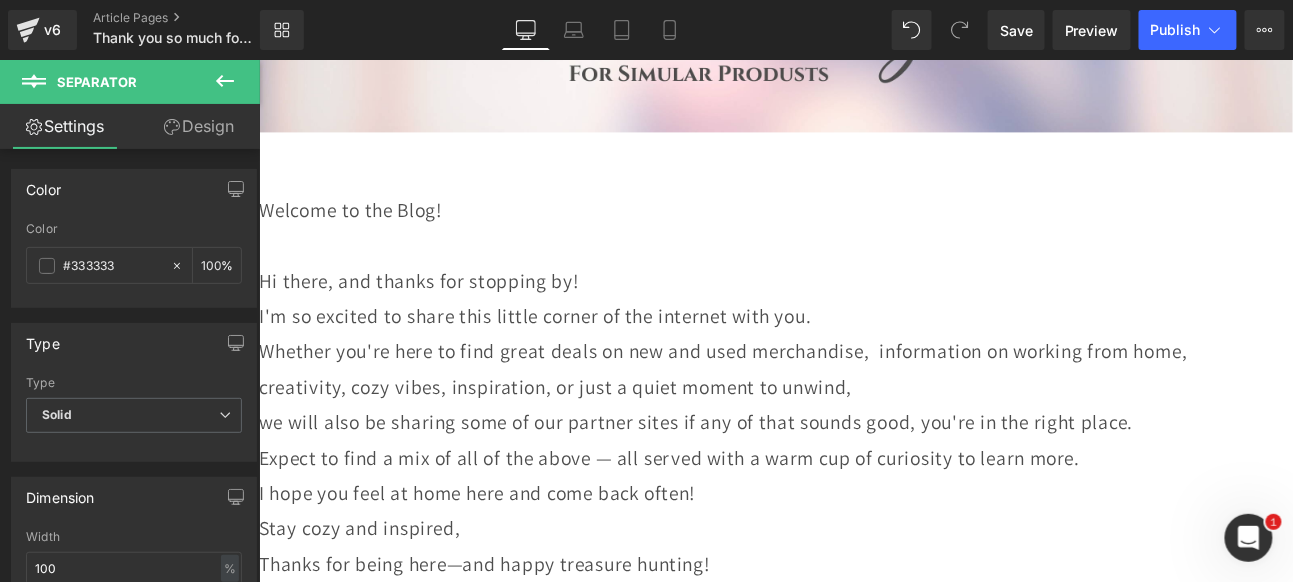 click on "I'm so excited to share this little corner of the internet with you." at bounding box center [858, 359] 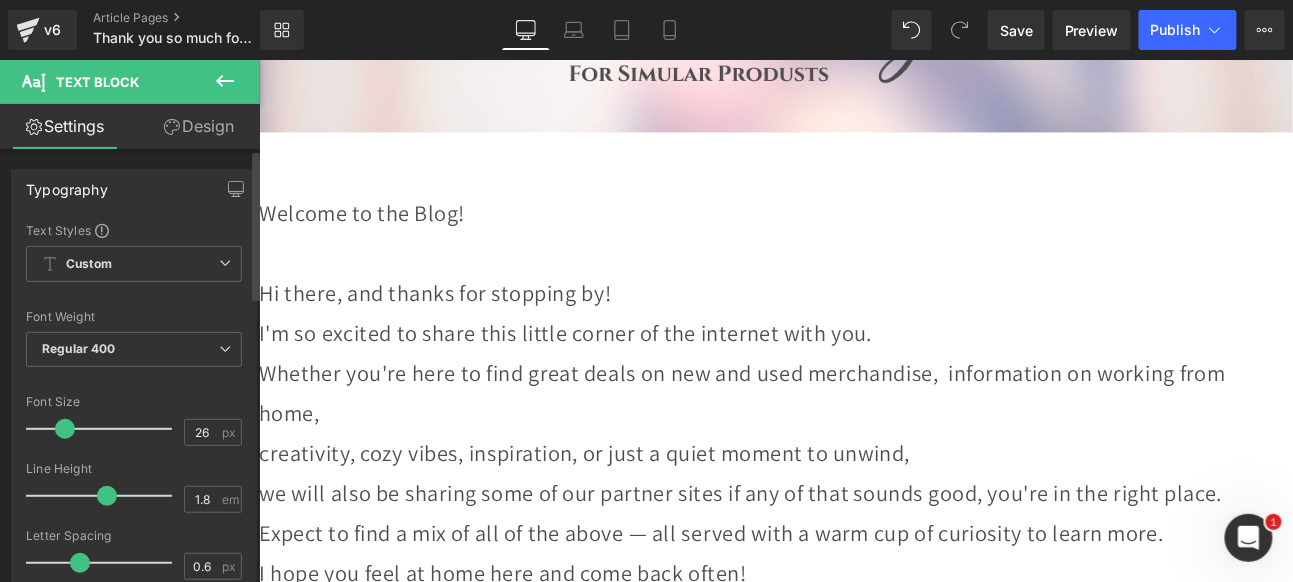 type on "25" 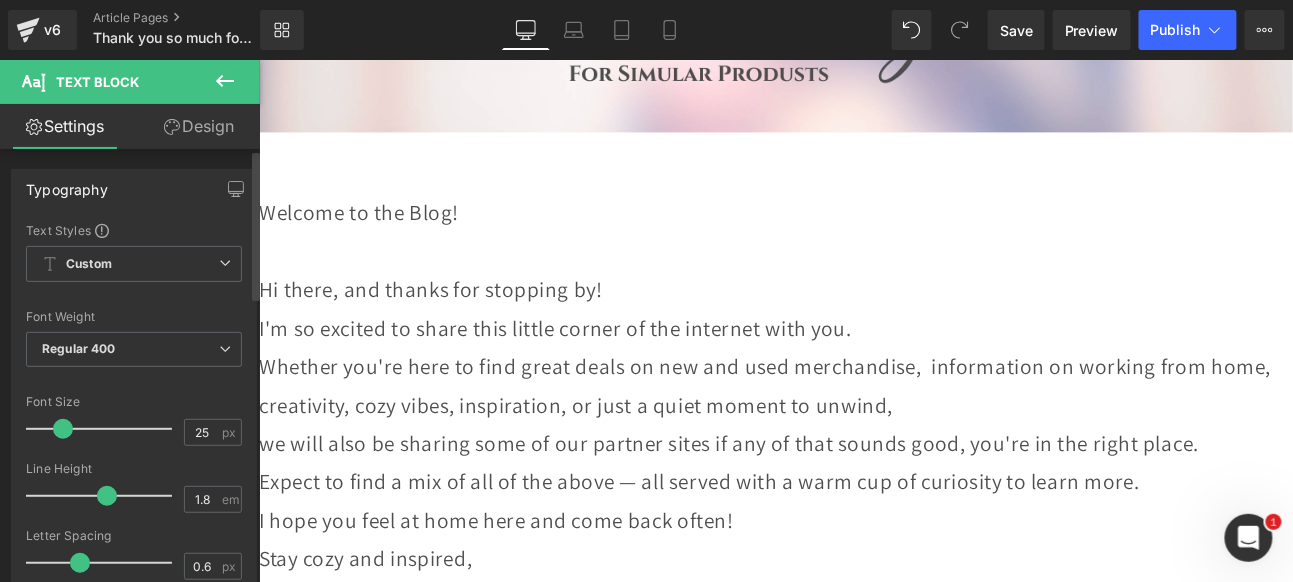 click at bounding box center (63, 429) 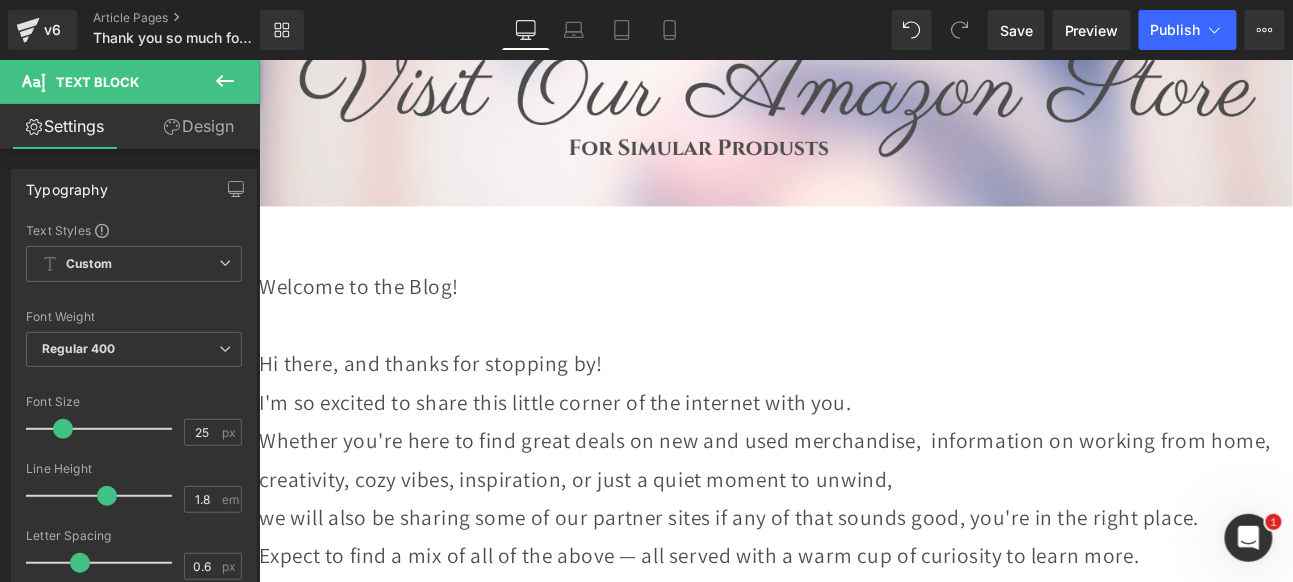 scroll, scrollTop: 753, scrollLeft: 0, axis: vertical 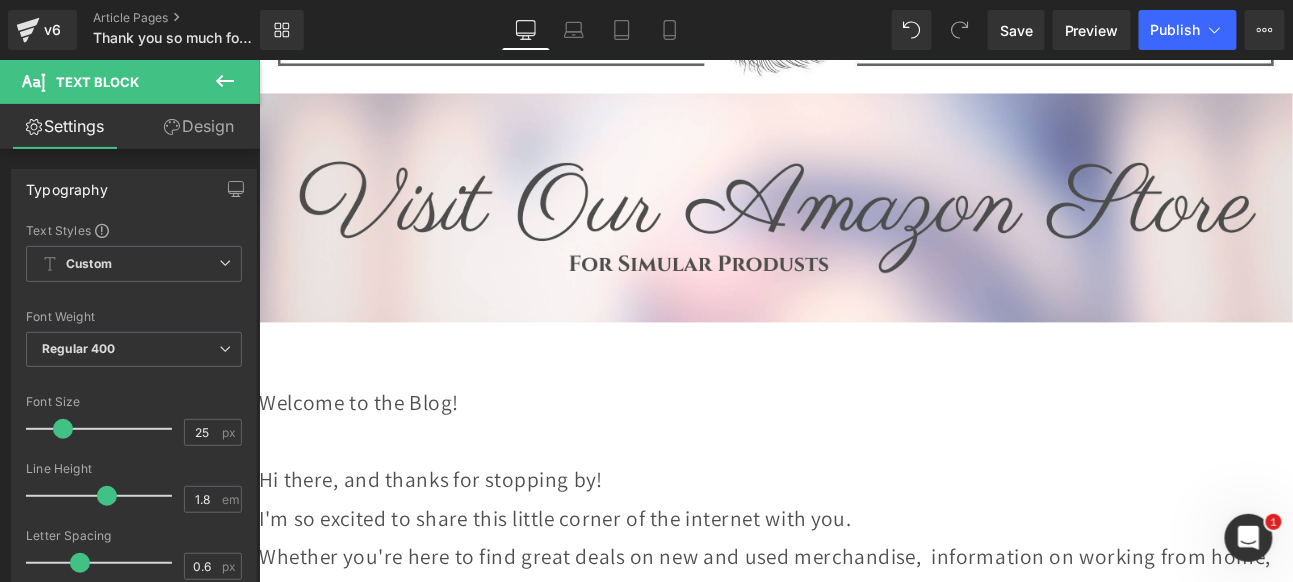 click 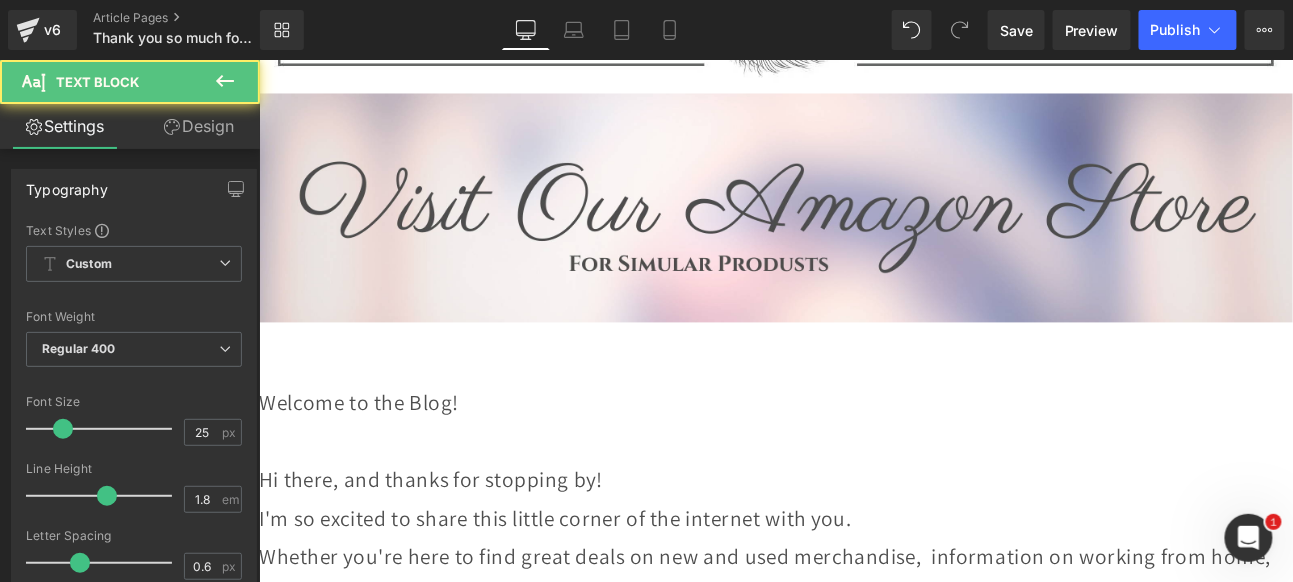 click at bounding box center [858, 504] 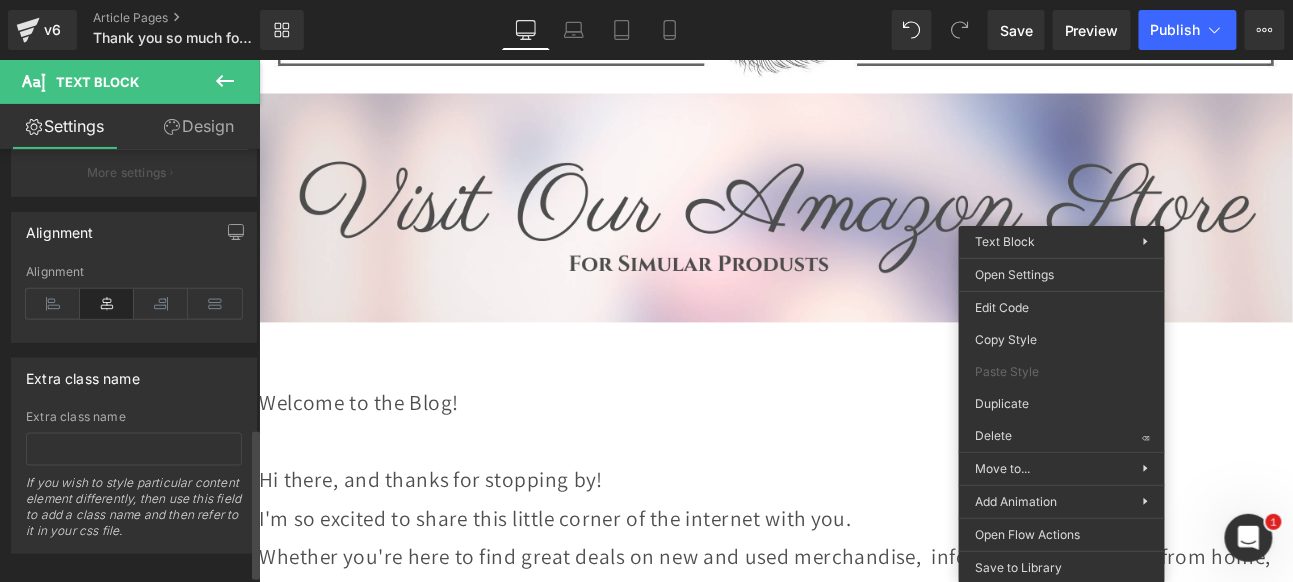 scroll, scrollTop: 826, scrollLeft: 0, axis: vertical 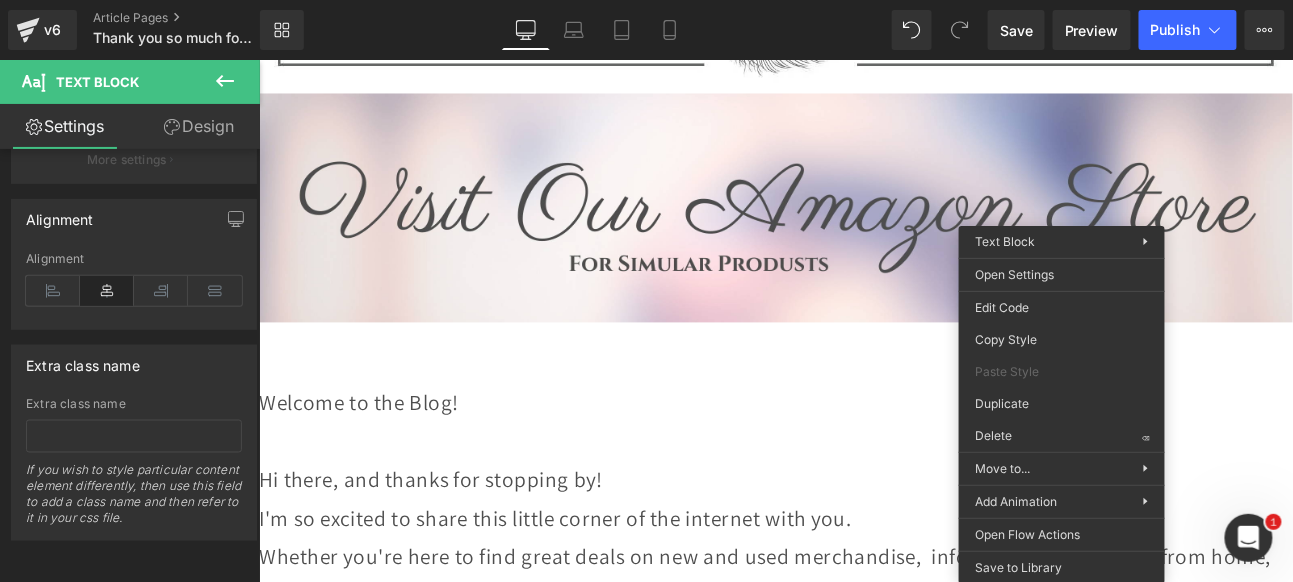 click on "61px" at bounding box center [858, 1107] 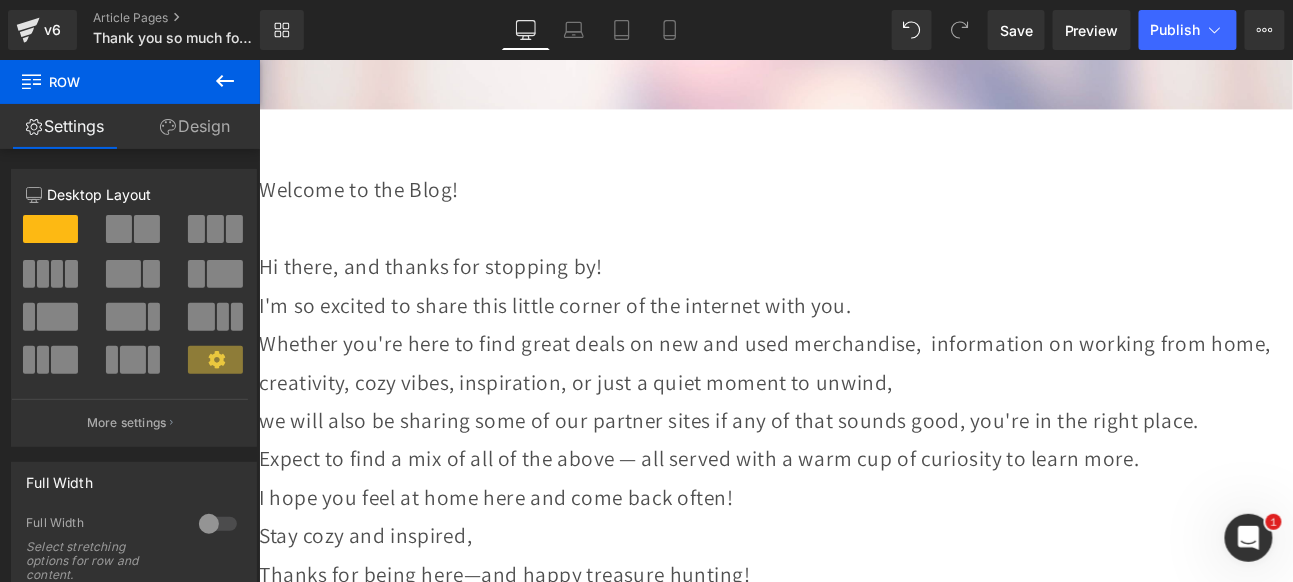 scroll, scrollTop: 954, scrollLeft: 0, axis: vertical 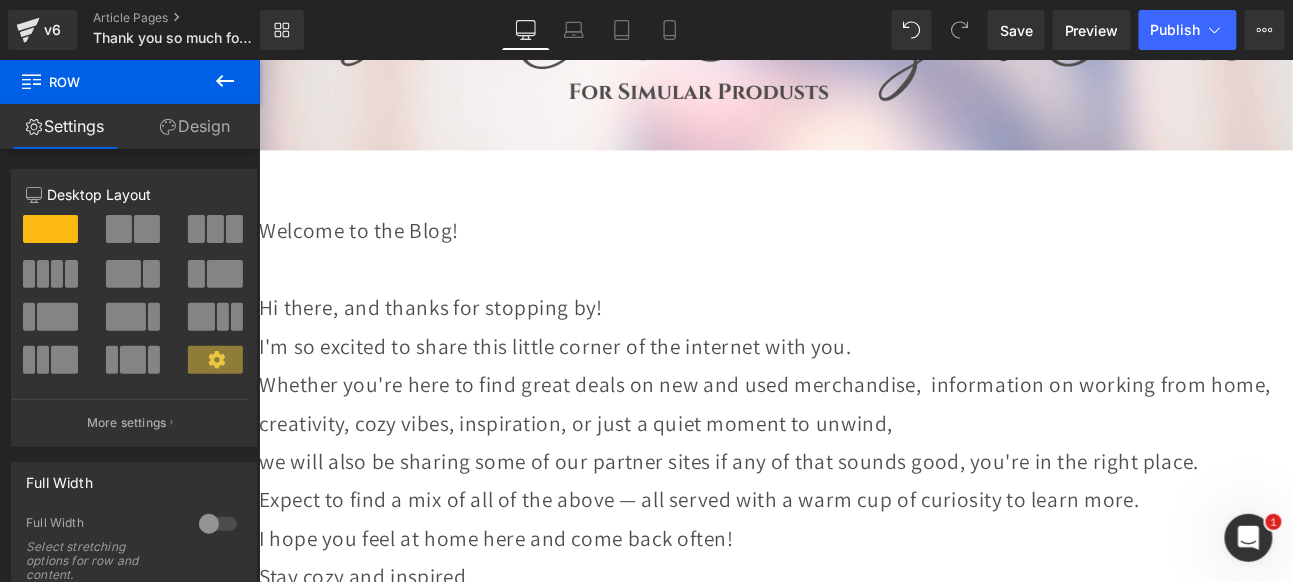 click on "Hi there, and thanks for stopping by!" at bounding box center [858, 348] 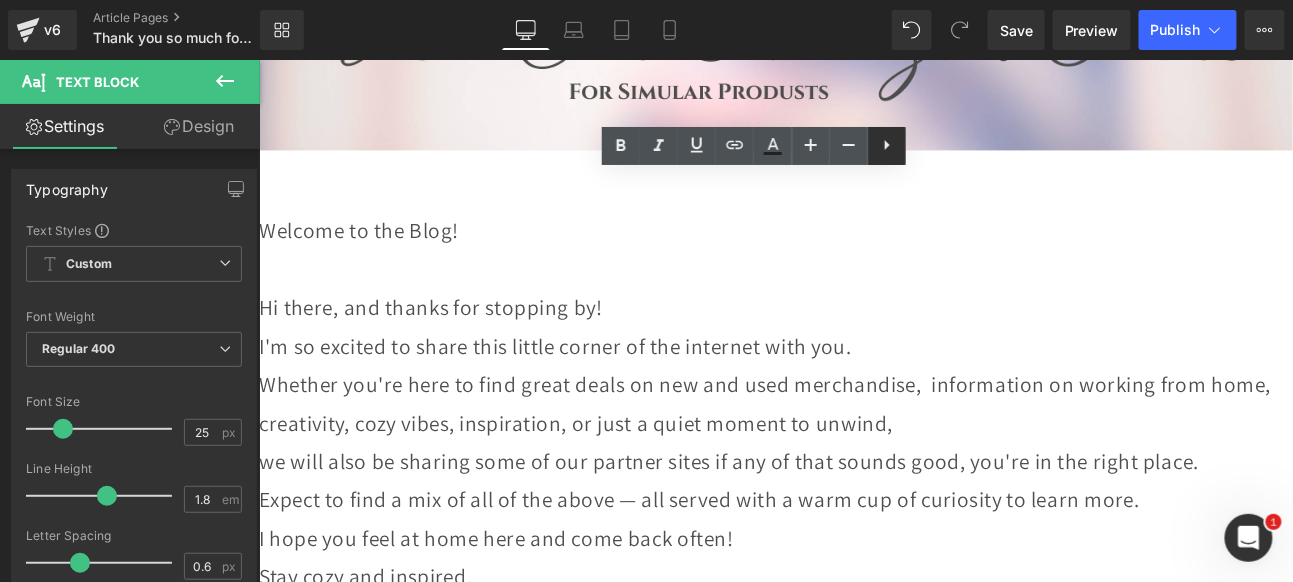 click 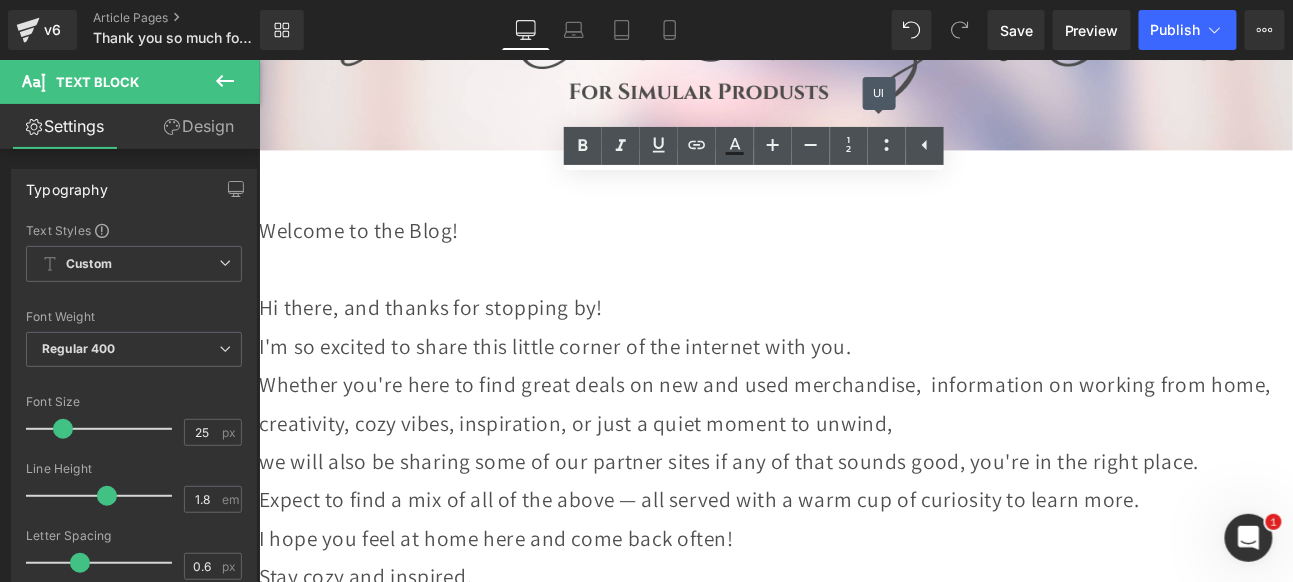 click at bounding box center (858, 303) 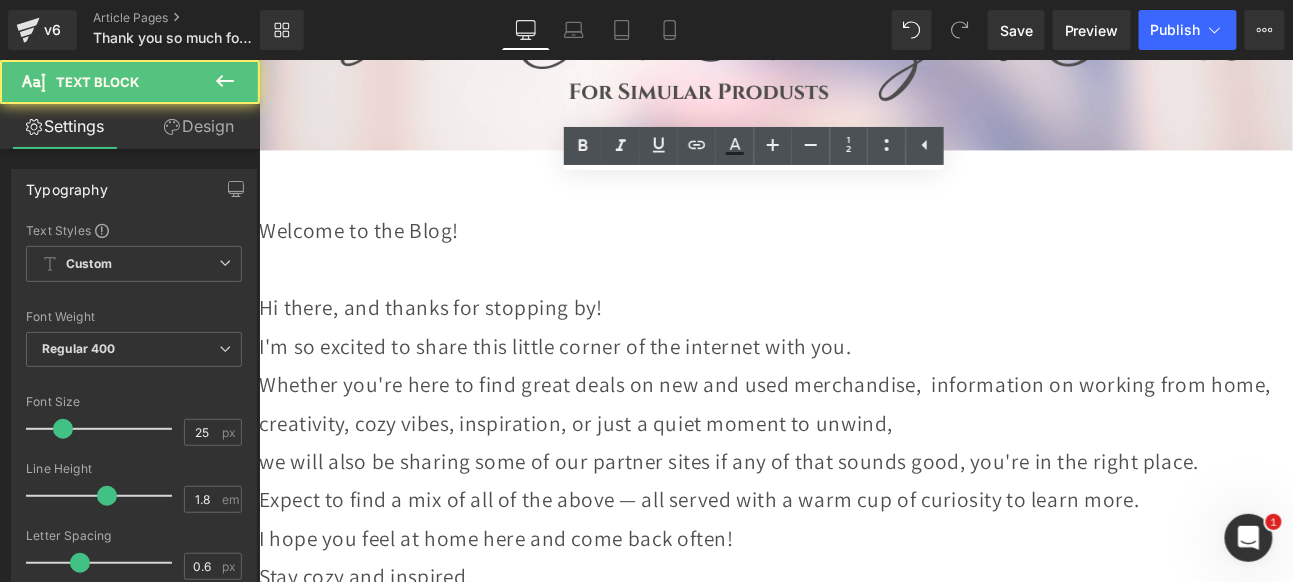 click at bounding box center (858, 303) 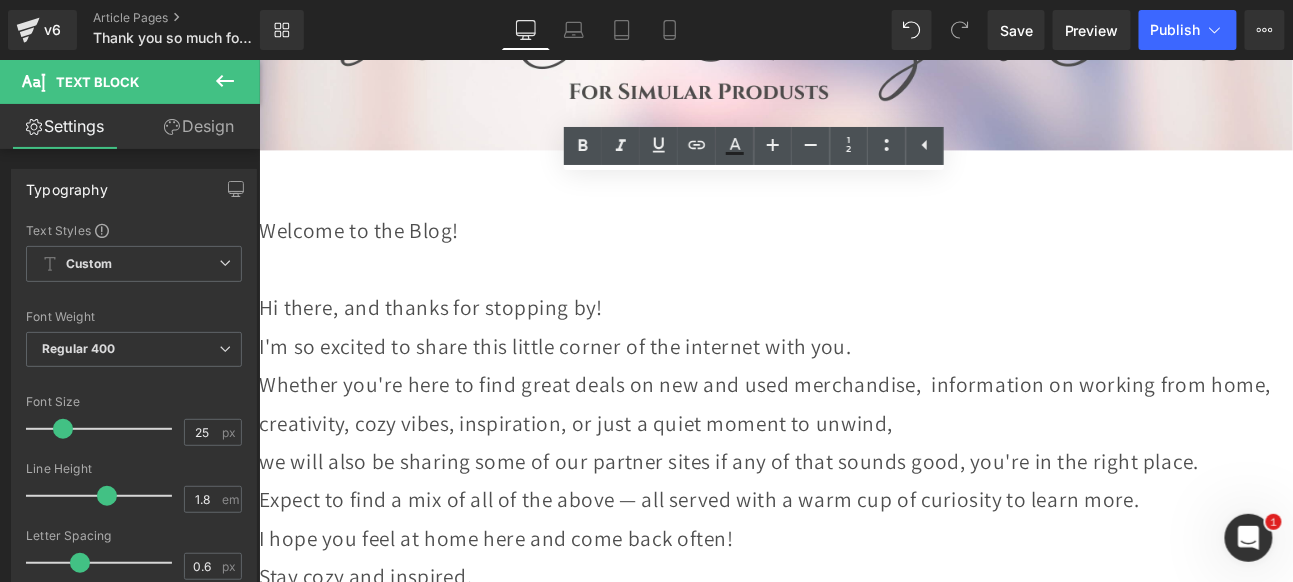 click on "Welcome to the Blog! Hi there, and thanks for stopping by!  I'm so excited to share this little corner of the internet with you.  Whether you're here to find great deals on new and used merchandise,  information on working from home,  creativity, cozy vibes, inspiration, or just a quiet moment to unwind,  we will also be sharing some of our partner sites if any of that sounds good, you're in the right place. Expect to find a mix of all of the above — all served with a warm cup of curiosity to learn more.  I hope you feel at home here and come back often! Stay cozy and inspired, Thanks for being here—and happy treasure hunting!  Southern [DEMOGRAPHIC_DATA]'s Marketplace
Text Block
Separator         Row   61px   60px" at bounding box center [858, 616] 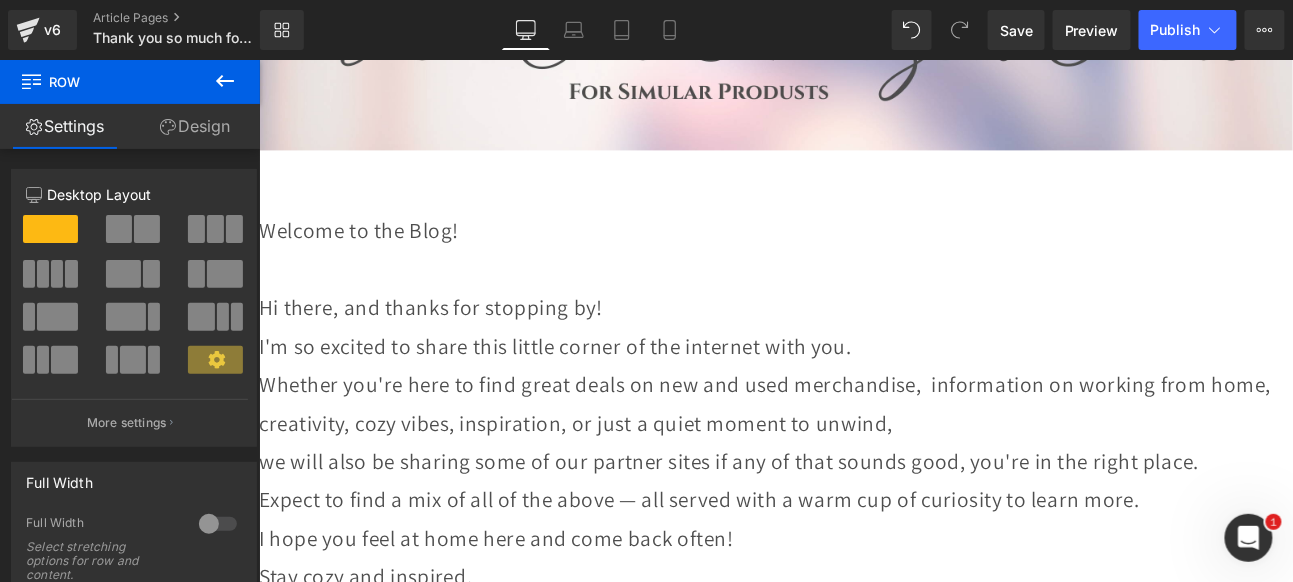 click on "Hi there, and thanks for stopping by!" at bounding box center (858, 348) 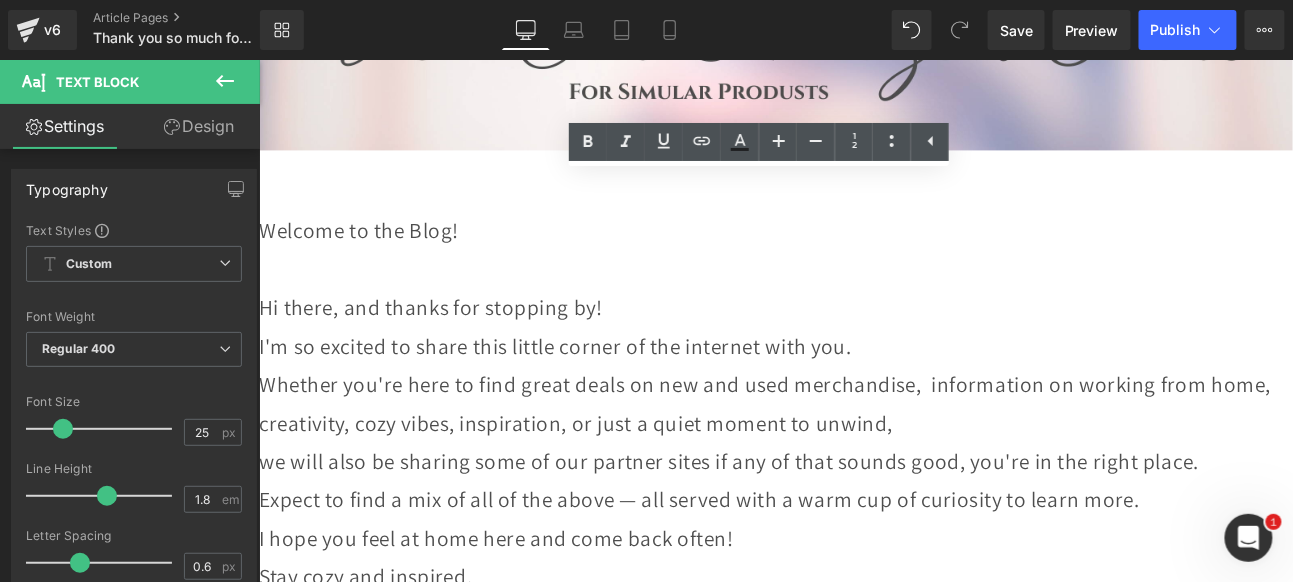 click on "Welcome to the Blog! Hi there, and thanks for stopping by!  I'm so excited to share this little corner of the internet with you.  Whether you're here to find great deals on new and used merchandise,  information on working from home,  creativity, cozy vibes, inspiration, or just a quiet moment to unwind,  we will also be sharing some of our partner sites if any of that sounds good, you're in the right place. Expect to find a mix of all of the above — all served with a warm cup of curiosity to learn more.  I hope you feel at home here and come back often! Stay cozy and inspired, Thanks for being here—and happy treasure hunting!  Southern [DEMOGRAPHIC_DATA]'s Marketplace
Text Block
Separator         Row   61px   60px" at bounding box center [858, 616] 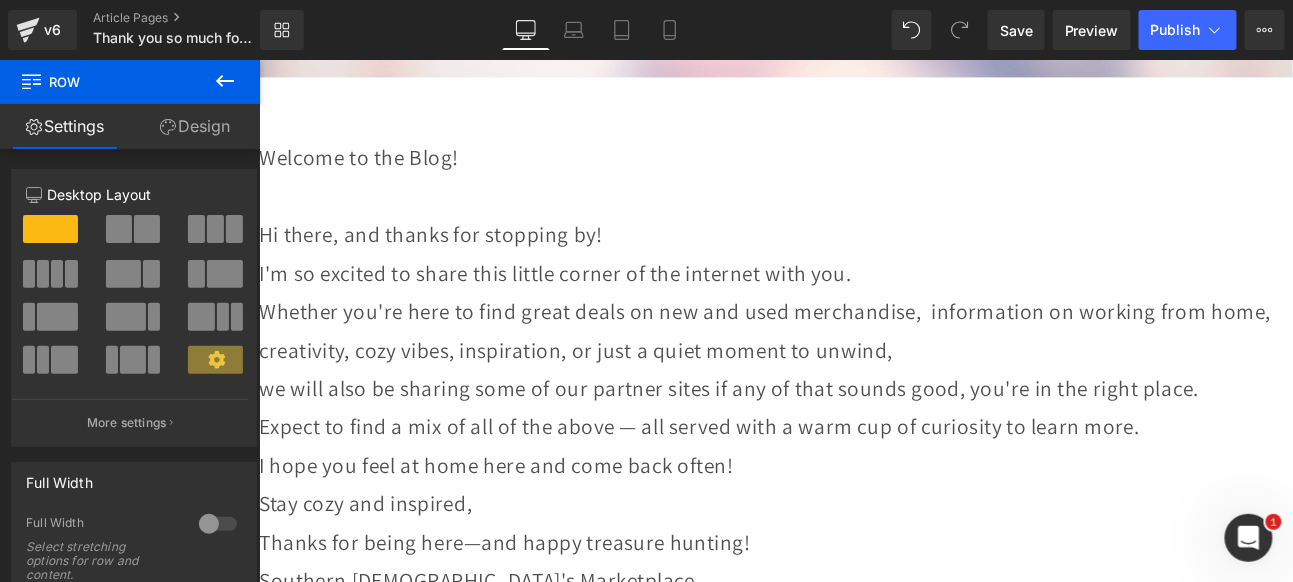 scroll, scrollTop: 1065, scrollLeft: 0, axis: vertical 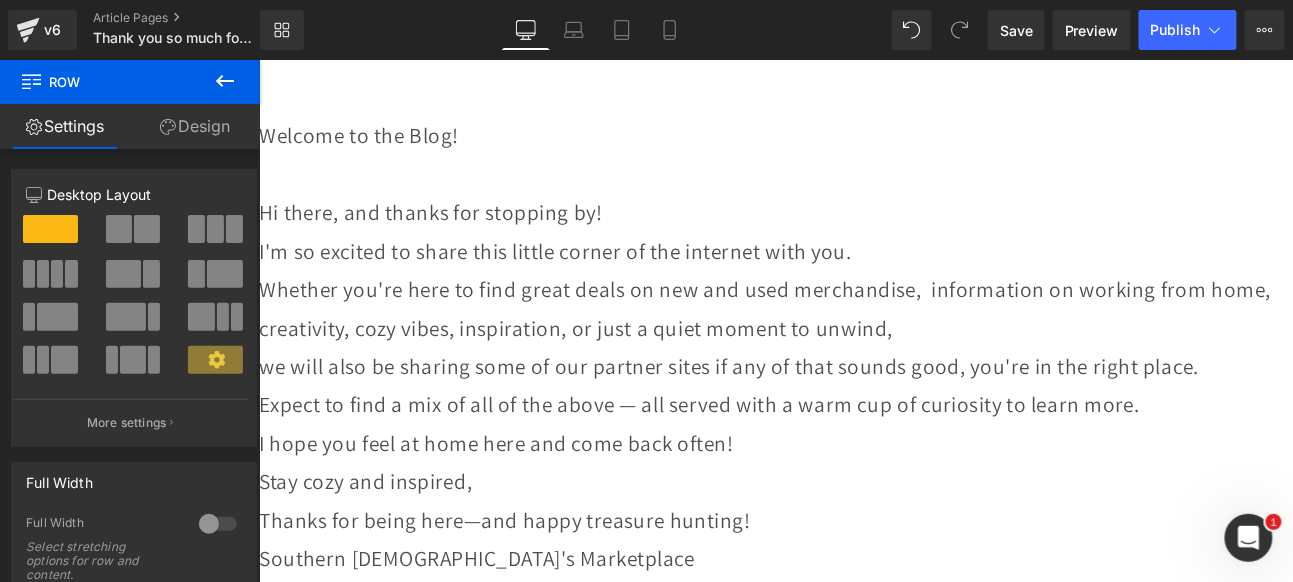 click on "I hope you feel at home here and come back often!" at bounding box center [858, 507] 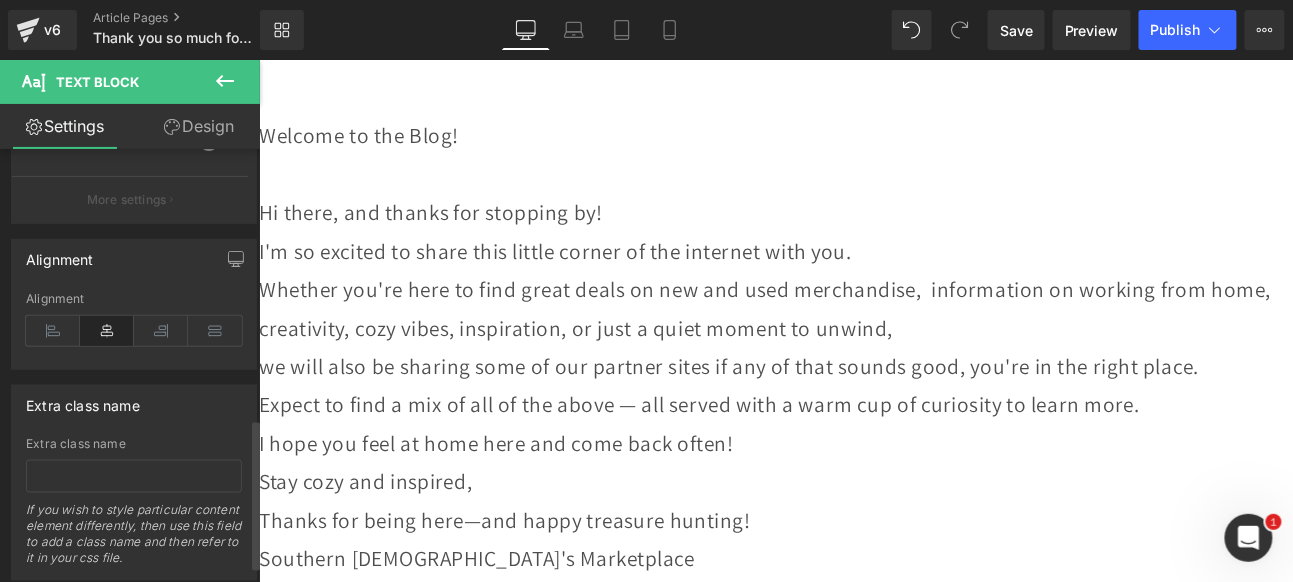 scroll, scrollTop: 826, scrollLeft: 0, axis: vertical 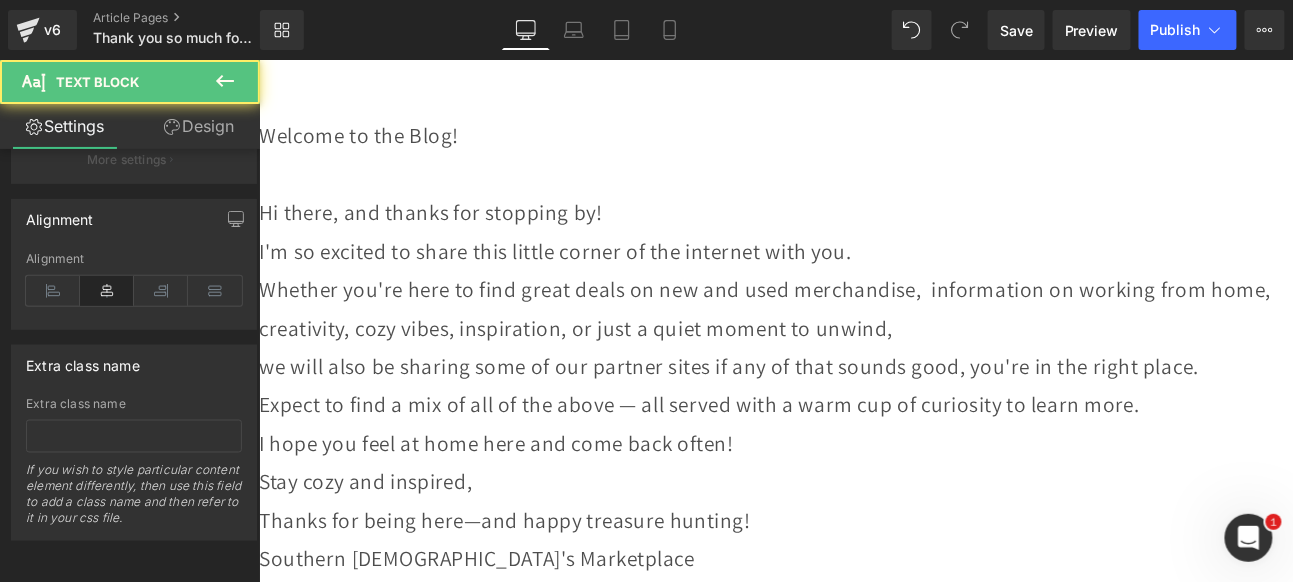 click at bounding box center [858, 192] 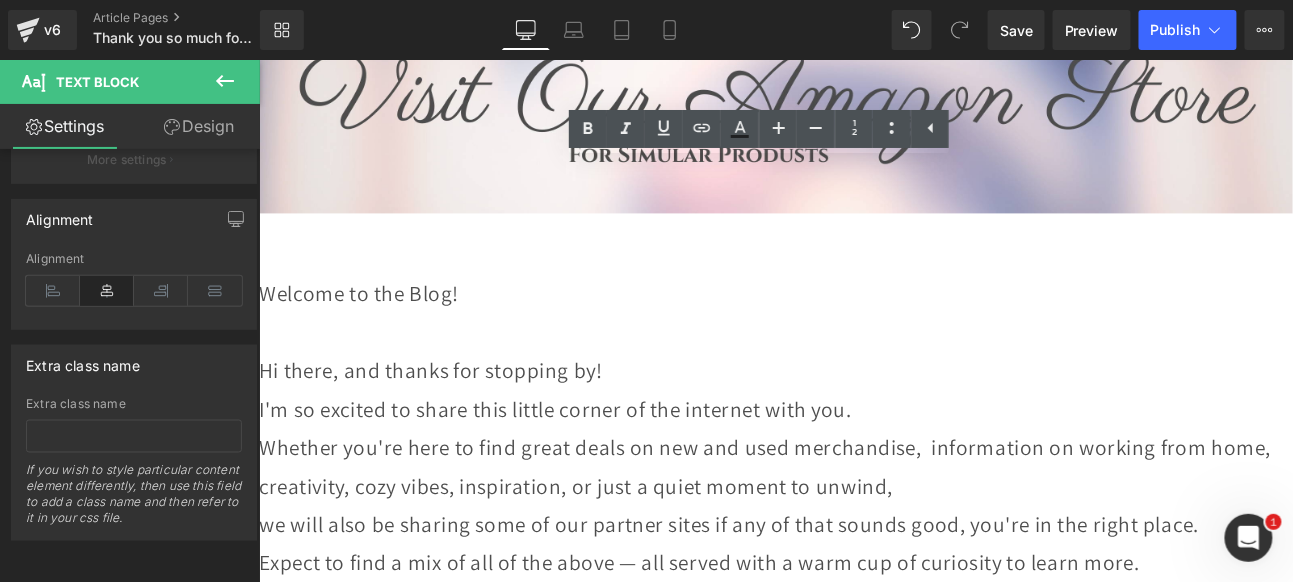 scroll, scrollTop: 621, scrollLeft: 0, axis: vertical 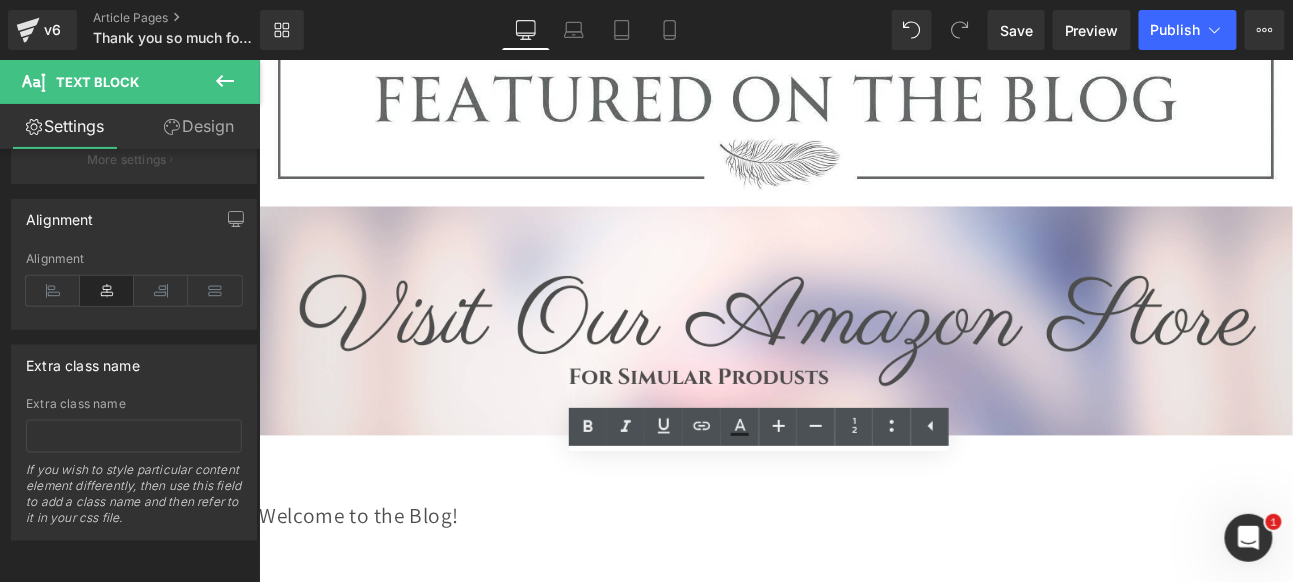 click on "Welcome to the Blog! Hi there, and thanks for stopping by!  I'm so excited to share this little corner of the internet with you.  Whether you're here to find great deals on new and used merchandise,  information on working from home,  creativity, cozy vibes, inspiration, or just a quiet moment to unwind,  we will also be sharing some of our partner sites if any of that sounds good, you're in the right place. Expect to find a mix of all of the above — all served with a warm cup of curiosity to learn more.  I hope you feel at home here and come back often! Stay cozy and inspired, Thanks for being here—and happy treasure hunting!  Southern [DEMOGRAPHIC_DATA]'s Marketplace
Text Block
Separator         Row   61px   60px" at bounding box center (858, 954) 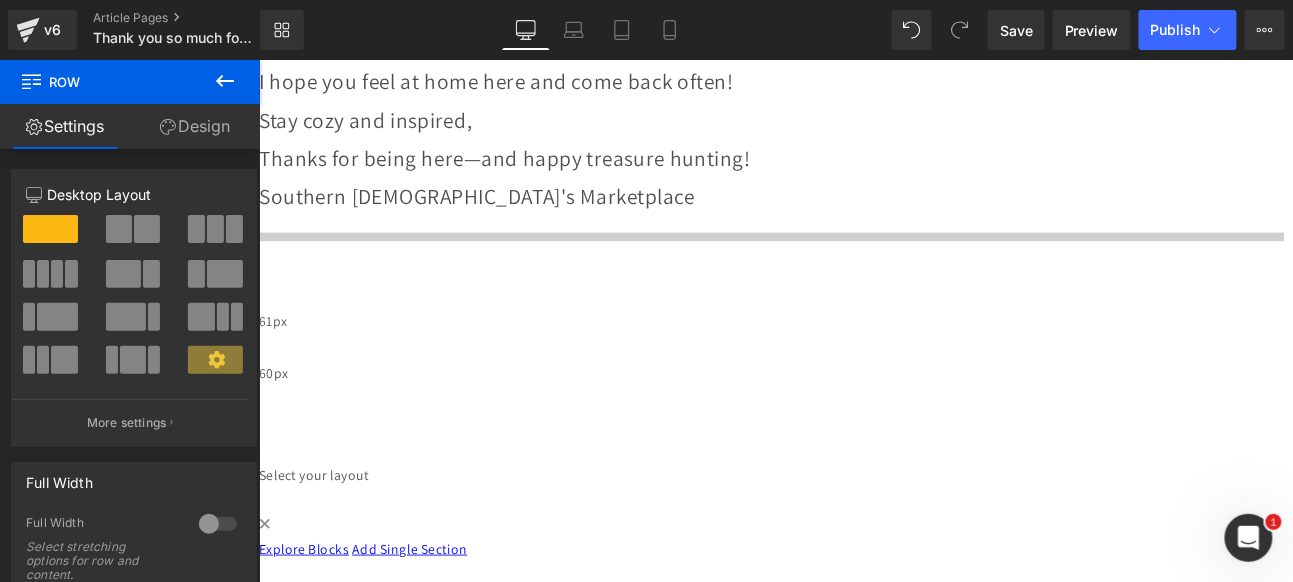 scroll, scrollTop: 1510, scrollLeft: 0, axis: vertical 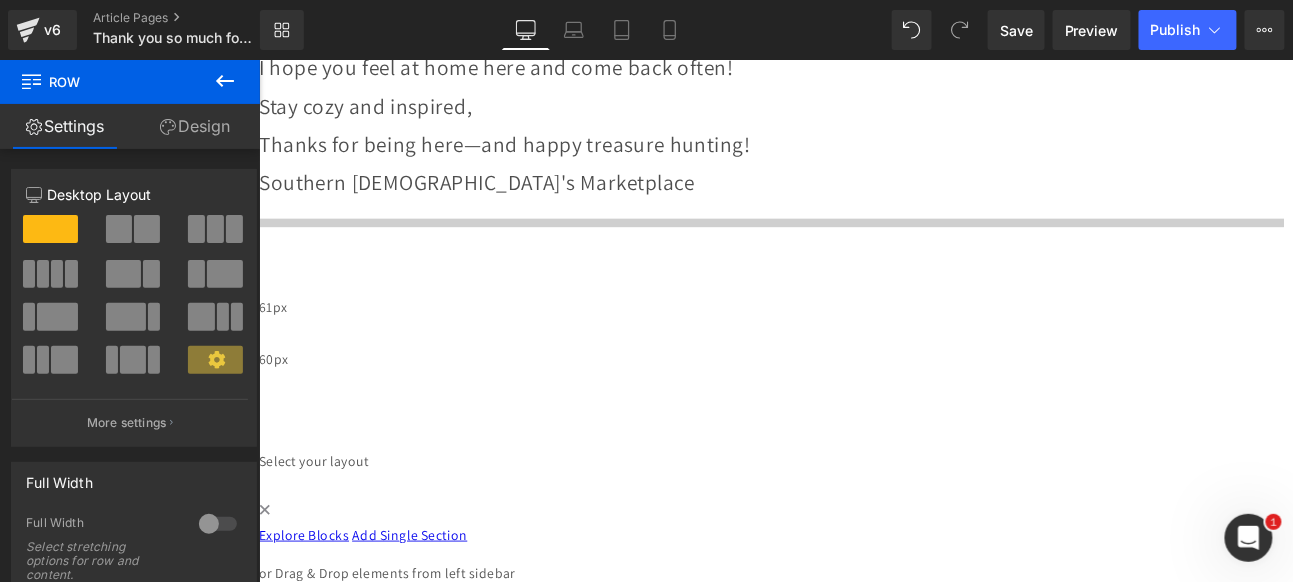 click on "60px" at bounding box center [858, 426] 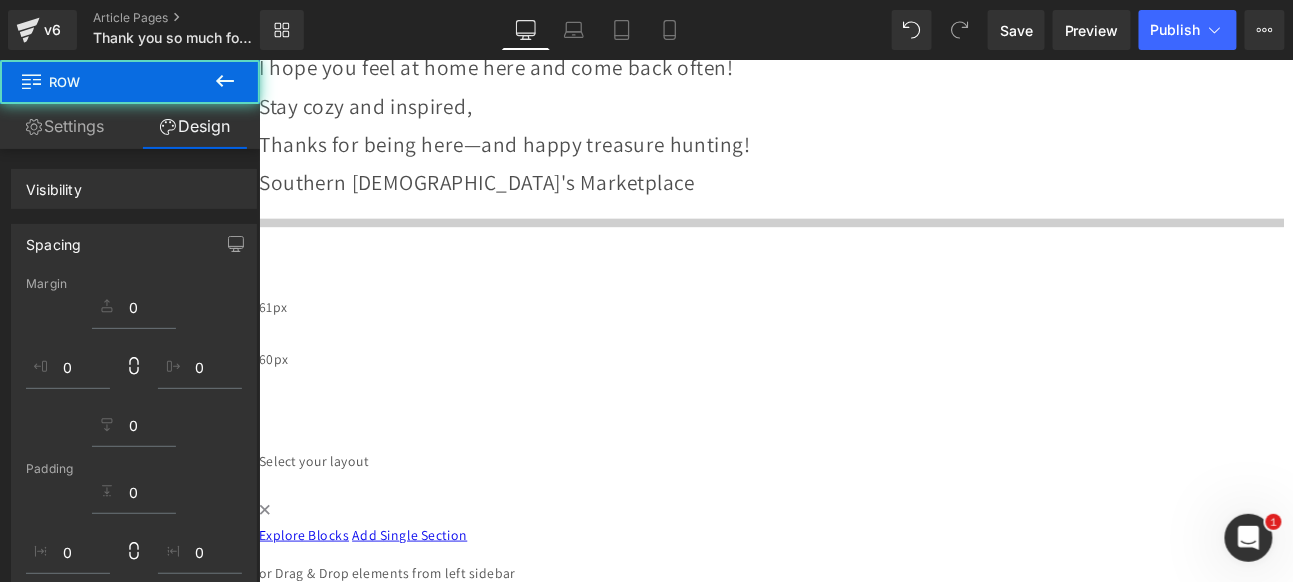 click on "Please be sure to check back we are new to this Test Text Block         Image         "Welcome Aboard: Let's Explore Our Blog Together" Heading         Image         Image
Welcome to the Blog! Hi there, and thanks for stopping by!  I'm so excited to share this little corner of the internet with you.  Whether you're here to find great deals on new and used merchandise,  information on working from home,  creativity, cozy vibes, inspiration, or just a quiet moment to unwind,  we will also be sharing some of our partner sites if any of that sounds good, you're in the right place. Expect to find a mix of all of the above — all served with a warm cup of curiosity to learn more.  I hope you feel at home here and come back often! Stay cozy and inspired, Thanks for being here—and happy treasure hunting!  Southern [DEMOGRAPHIC_DATA]'s Marketplace
Text Block
Separator         Row   61px   60px
Select your layout" at bounding box center (863, -317) 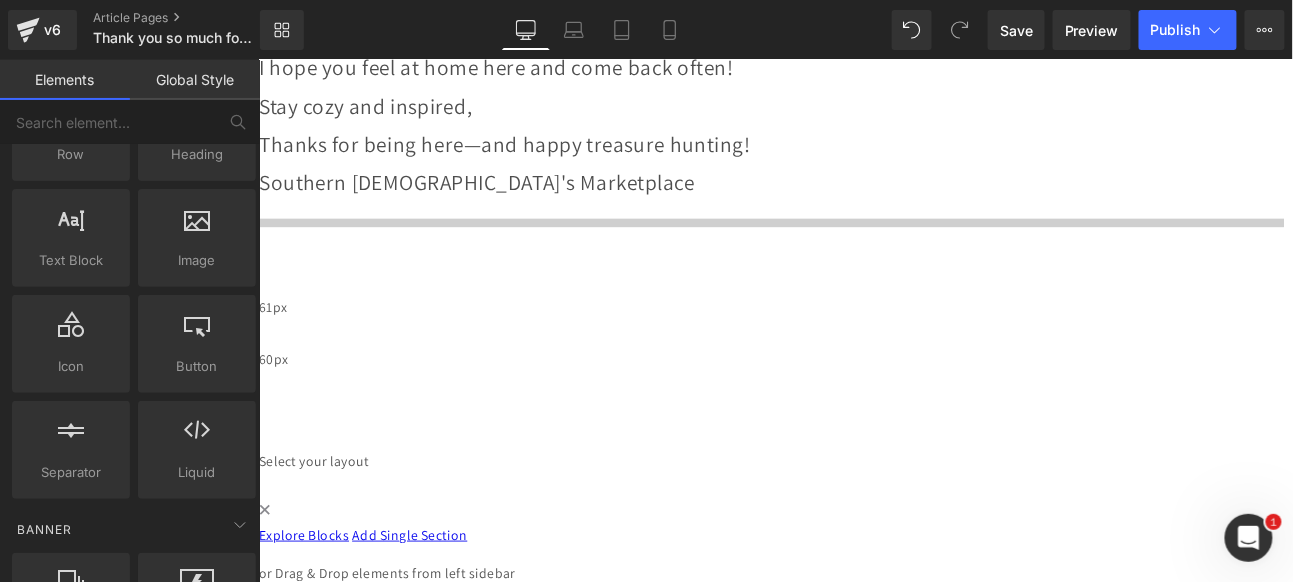 click on "Please be sure to check back we are new to this Test Text Block         Image         "Welcome Aboard: Let's Explore Our Blog Together" Heading         Image         Image
Welcome to the Blog! Hi there, and thanks for stopping by!  I'm so excited to share this little corner of the internet with you.  Whether you're here to find great deals on new and used merchandise,  information on working from home,  creativity, cozy vibes, inspiration, or just a quiet moment to unwind,  we will also be sharing some of our partner sites if any of that sounds good, you're in the right place. Expect to find a mix of all of the above — all served with a warm cup of curiosity to learn more.  I hope you feel at home here and come back often! Stay cozy and inspired, Thanks for being here—and happy treasure hunting!  Southern [DEMOGRAPHIC_DATA]'s Marketplace
Text Block
Separator         Row   61px   60px
Select your layout" at bounding box center [863, -317] 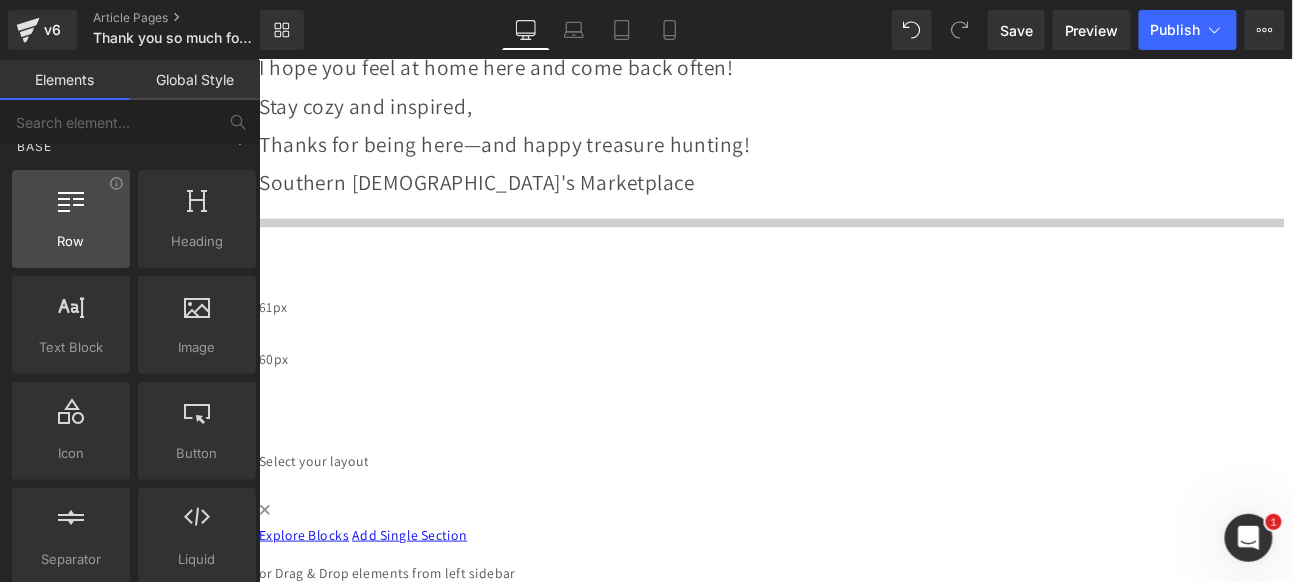 scroll, scrollTop: 0, scrollLeft: 0, axis: both 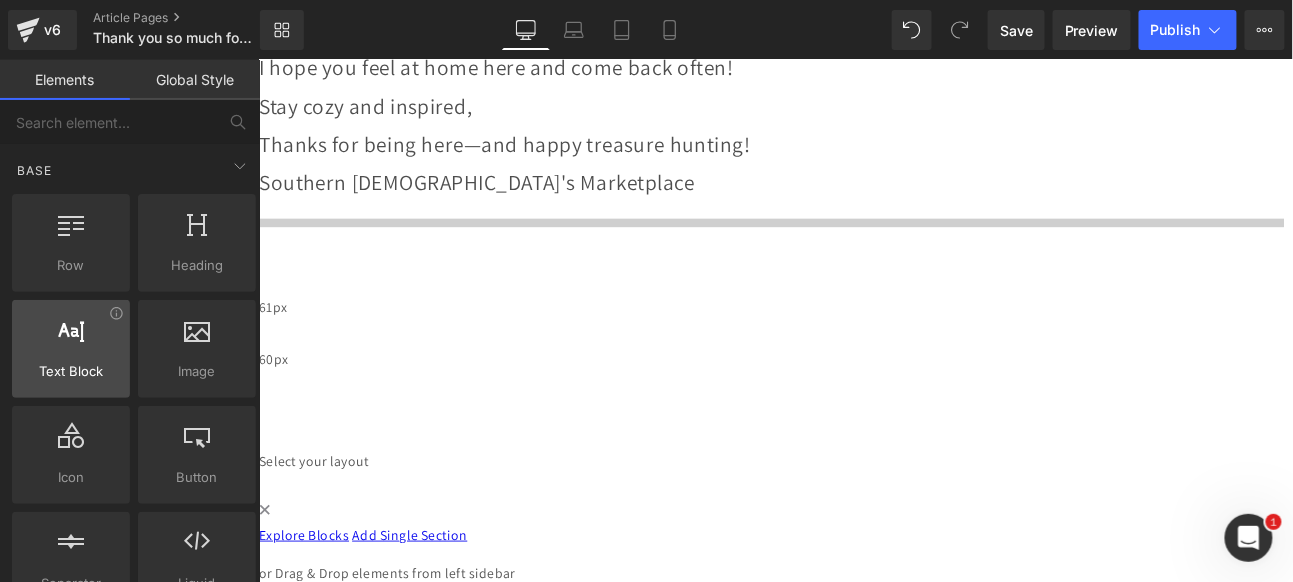 click at bounding box center [71, 338] 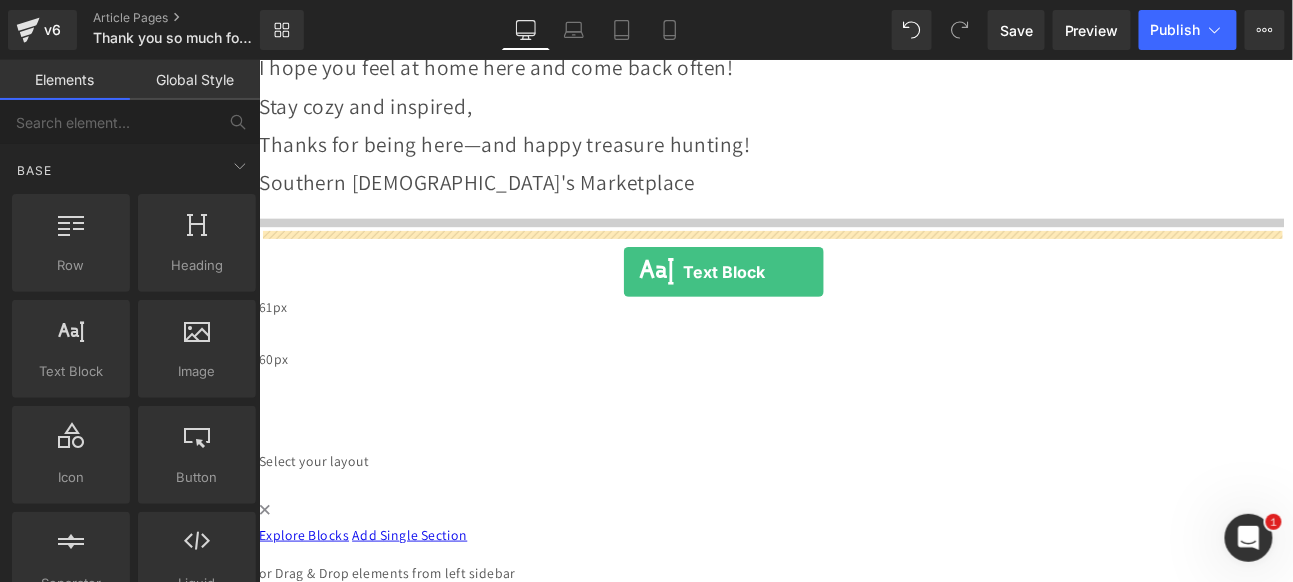 drag, startPoint x: 318, startPoint y: 407, endPoint x: 685, endPoint y: 307, distance: 380.38007 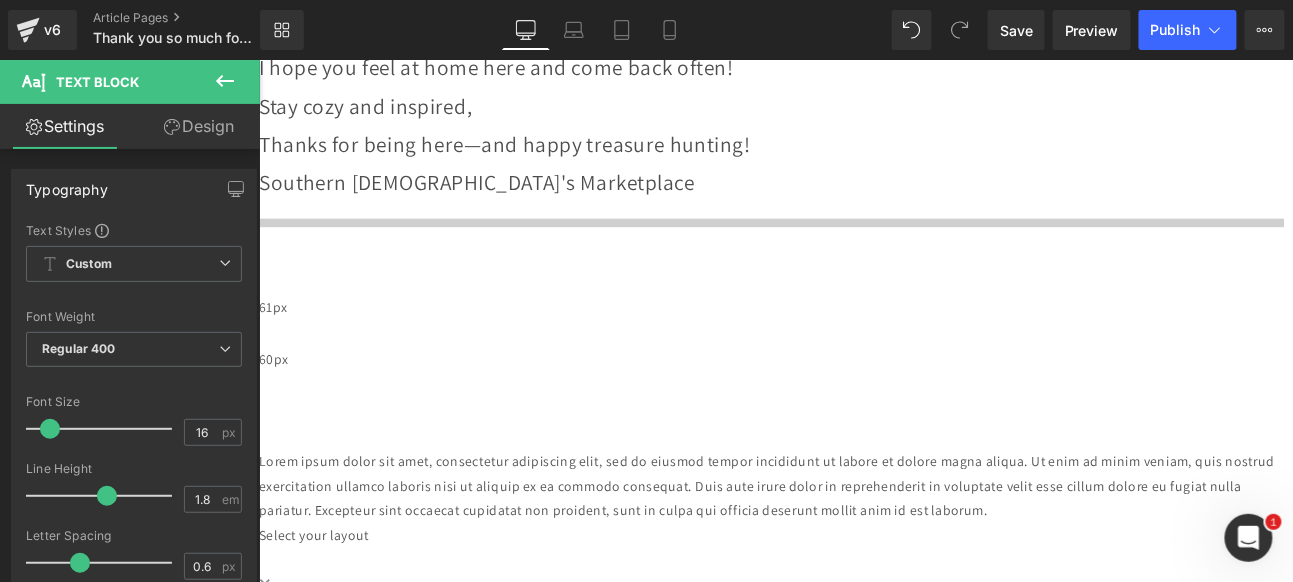 click on "Please be sure to check back we are new to this Test Text Block         Image         "Welcome Aboard: Let's Explore Our Blog Together" Heading         Image         Image
Welcome to the Blog! Hi there, and thanks for stopping by!  I'm so excited to share this little corner of the internet with you.  Whether you're here to find great deals on new and used merchandise,  information on working from home,  creativity, cozy vibes, inspiration, or just a quiet moment to unwind,  we will also be sharing some of our partner sites if any of that sounds good, you're in the right place. Expect to find a mix of all of the above — all served with a warm cup of curiosity to learn more.  I hope you feel at home here and come back often! Stay cozy and inspired, Thanks for being here—and happy treasure hunting!  Southern [DEMOGRAPHIC_DATA]'s Marketplace
Text Block
Separator         Row   61px   60px
Text Block
Select your layout" at bounding box center [863, -274] 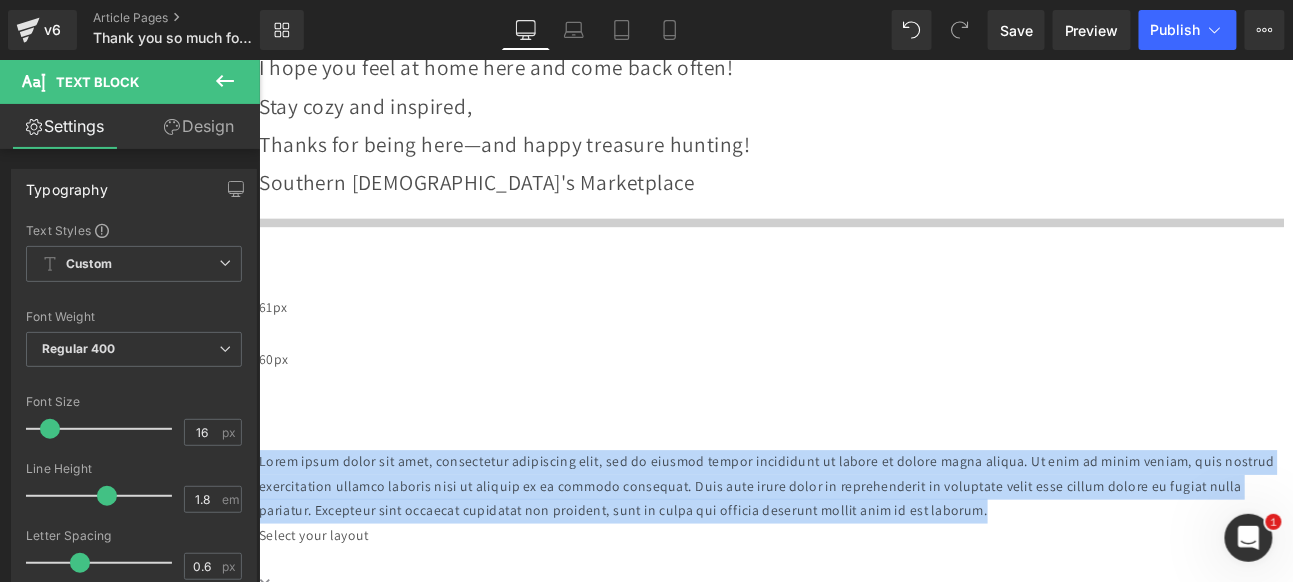 drag, startPoint x: 334, startPoint y: 309, endPoint x: 512, endPoint y: 280, distance: 180.3469 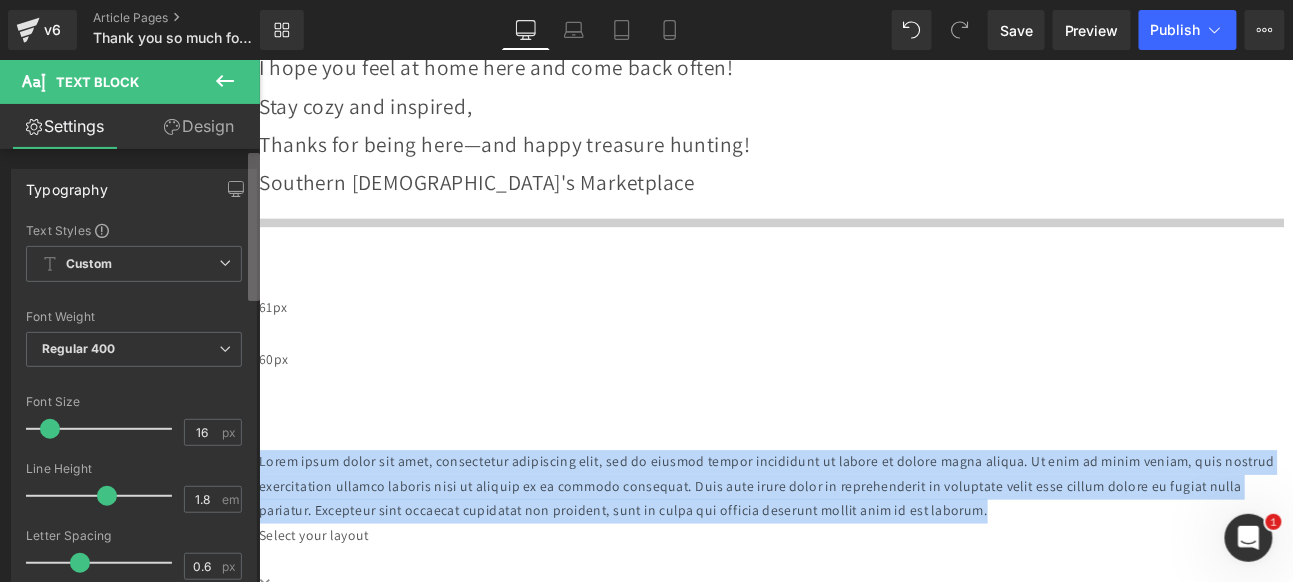 type 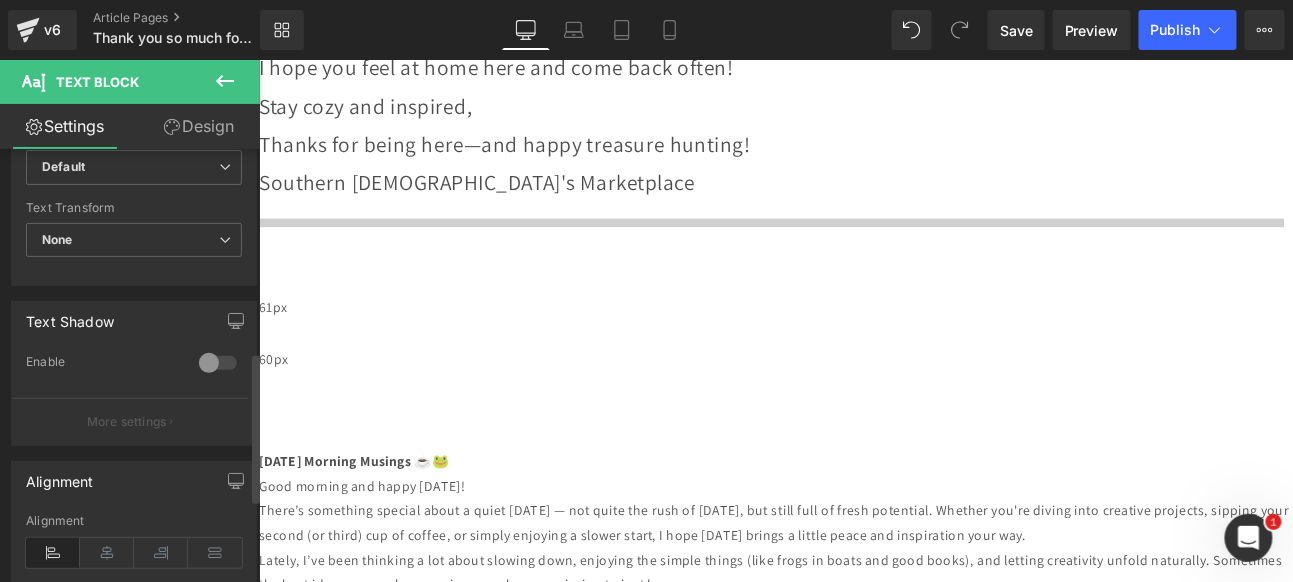 scroll, scrollTop: 666, scrollLeft: 0, axis: vertical 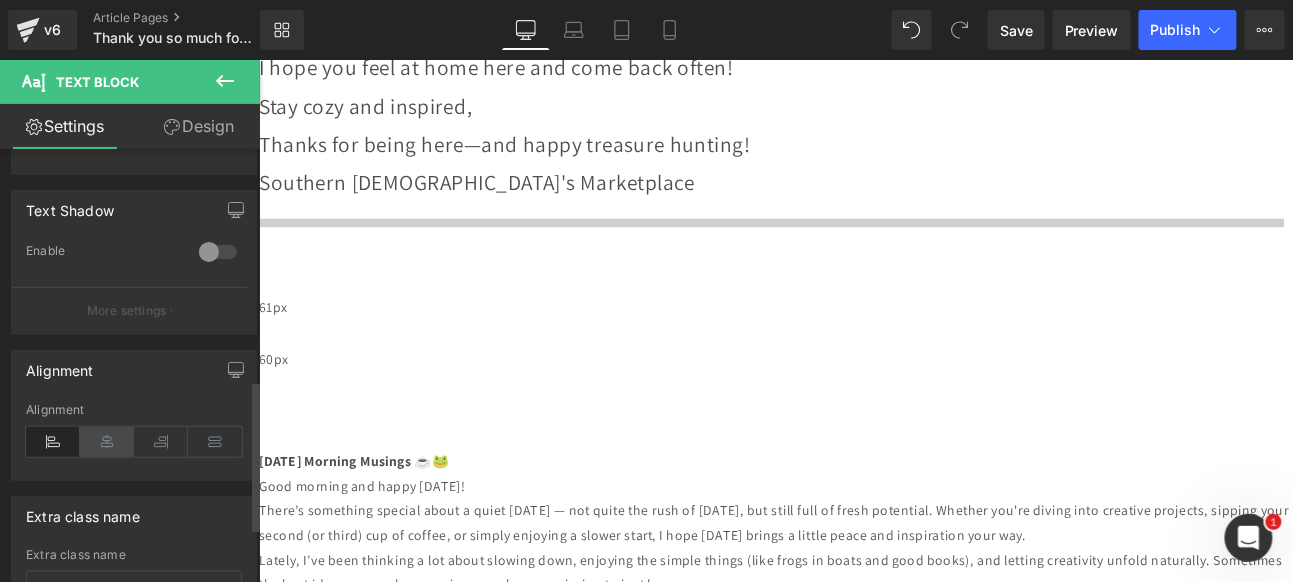 click at bounding box center (107, 442) 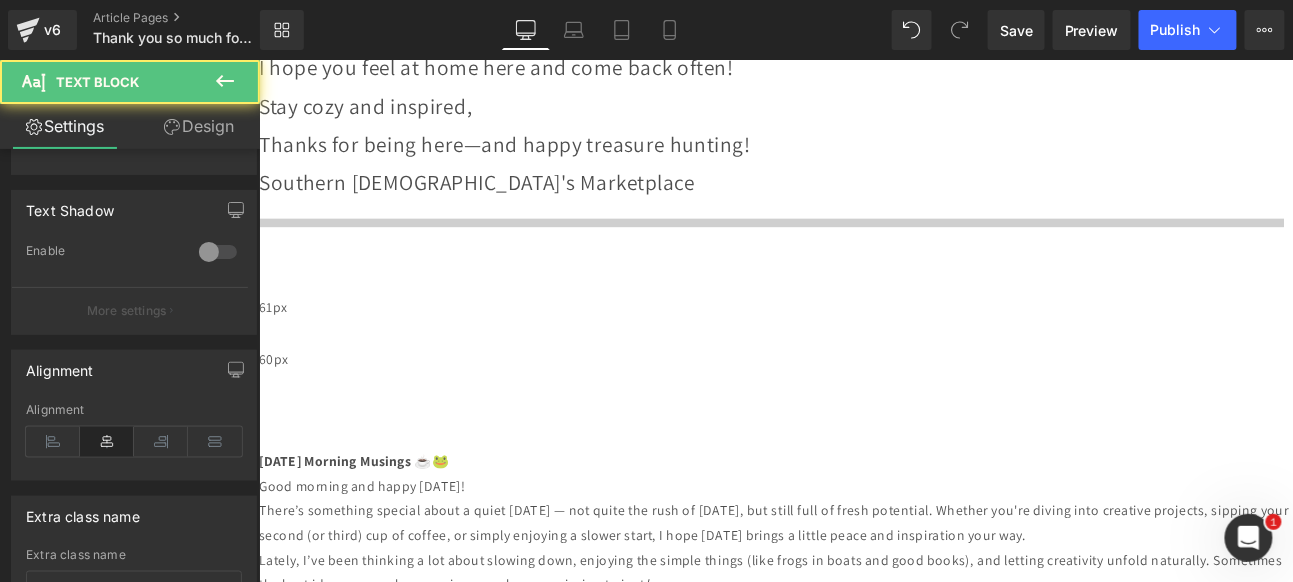 click on "Until next time,
[Your Name]" at bounding box center (863, 746) 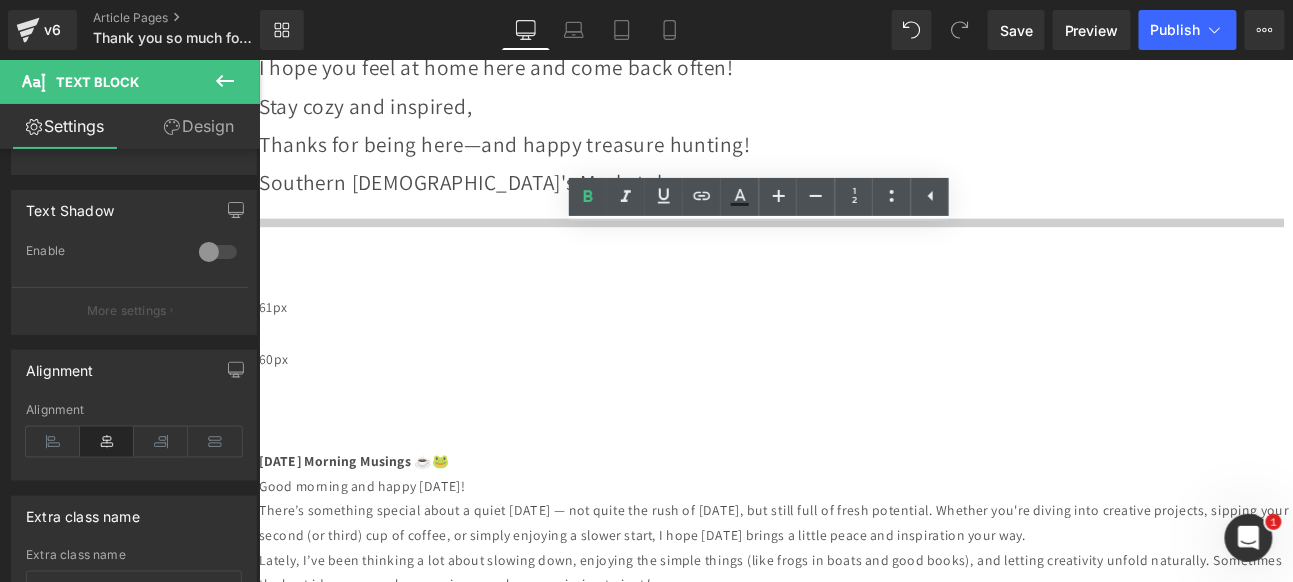 drag, startPoint x: 918, startPoint y: 502, endPoint x: 785, endPoint y: 506, distance: 133.06013 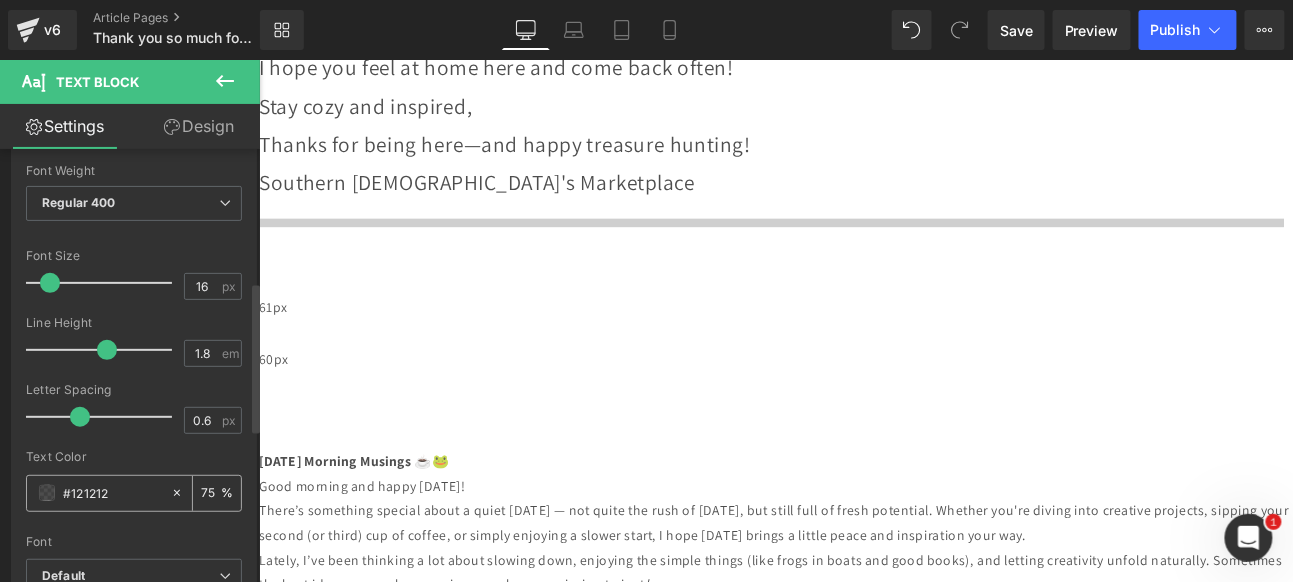 scroll, scrollTop: 49, scrollLeft: 0, axis: vertical 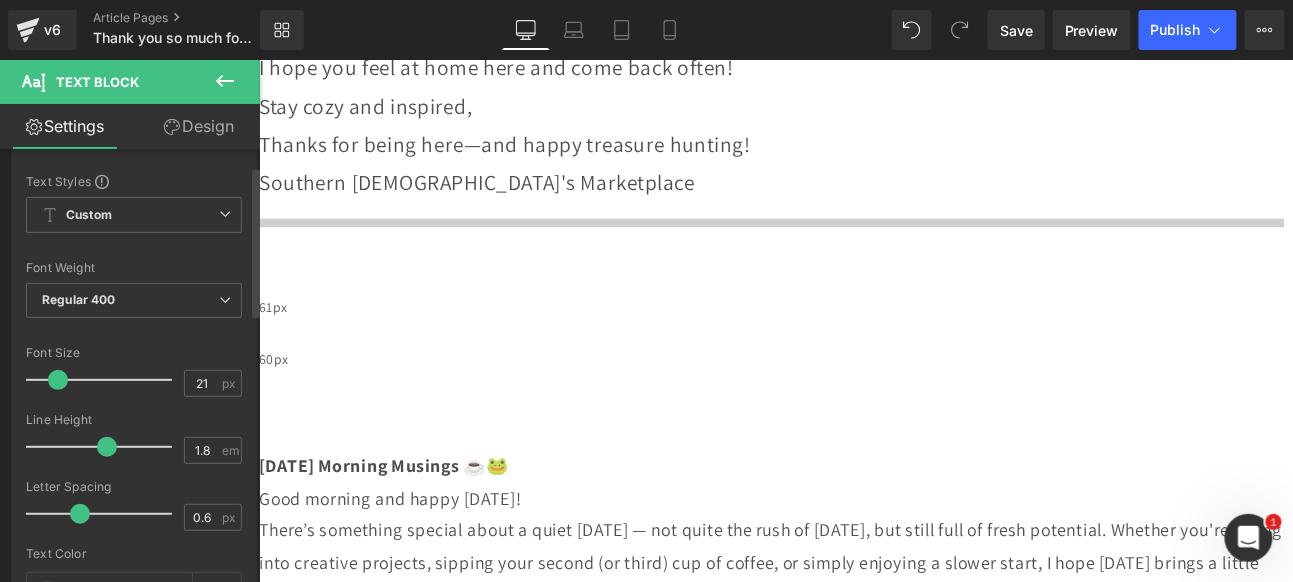 type on "20" 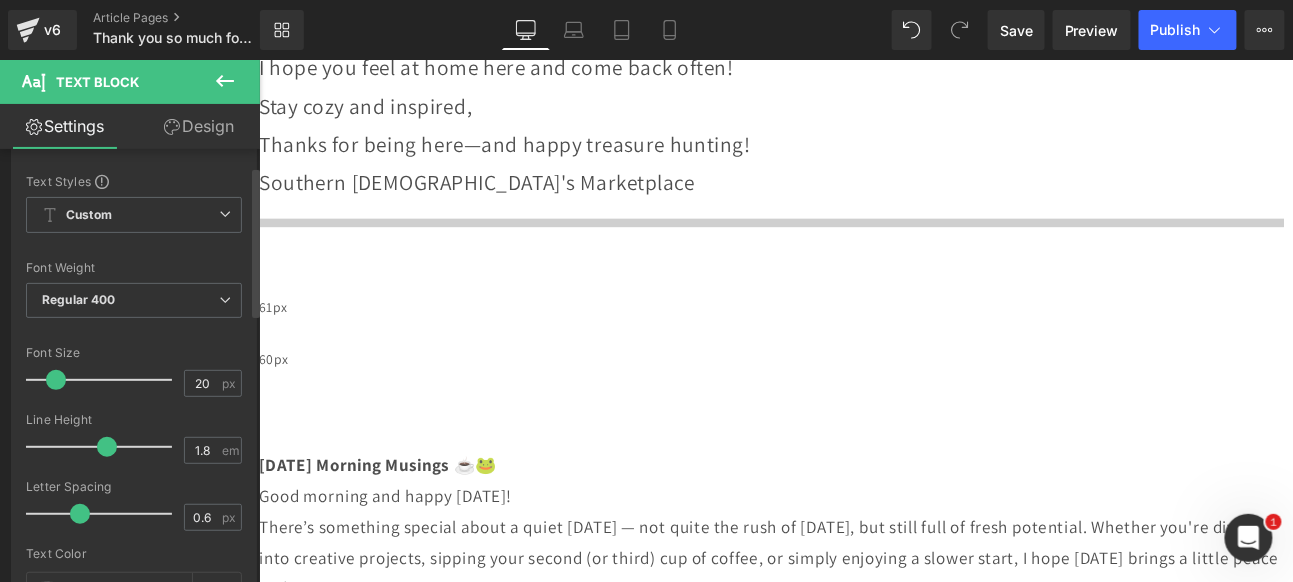 click at bounding box center [56, 380] 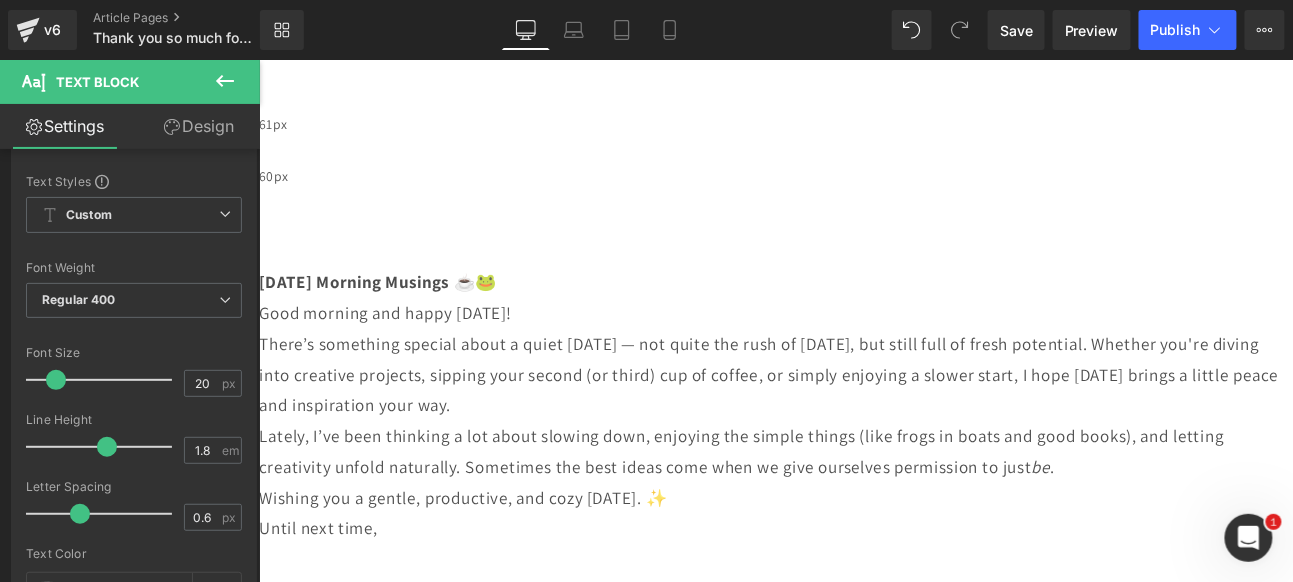 scroll, scrollTop: 1732, scrollLeft: 0, axis: vertical 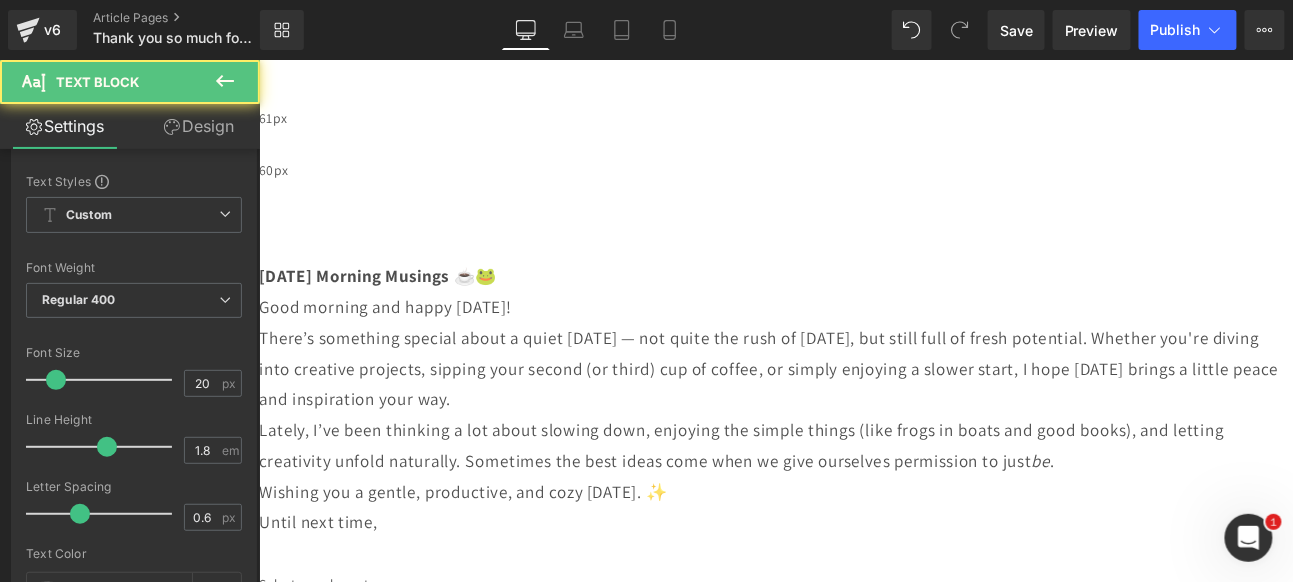 click on "Until next time," at bounding box center [863, 618] 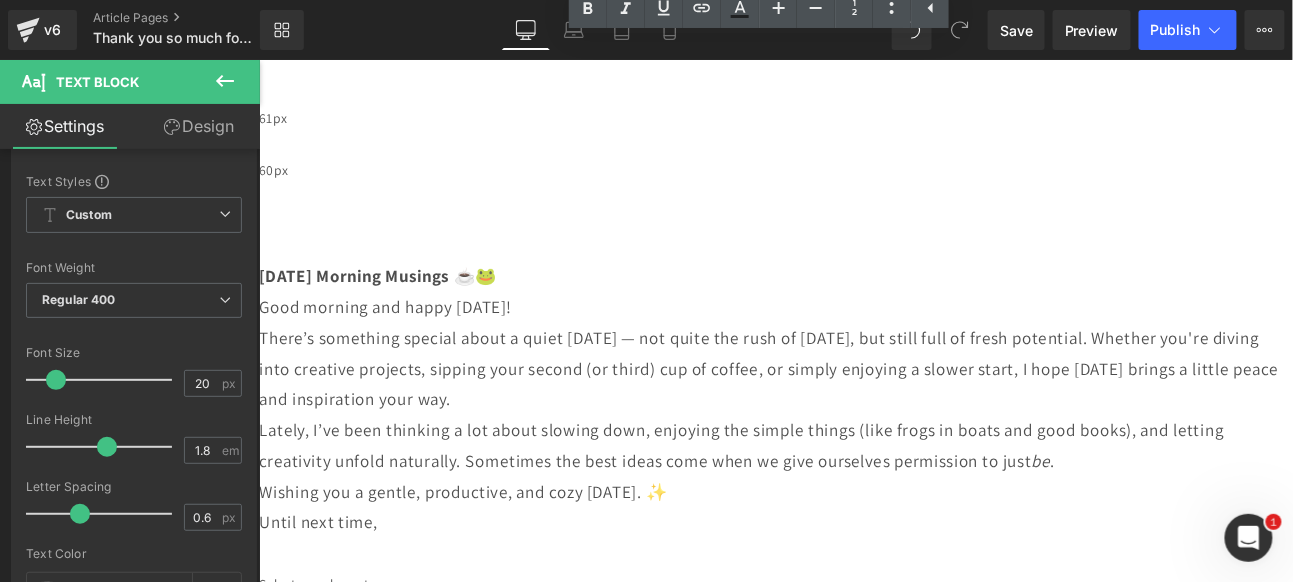scroll, scrollTop: 1510, scrollLeft: 0, axis: vertical 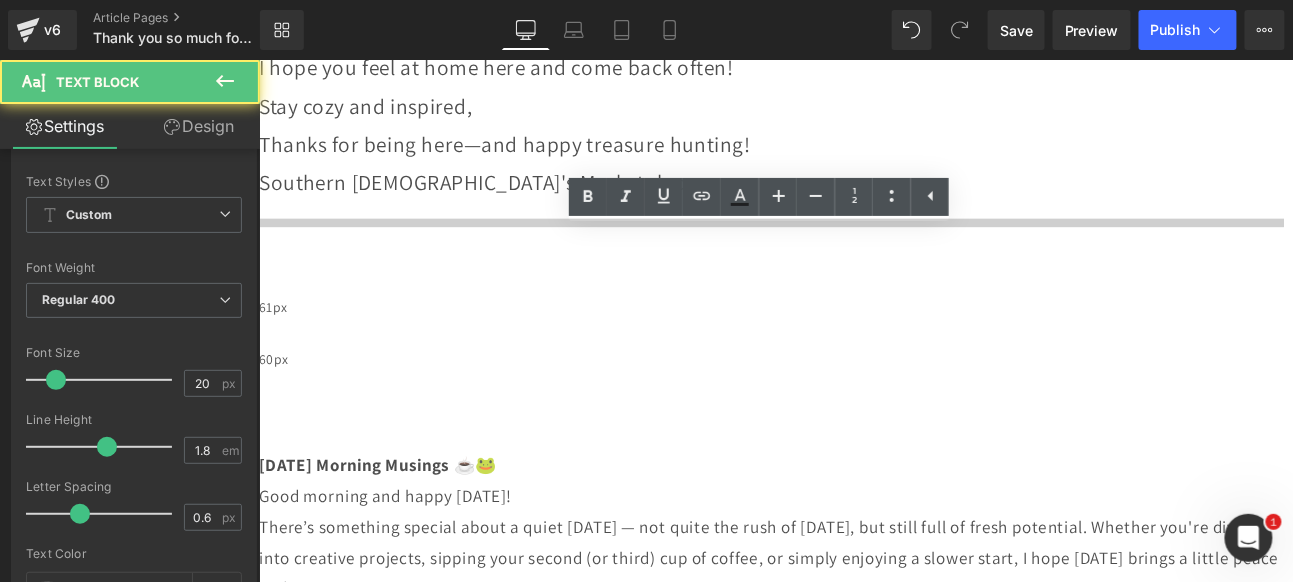 click on "There’s something special about a quiet [DATE] — not quite the rush of [DATE], but still full of fresh potential. Whether you're diving into creative projects, sipping your second (or third) cup of coffee, or simply enjoying a slower start, I hope [DATE] brings a little peace and inspiration your way." at bounding box center (863, 642) 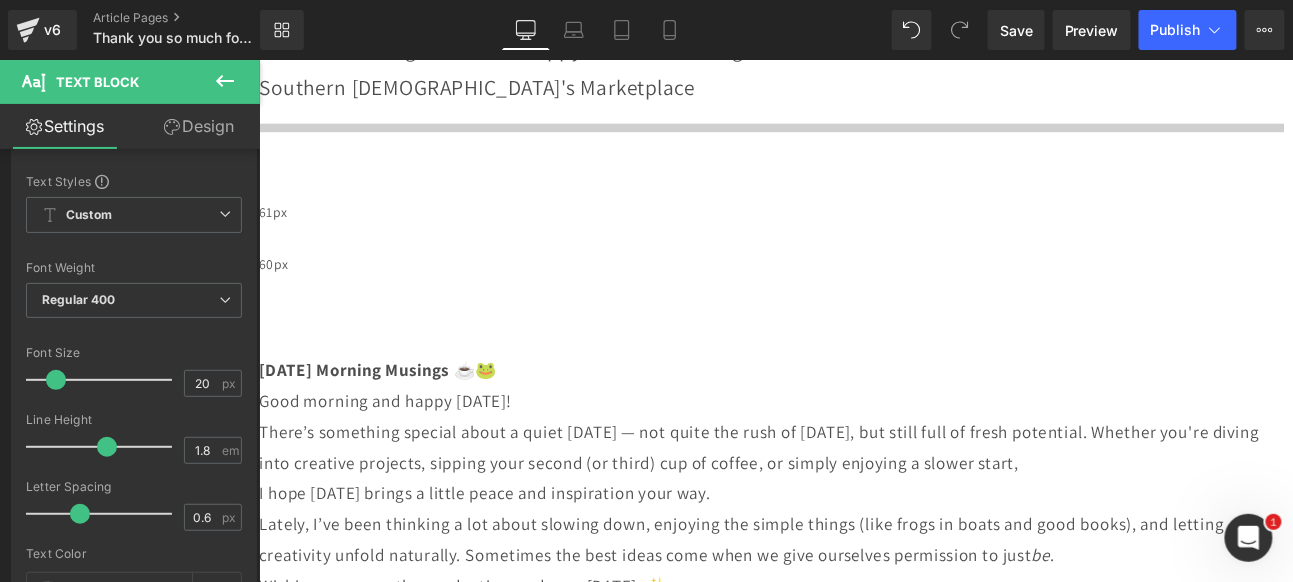 scroll, scrollTop: 1399, scrollLeft: 0, axis: vertical 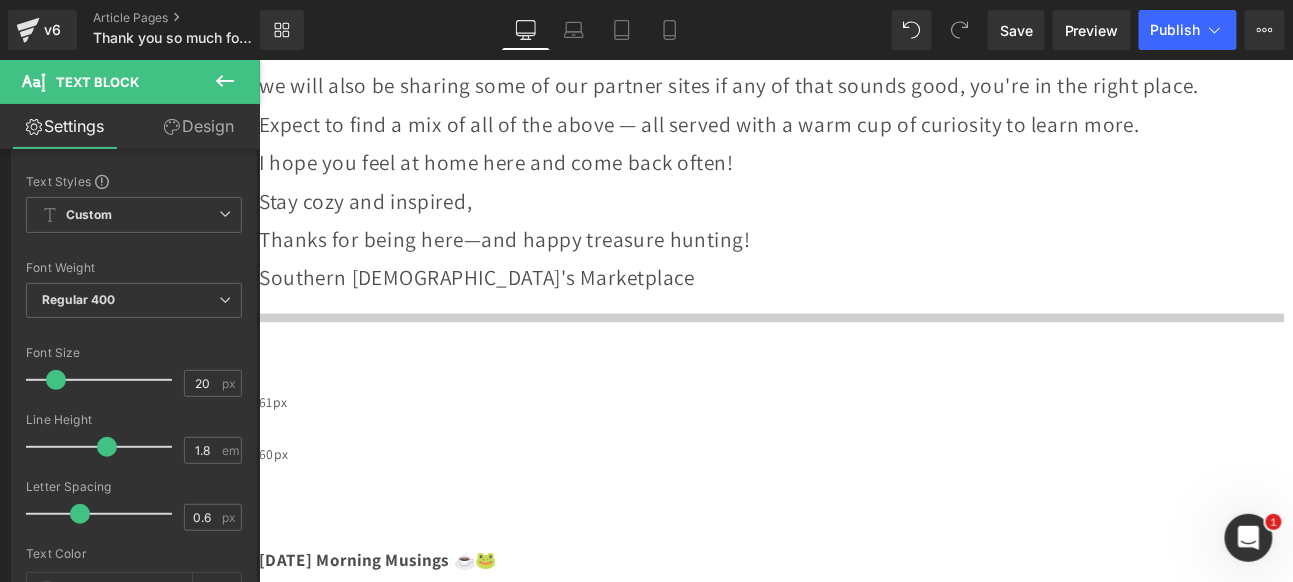 drag, startPoint x: 1494, startPoint y: 117, endPoint x: 1444, endPoint y: 206, distance: 102.0833 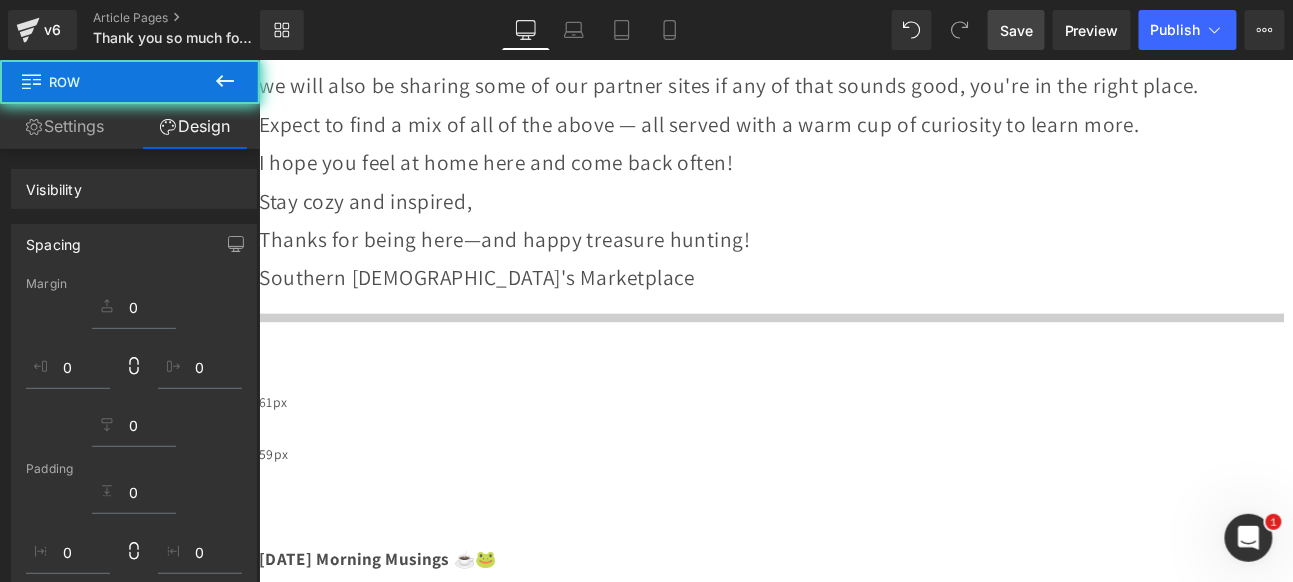 click on "Save" at bounding box center [1016, 30] 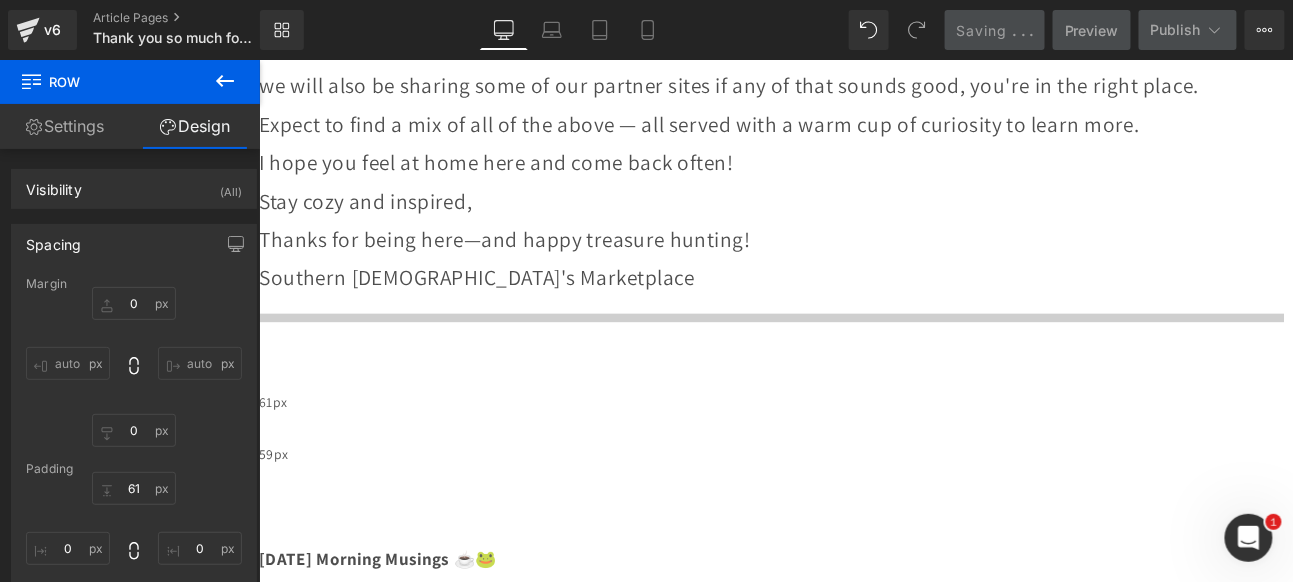 click on "Saving   .   .   ." at bounding box center (995, 30) 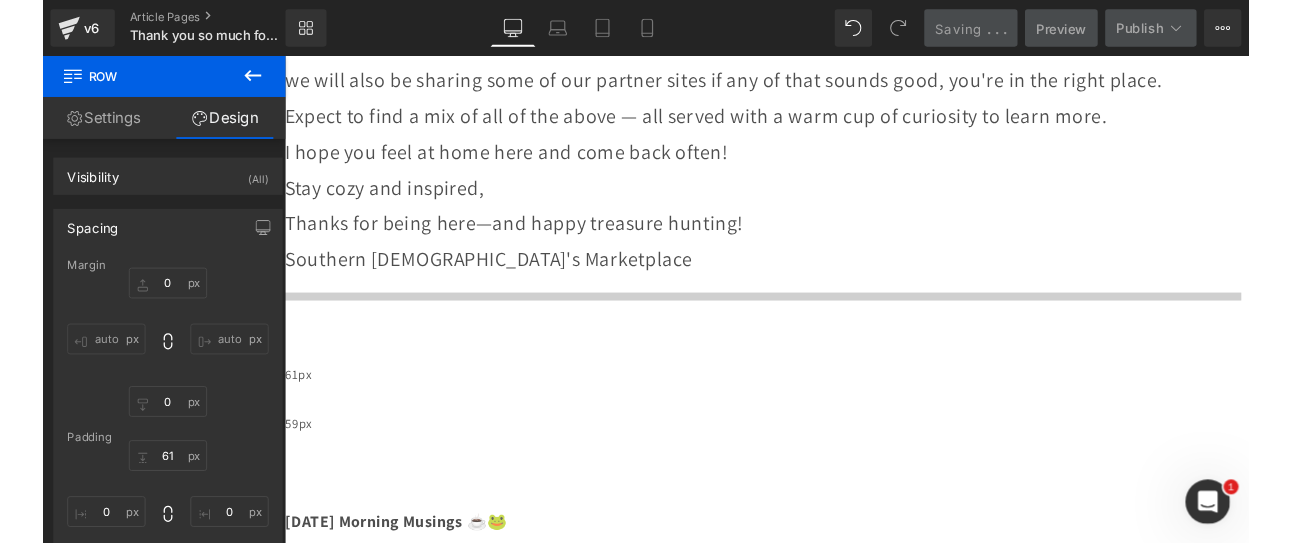 scroll, scrollTop: 1398, scrollLeft: 0, axis: vertical 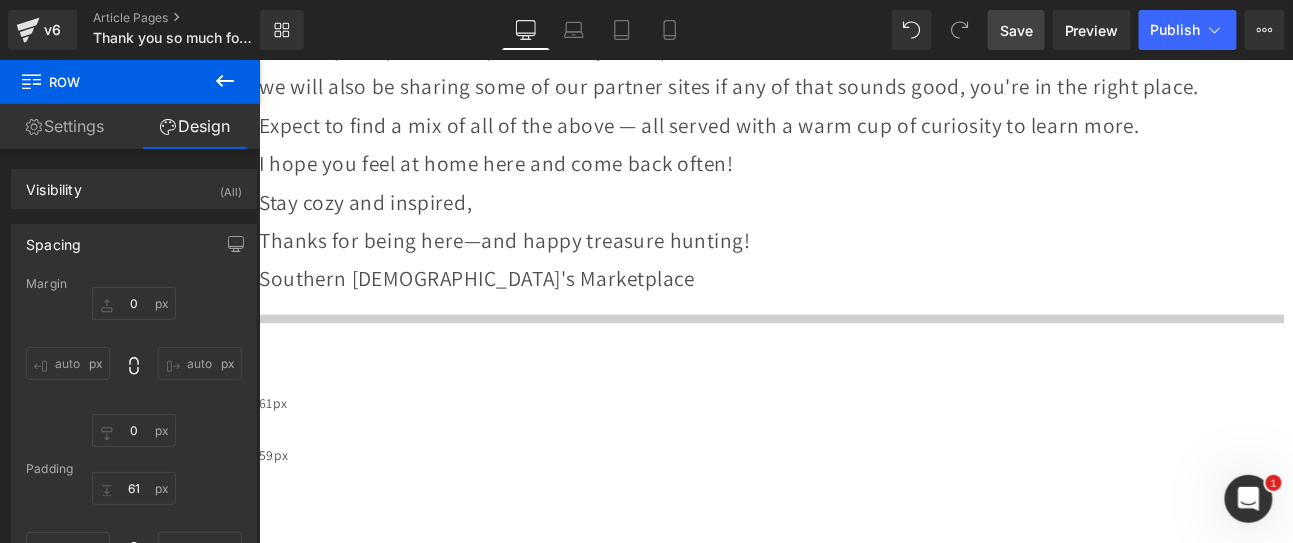 click at bounding box center (225, 82) 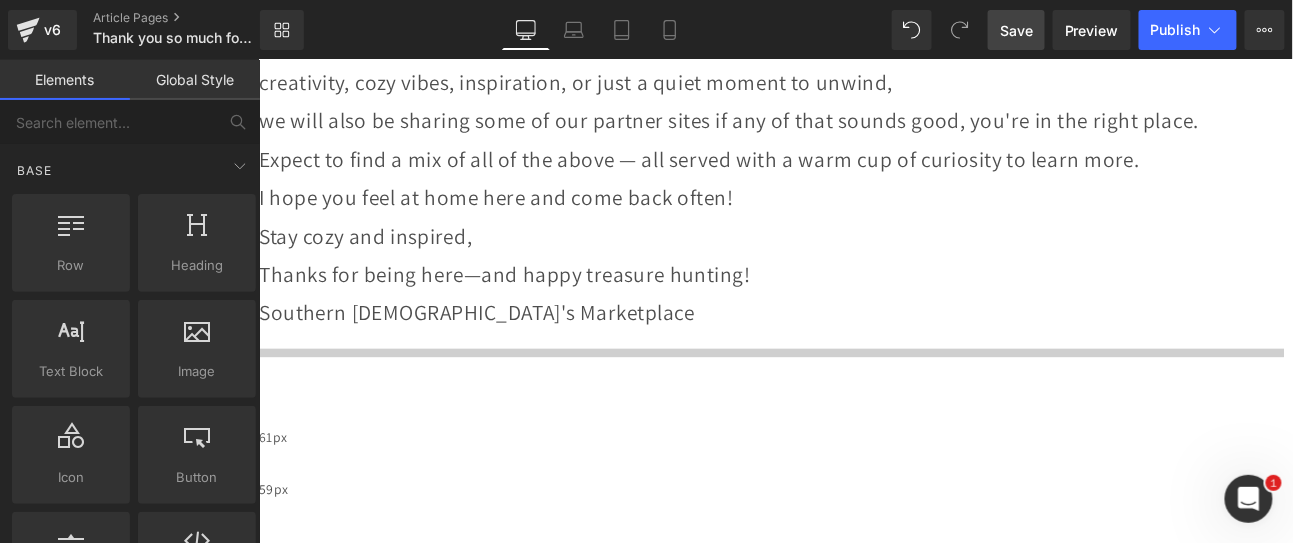scroll, scrollTop: 1287, scrollLeft: 0, axis: vertical 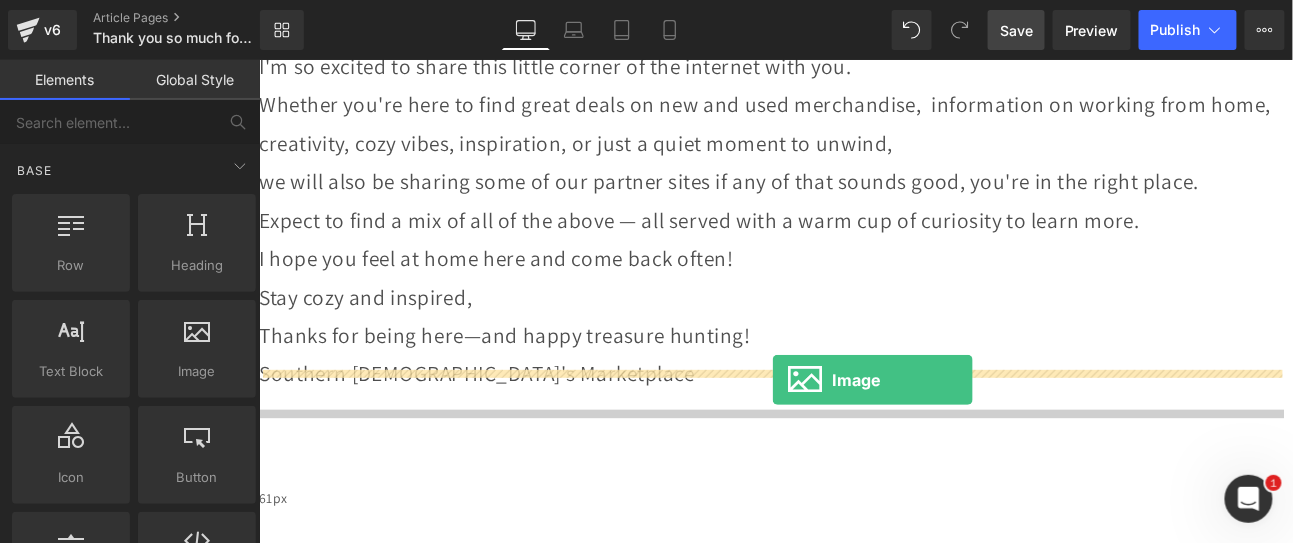 drag, startPoint x: 449, startPoint y: 417, endPoint x: 859, endPoint y: 433, distance: 410.31207 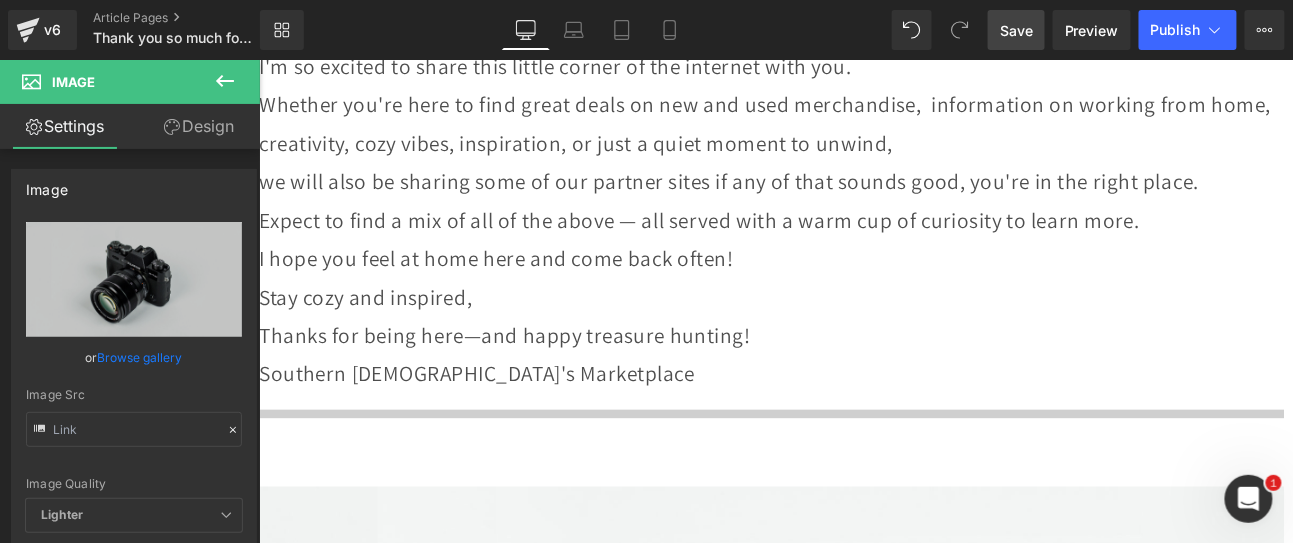 type on "//[DOMAIN_NAME][URL]" 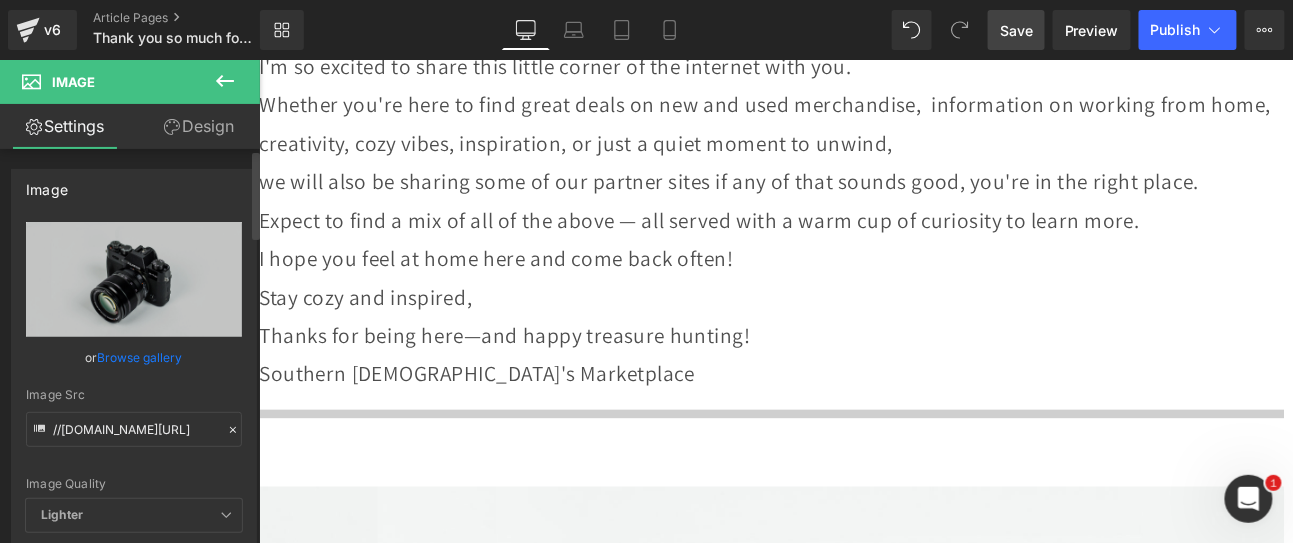 click on "Browse gallery" at bounding box center (140, 357) 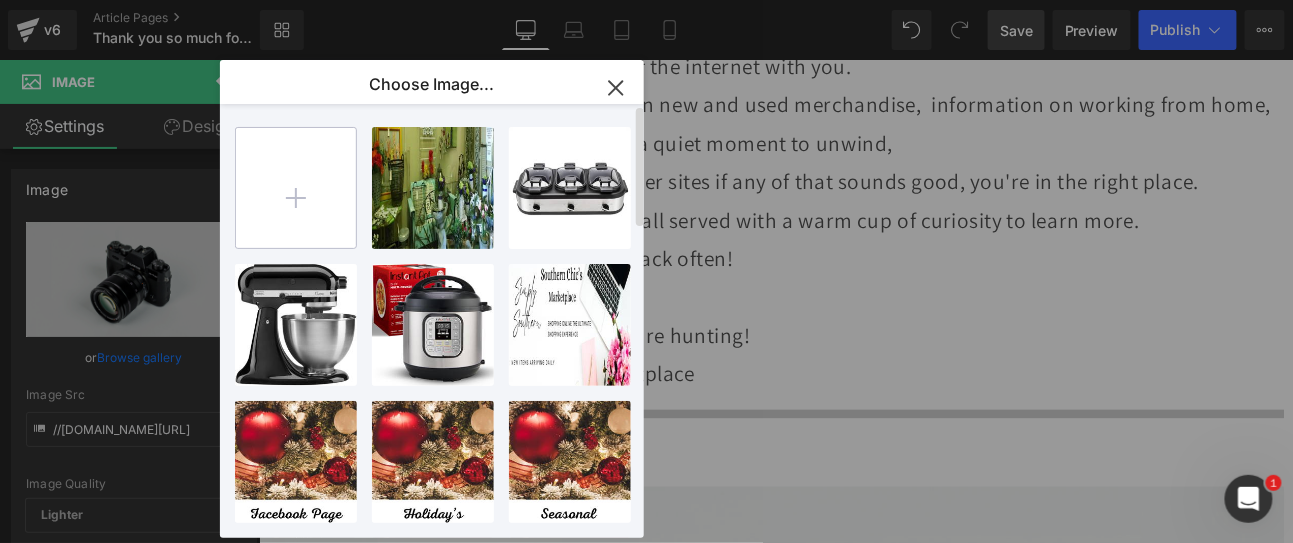 click at bounding box center [296, 188] 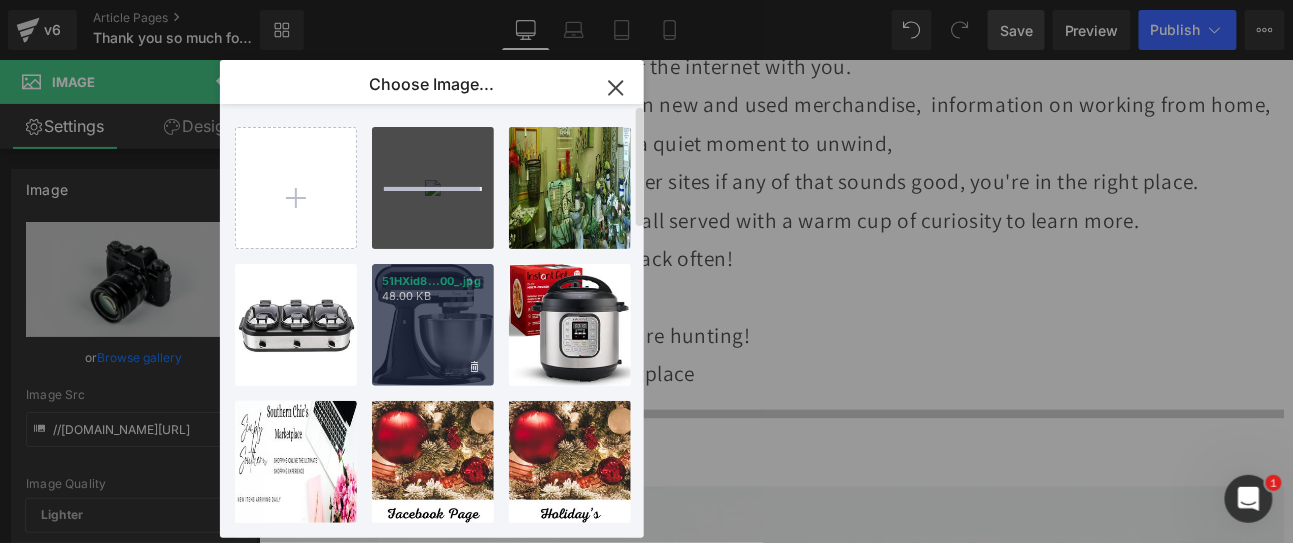 type 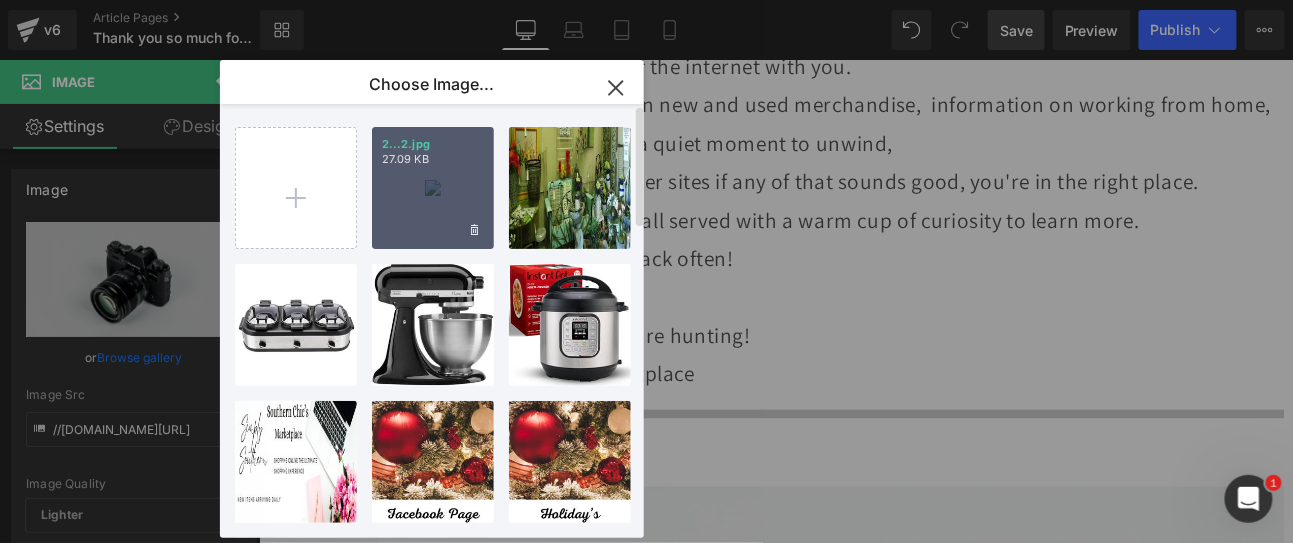 click on "2...2.jpg 27.09 KB" at bounding box center [433, 188] 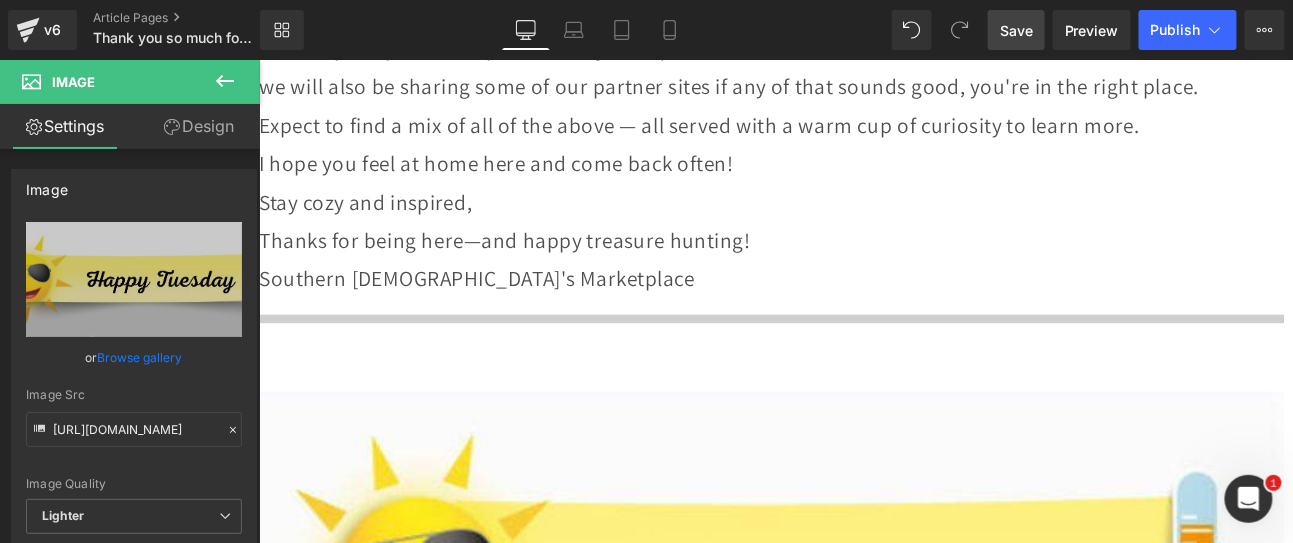 scroll, scrollTop: 1731, scrollLeft: 0, axis: vertical 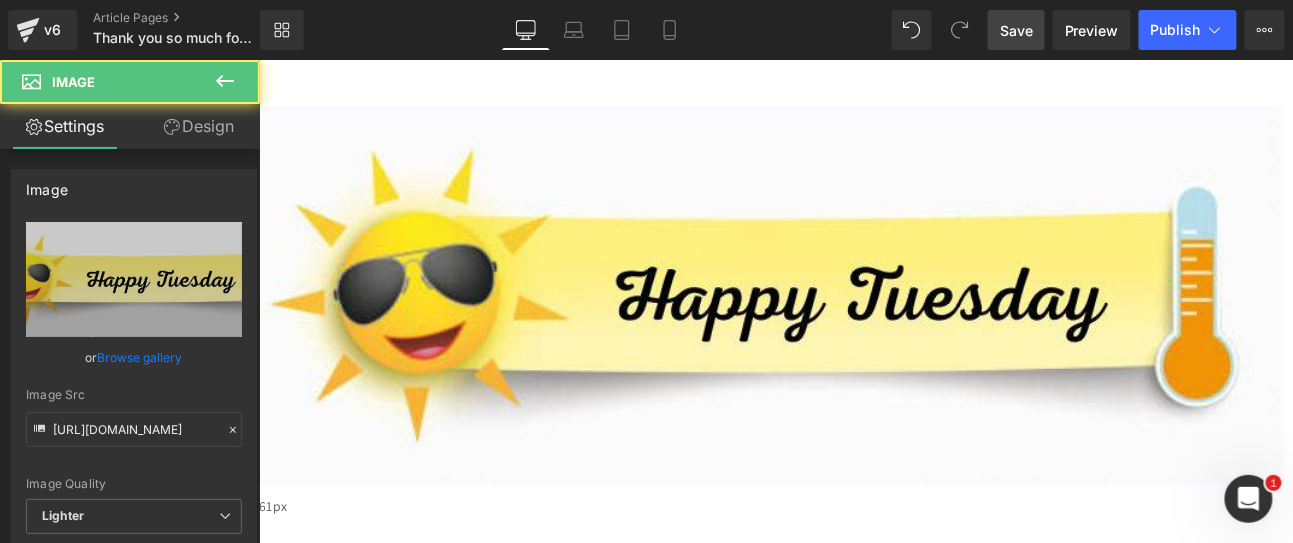 click at bounding box center [858, 336] 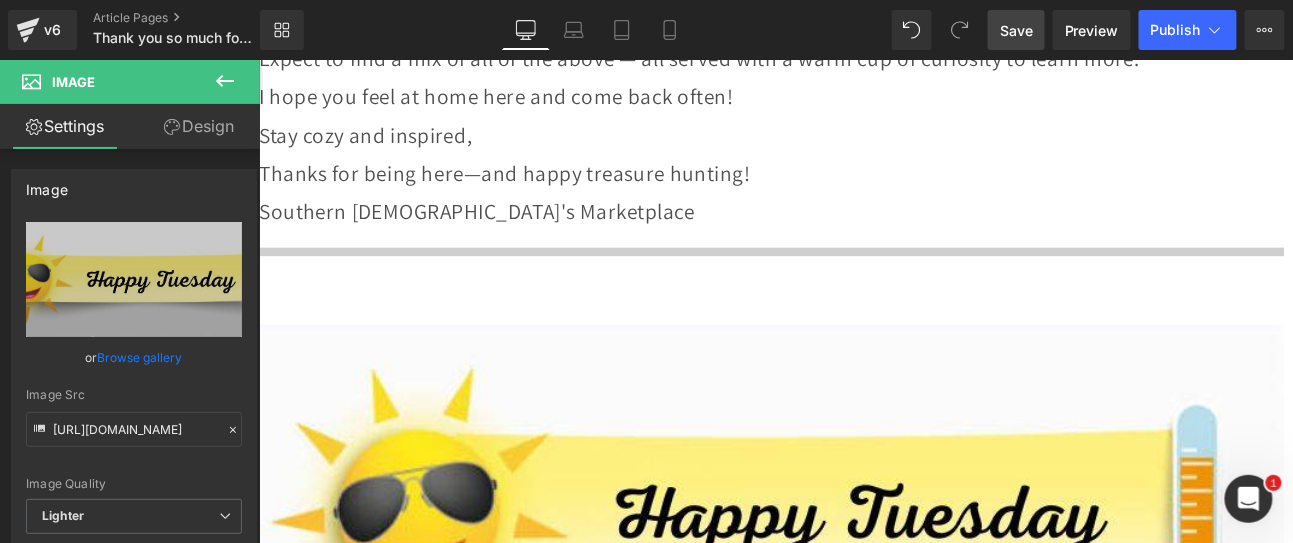 scroll, scrollTop: 1620, scrollLeft: 0, axis: vertical 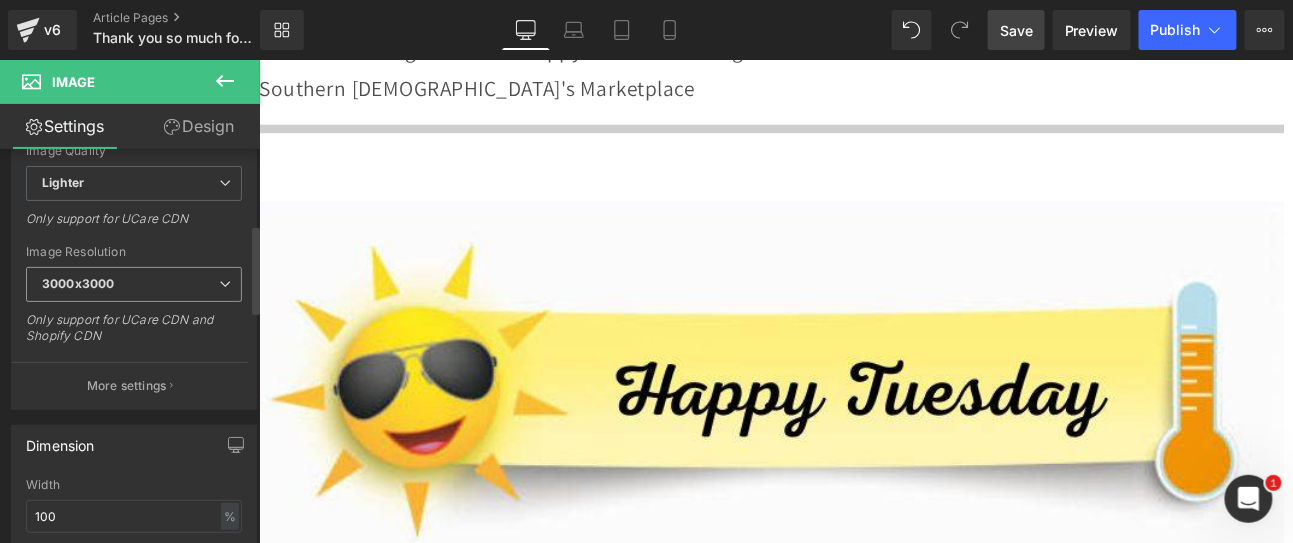 click at bounding box center (225, 284) 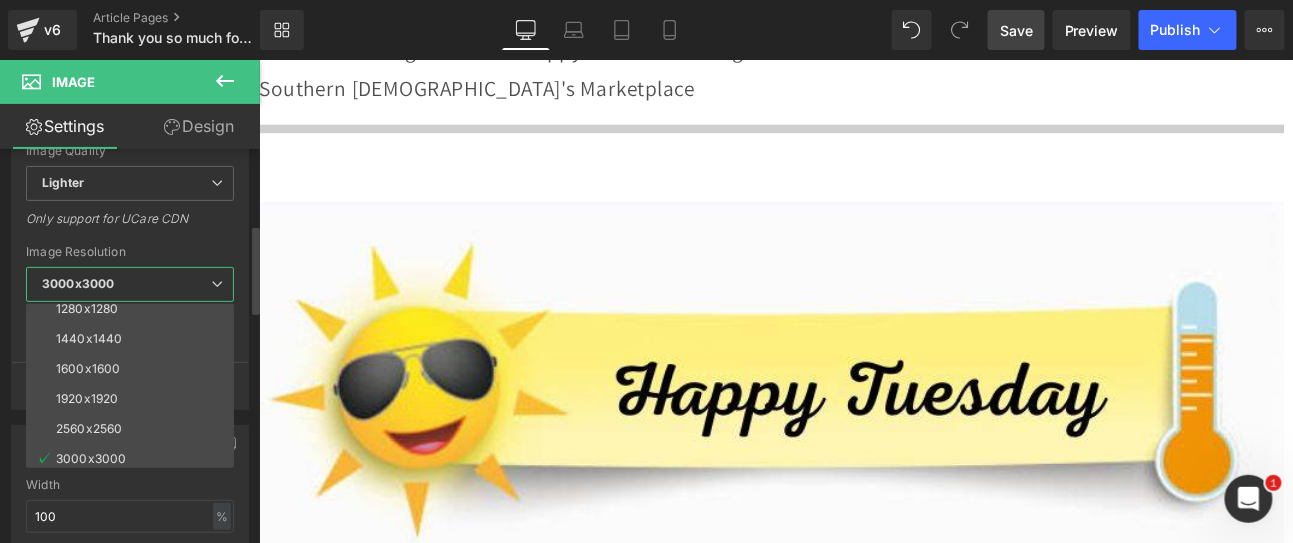 scroll, scrollTop: 285, scrollLeft: 0, axis: vertical 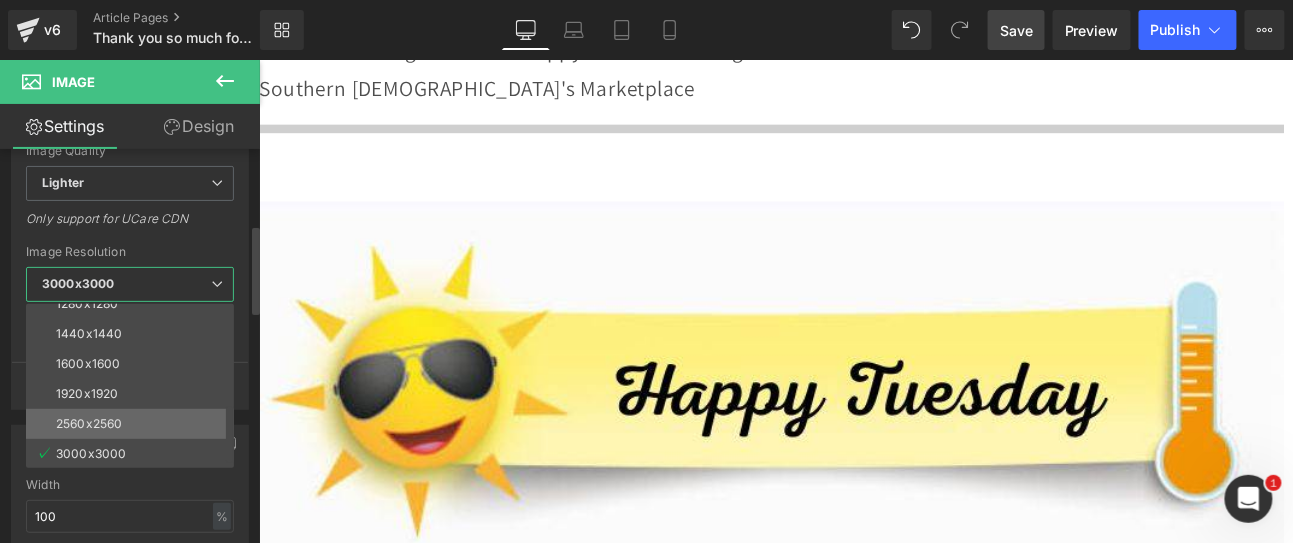 click on "2560x2560" at bounding box center (89, 424) 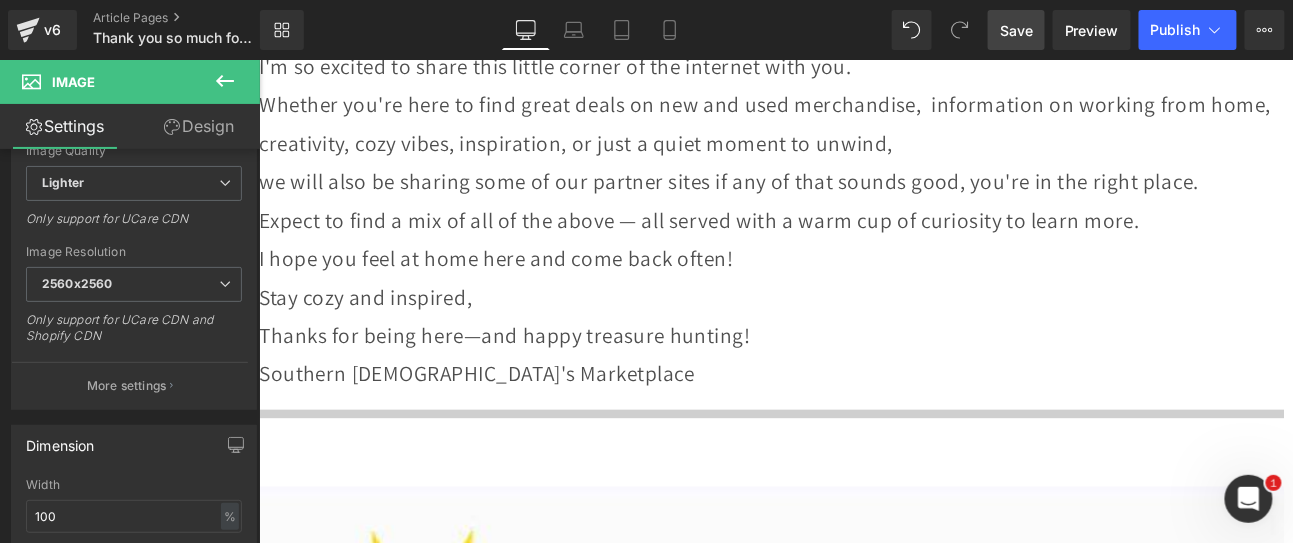 scroll, scrollTop: 1509, scrollLeft: 0, axis: vertical 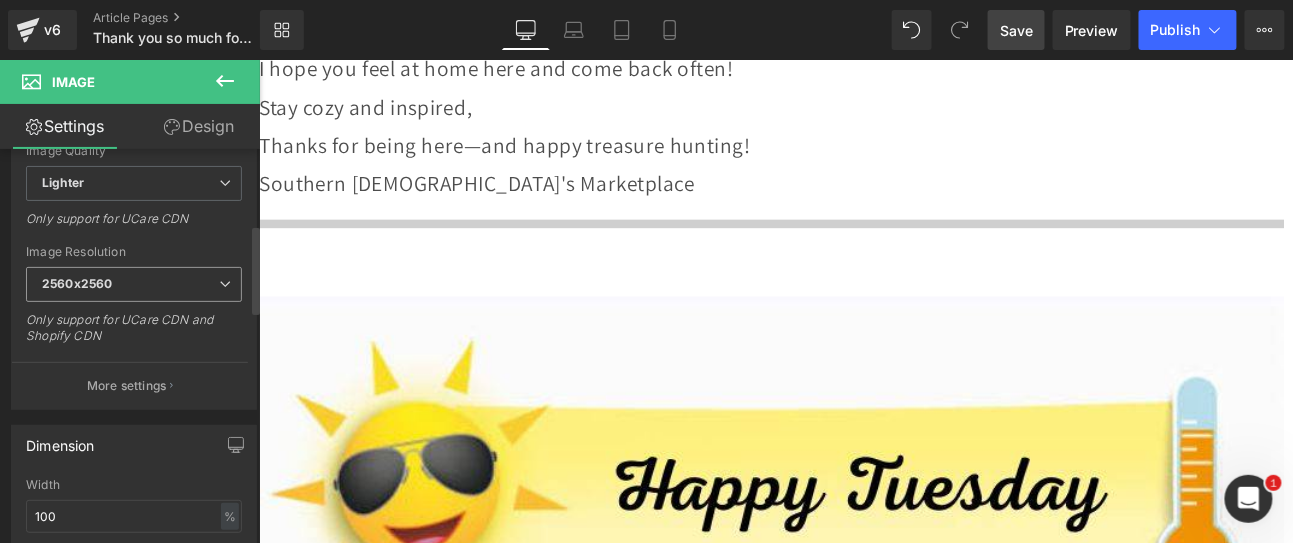 click on "2560x2560" at bounding box center (134, 284) 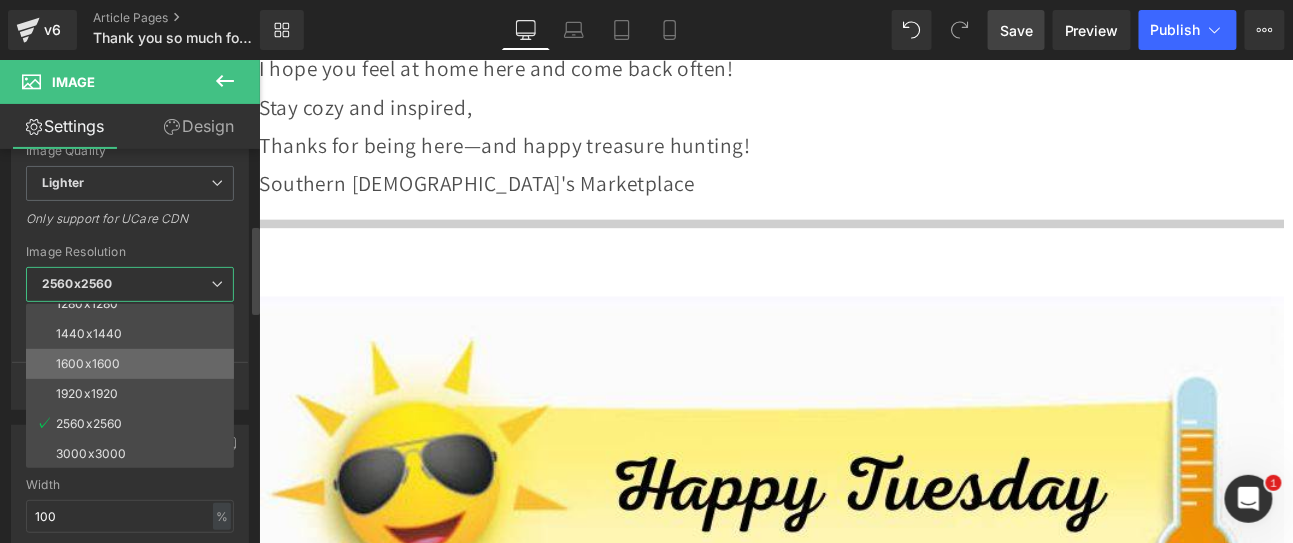click on "1600x1600" at bounding box center (134, 364) 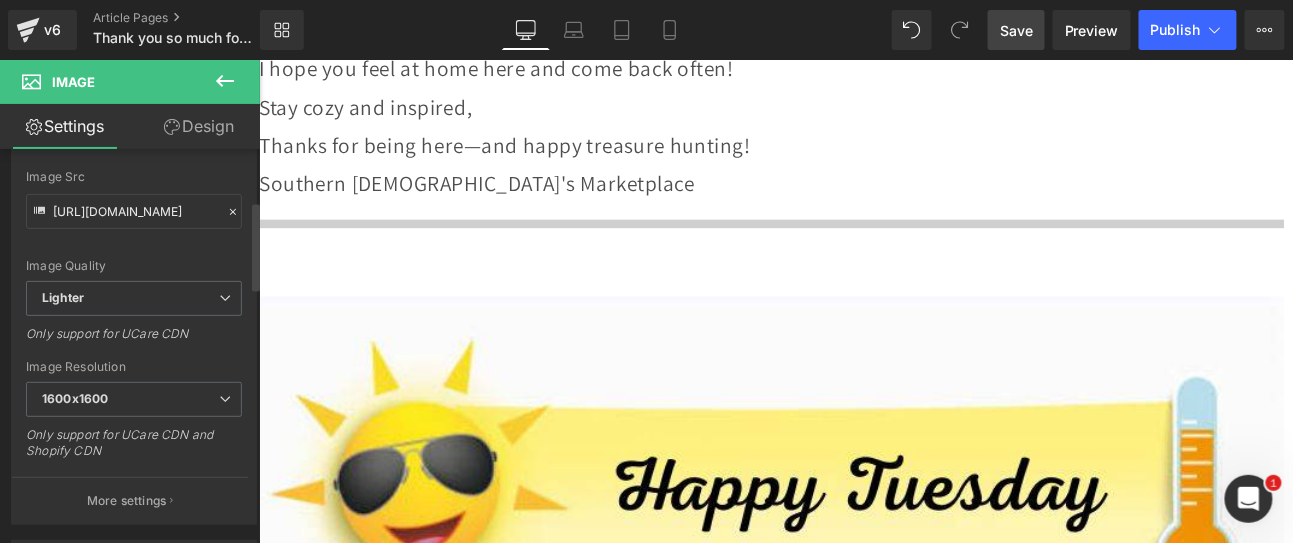 scroll, scrollTop: 333, scrollLeft: 0, axis: vertical 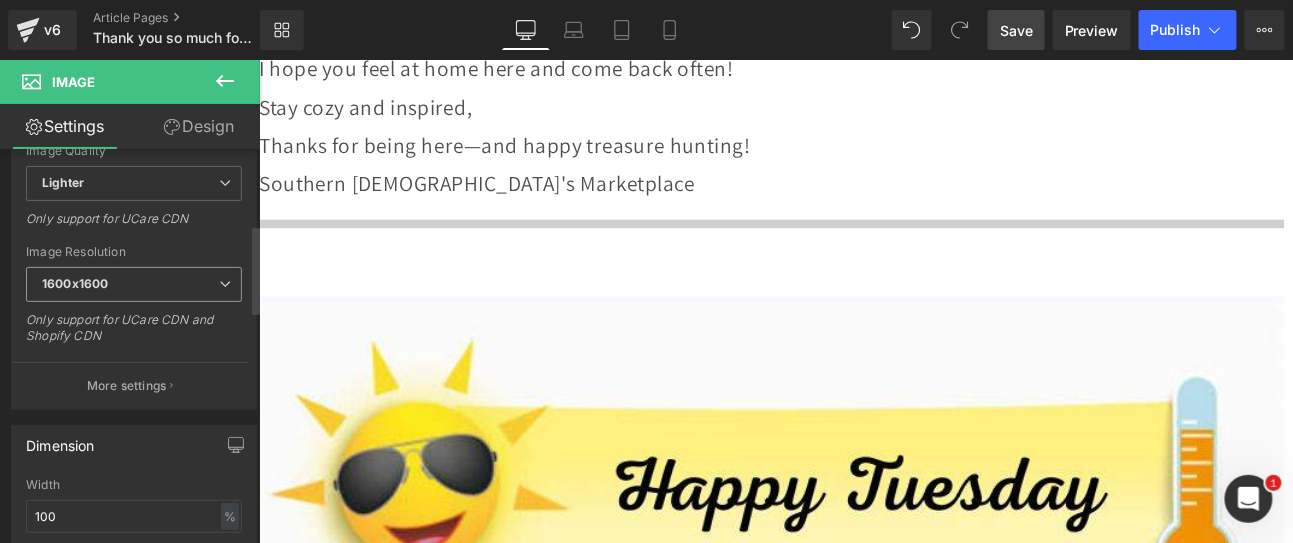 click on "1600x1600" at bounding box center (134, 284) 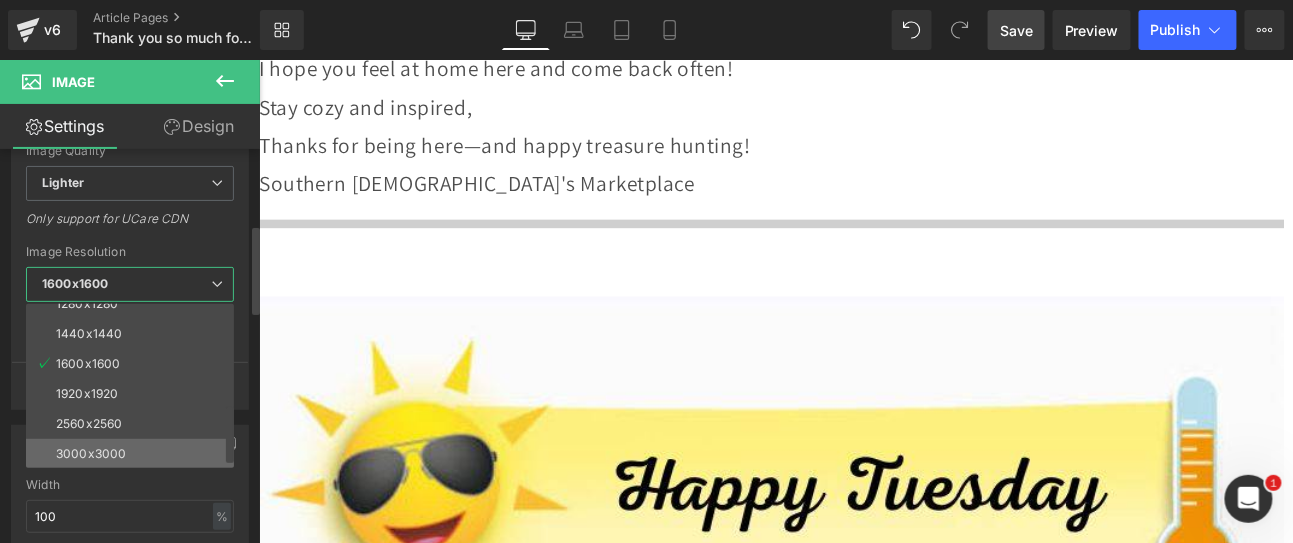 click on "3000x3000" at bounding box center [134, 454] 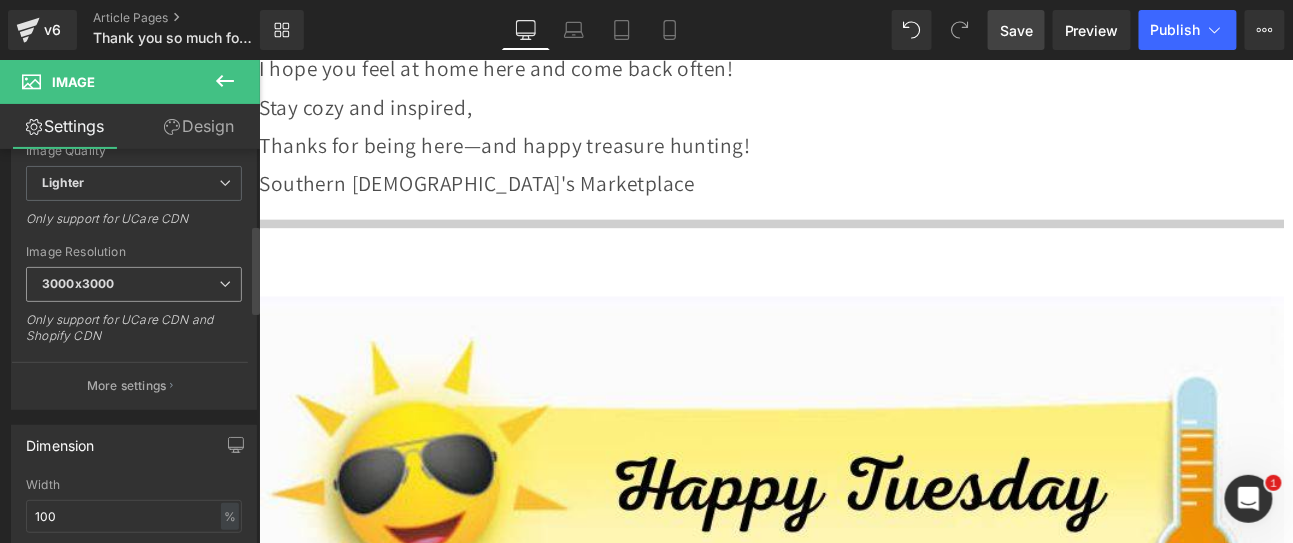 type on "[URL][DOMAIN_NAME]" 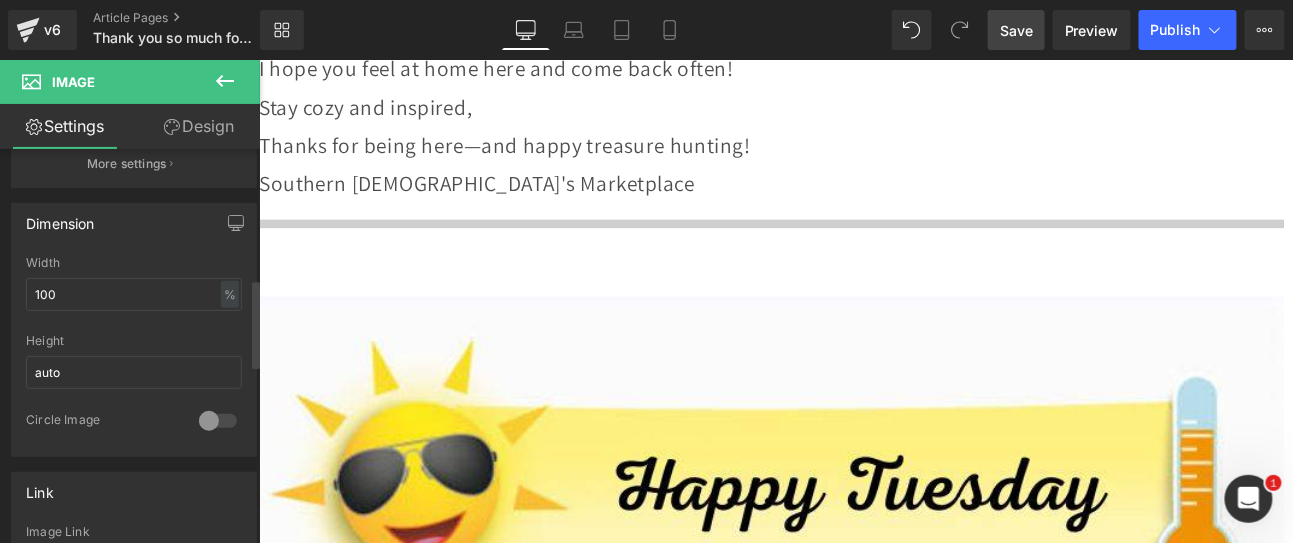 scroll, scrollTop: 666, scrollLeft: 0, axis: vertical 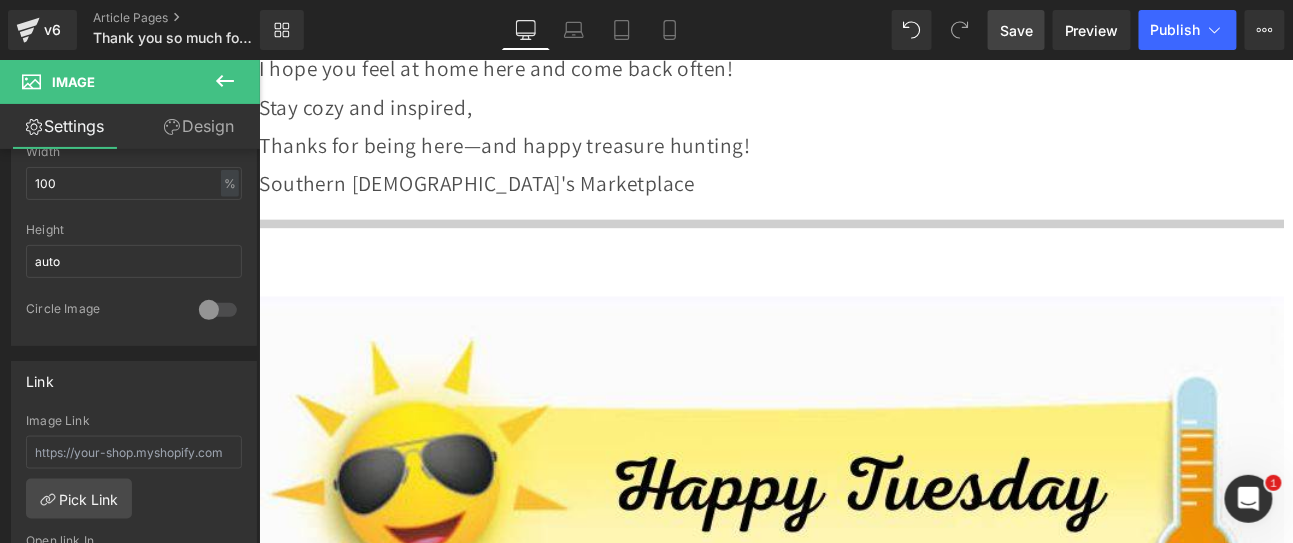 click at bounding box center (858, 558) 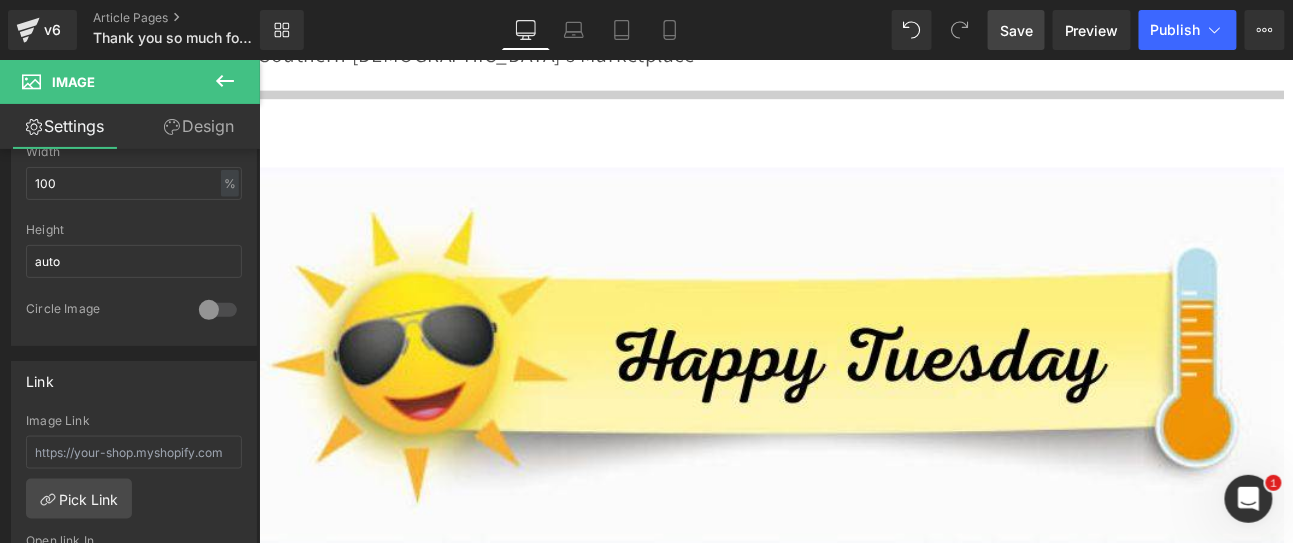 scroll, scrollTop: 1731, scrollLeft: 0, axis: vertical 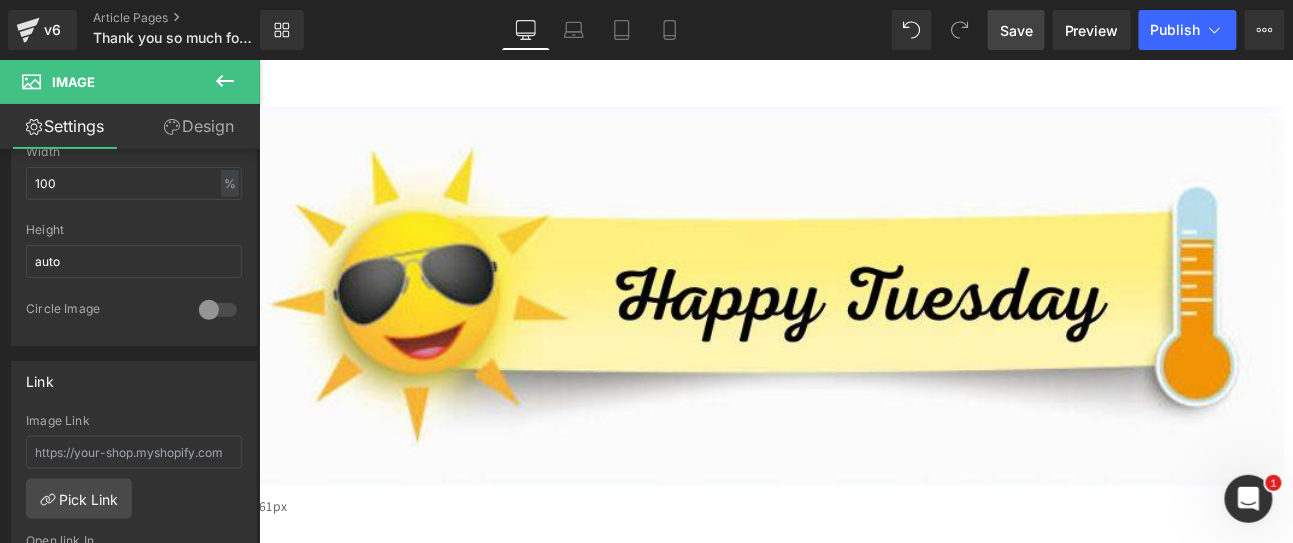 click 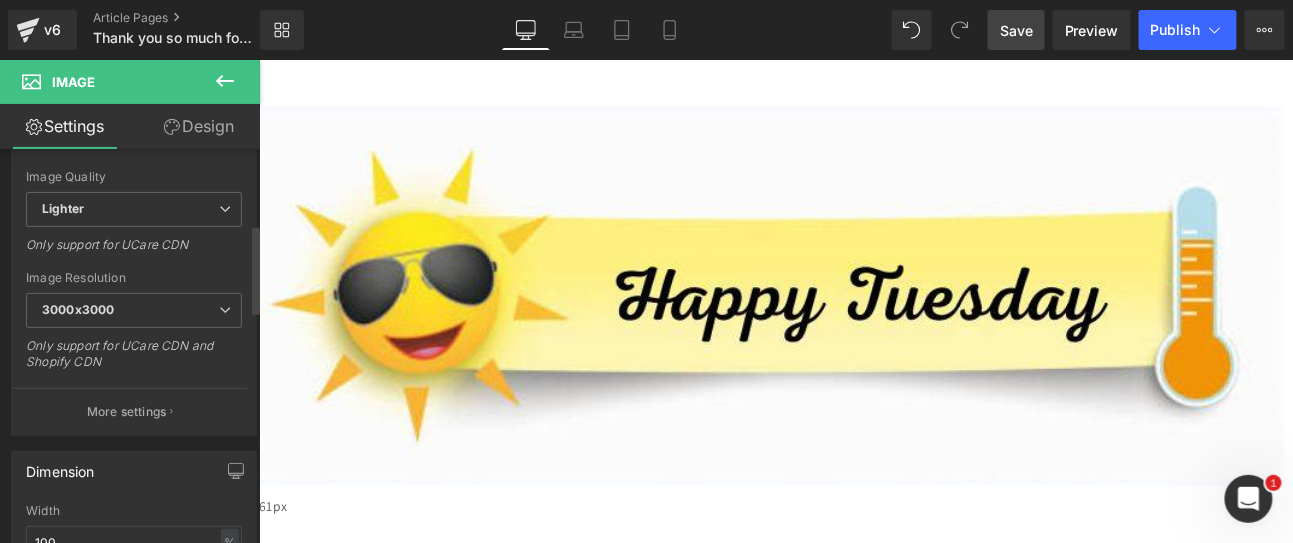 scroll, scrollTop: 333, scrollLeft: 0, axis: vertical 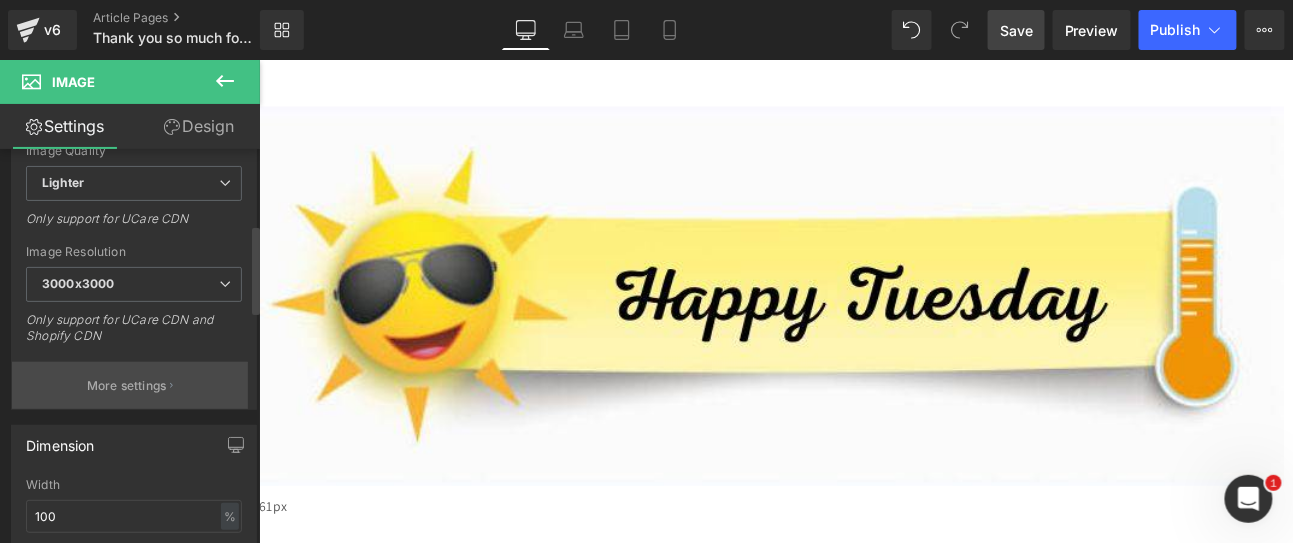 click on "More settings" at bounding box center [127, 386] 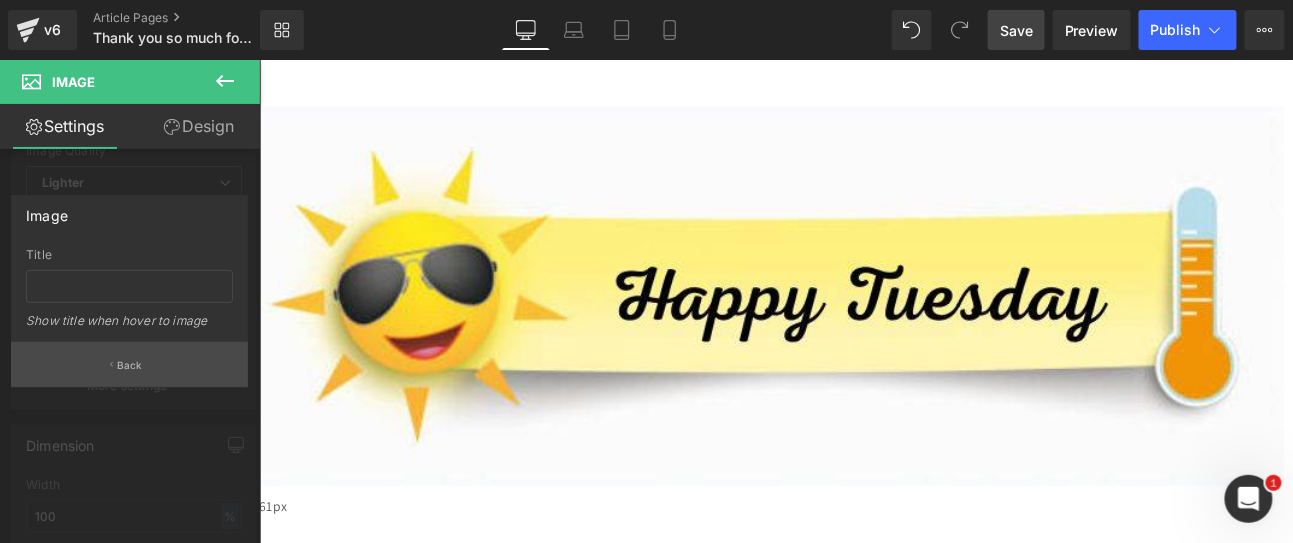 click on "Back" at bounding box center (130, 365) 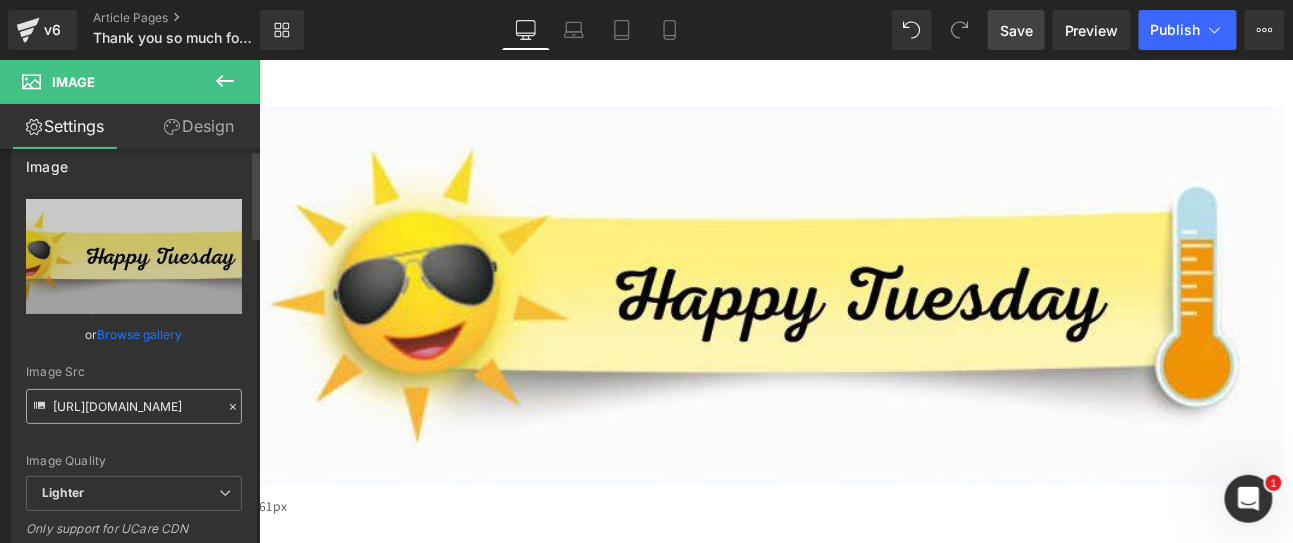 scroll, scrollTop: 0, scrollLeft: 0, axis: both 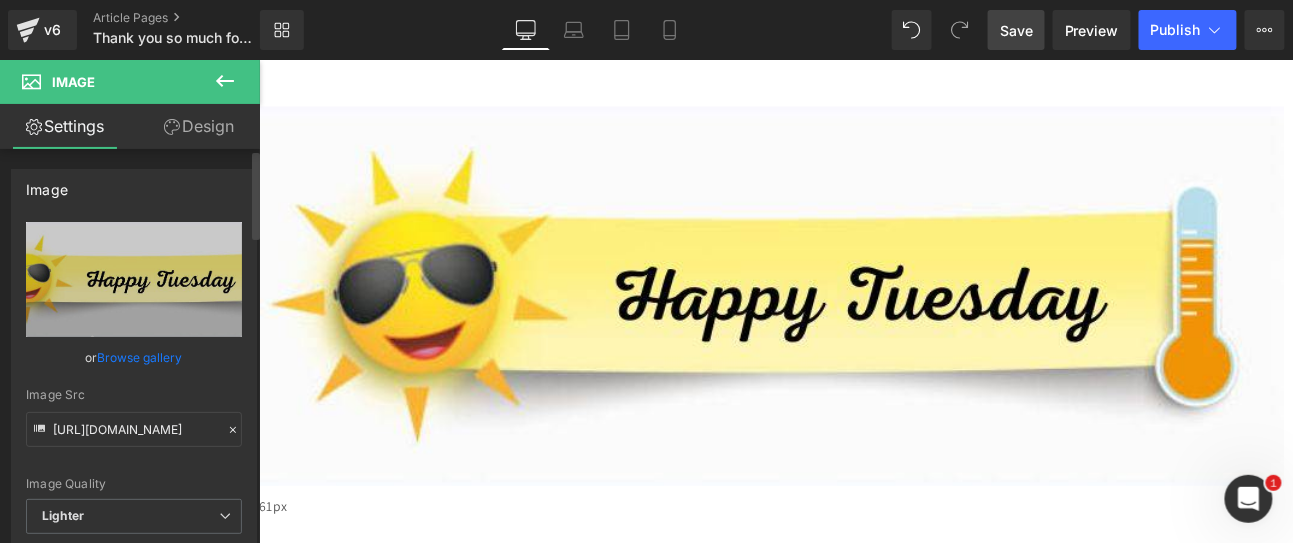 click 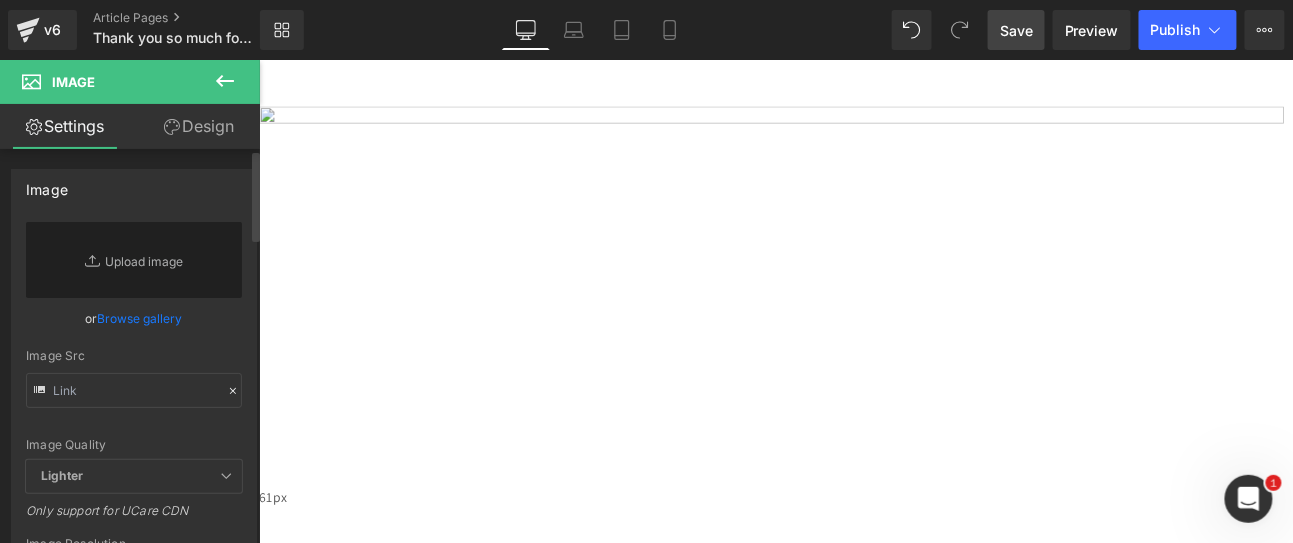 click on "Browse gallery" at bounding box center [140, 318] 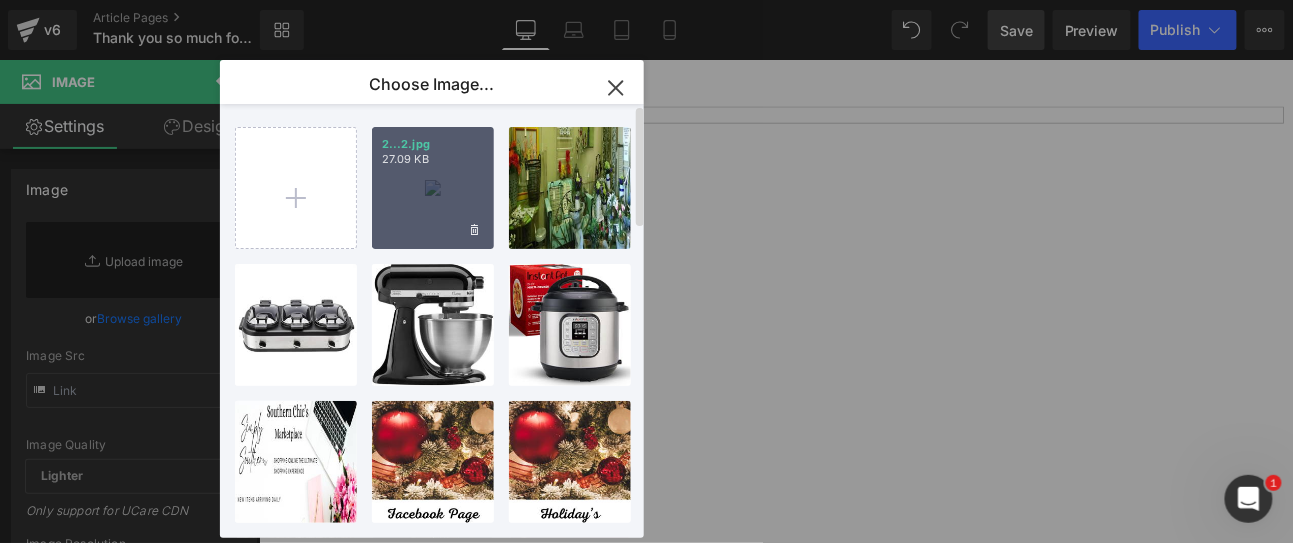 click on "2...2.jpg 27.09 KB" at bounding box center [433, 188] 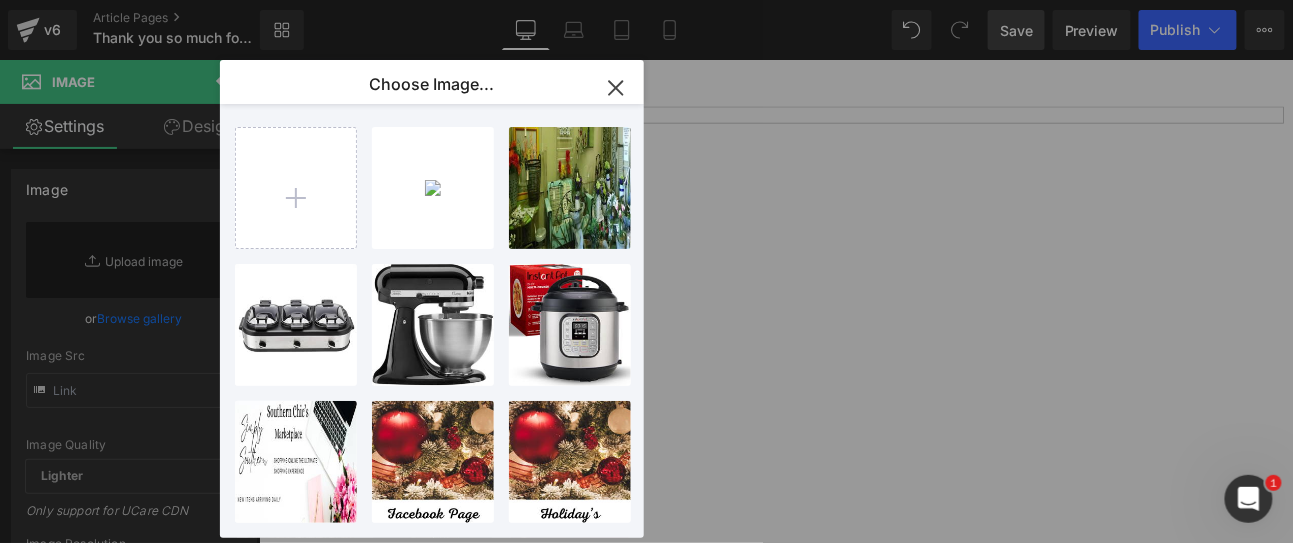 type on "[URL][DOMAIN_NAME]" 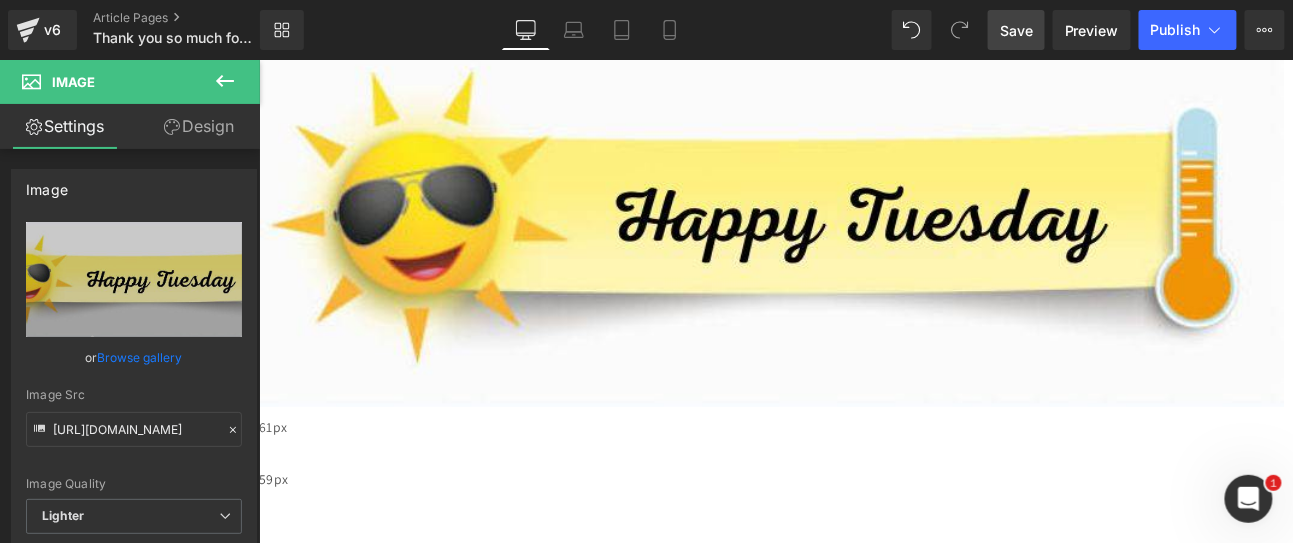 scroll, scrollTop: 1954, scrollLeft: 0, axis: vertical 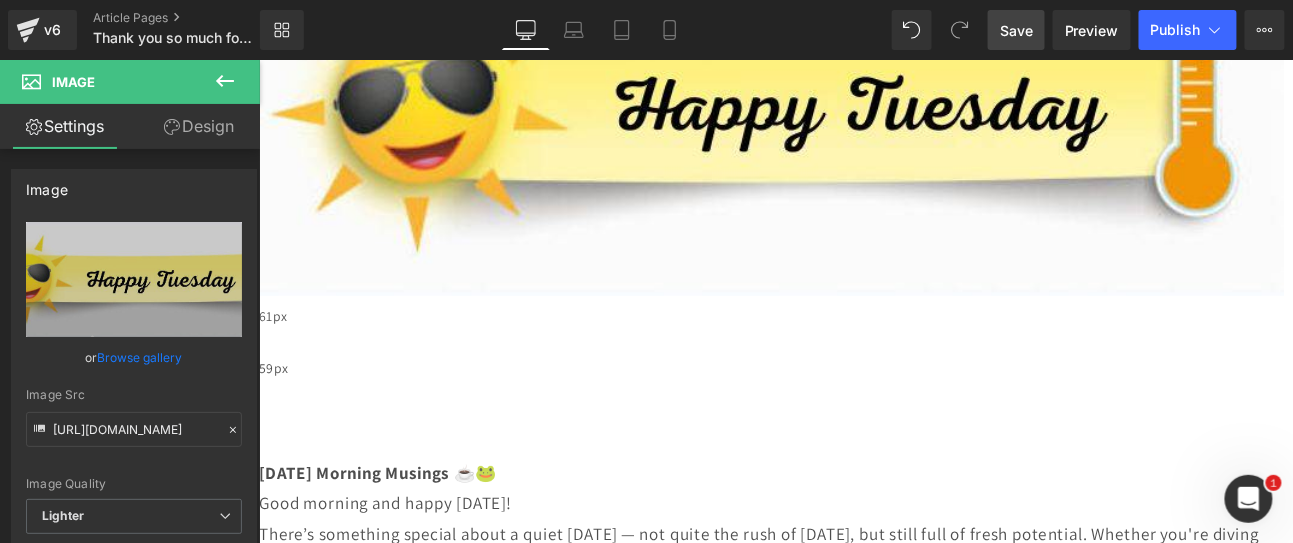 click on "There’s something special about a quiet [DATE] — not quite the rush of [DATE], but still full of fresh potential. Whether you're diving into creative projects, sipping your second (or third) cup of coffee, or simply enjoying a slower start," at bounding box center (863, 632) 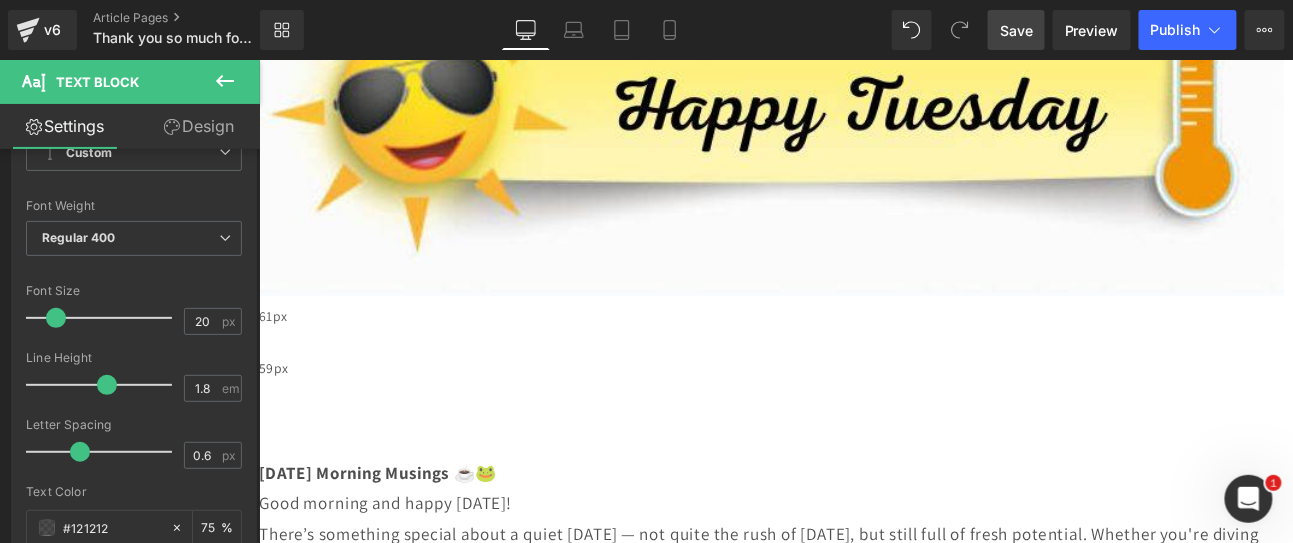 scroll, scrollTop: 111, scrollLeft: 0, axis: vertical 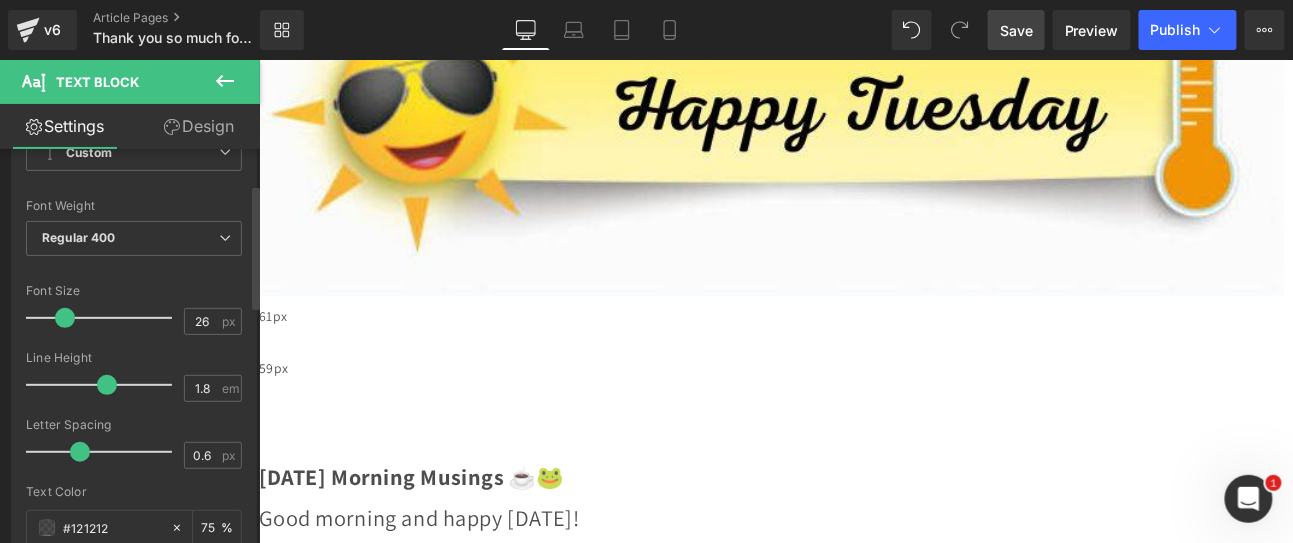 type on "25" 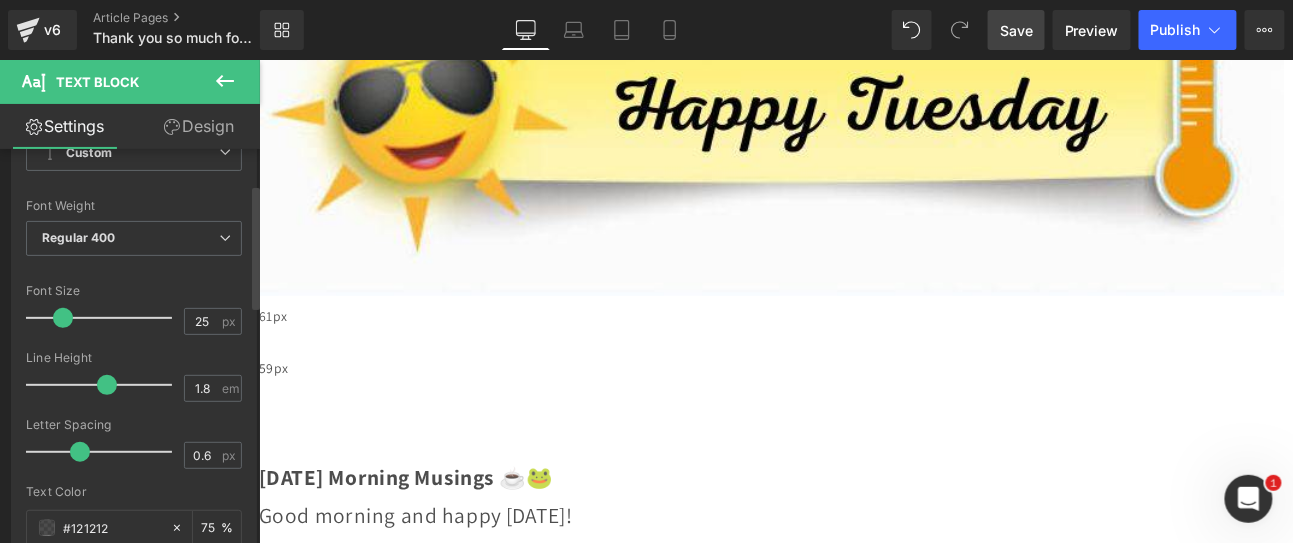 click at bounding box center (63, 318) 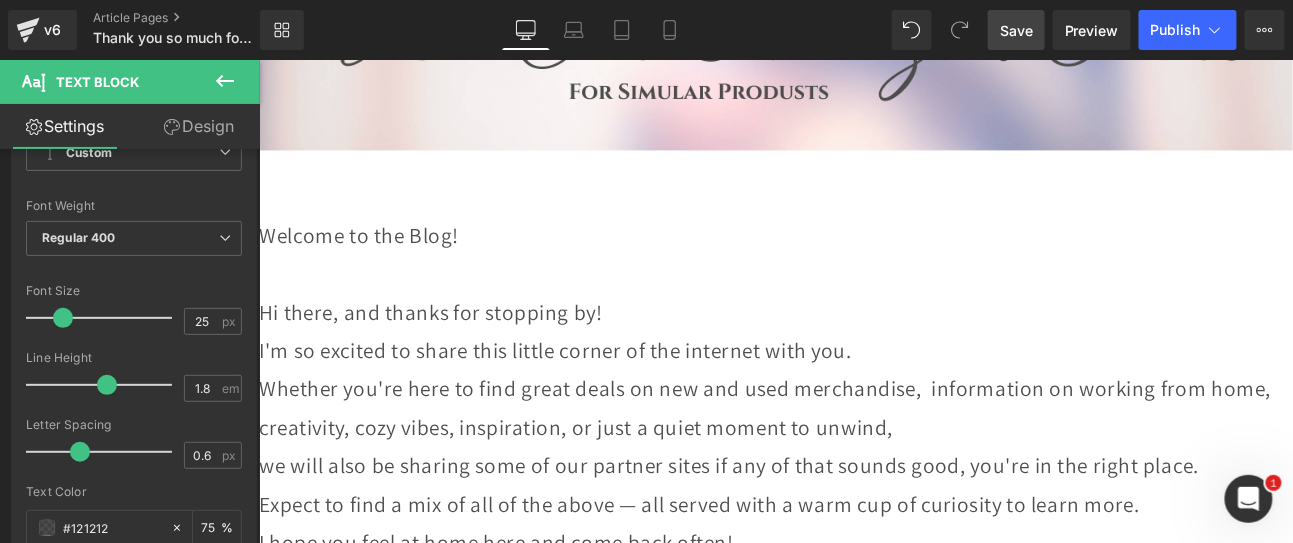 scroll, scrollTop: 954, scrollLeft: 0, axis: vertical 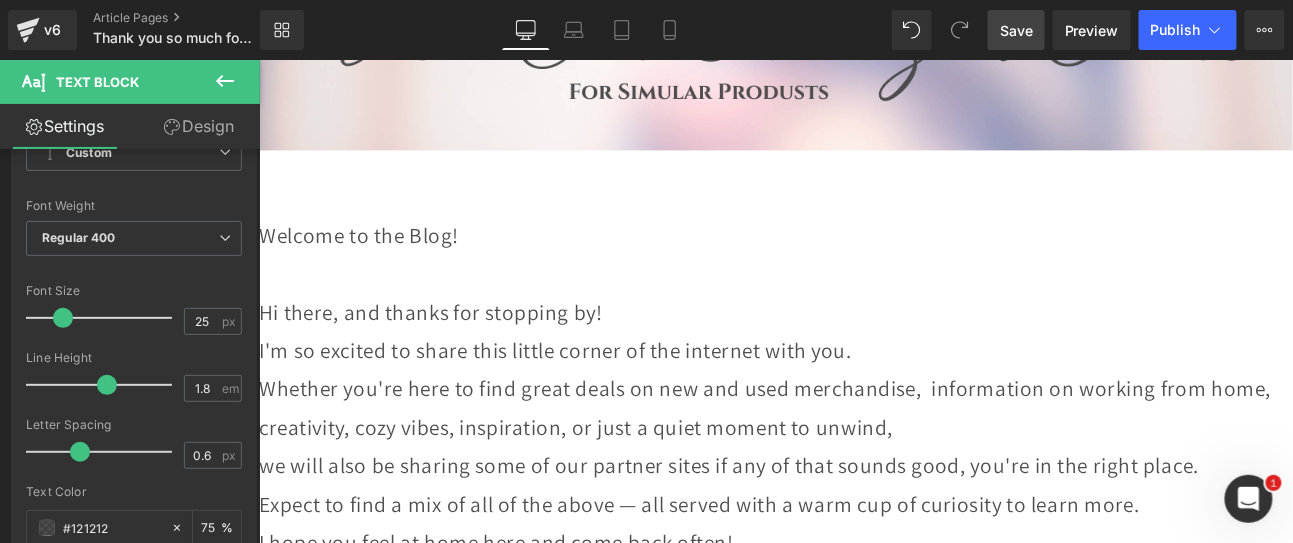 click on "Hi there, and thanks for stopping by!" at bounding box center (858, 353) 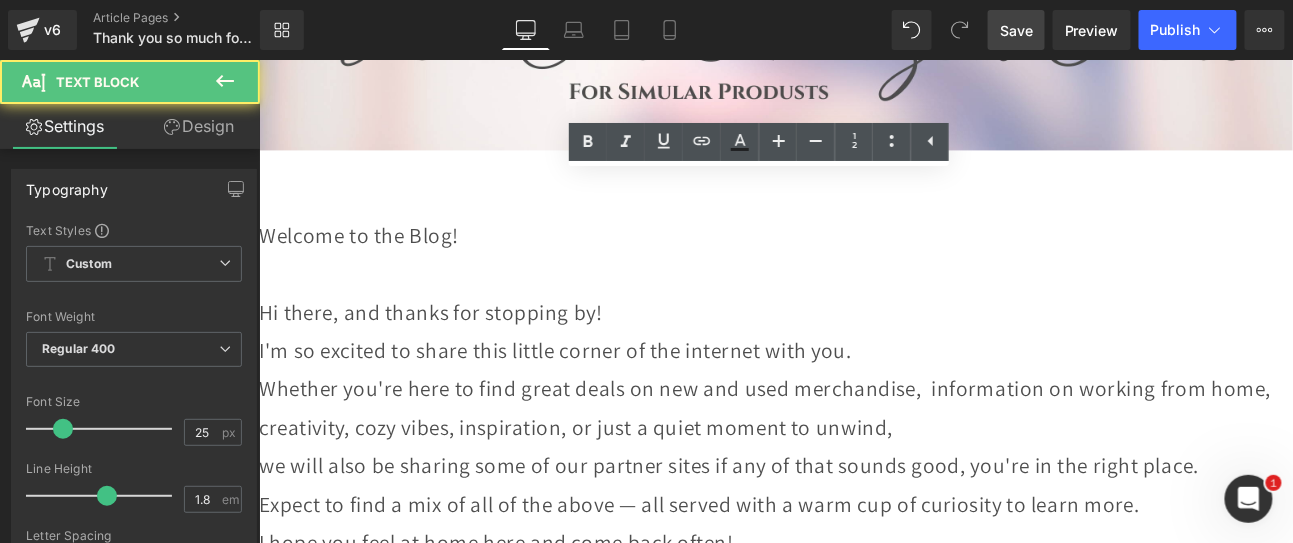 click on "Hi there, and thanks for stopping by!" at bounding box center (858, 353) 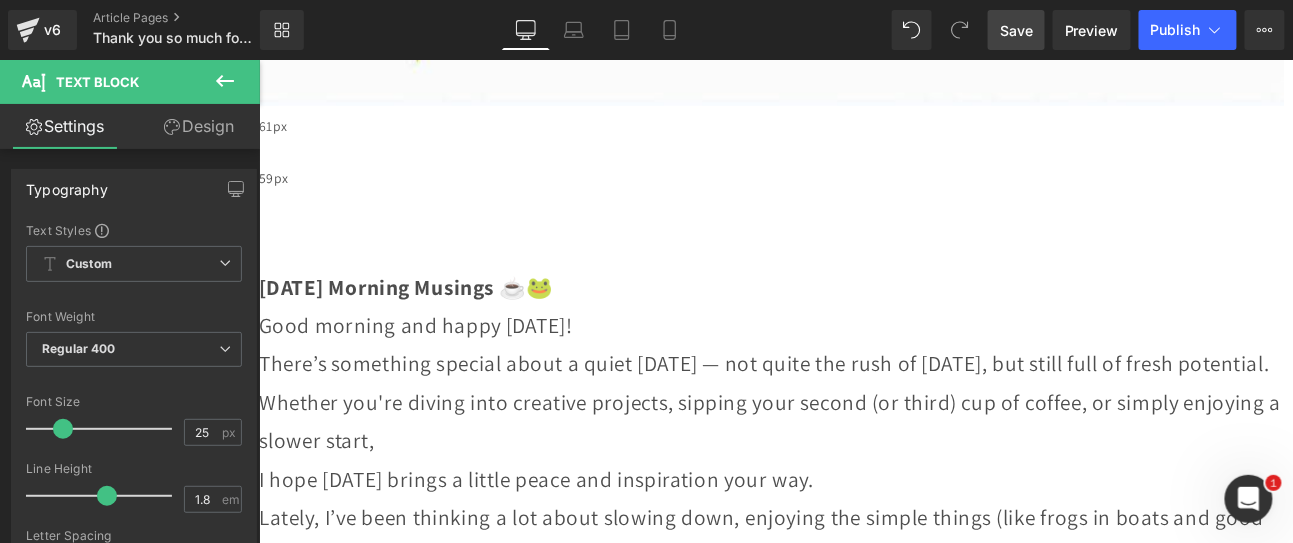 scroll, scrollTop: 2398, scrollLeft: 0, axis: vertical 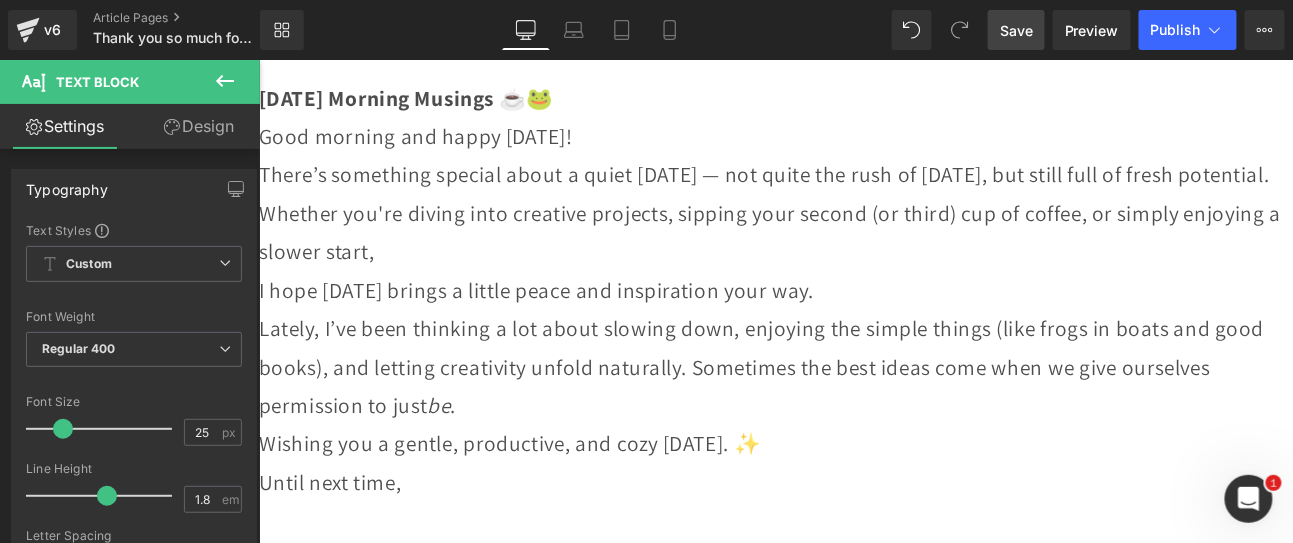 click on "Save" at bounding box center [1016, 30] 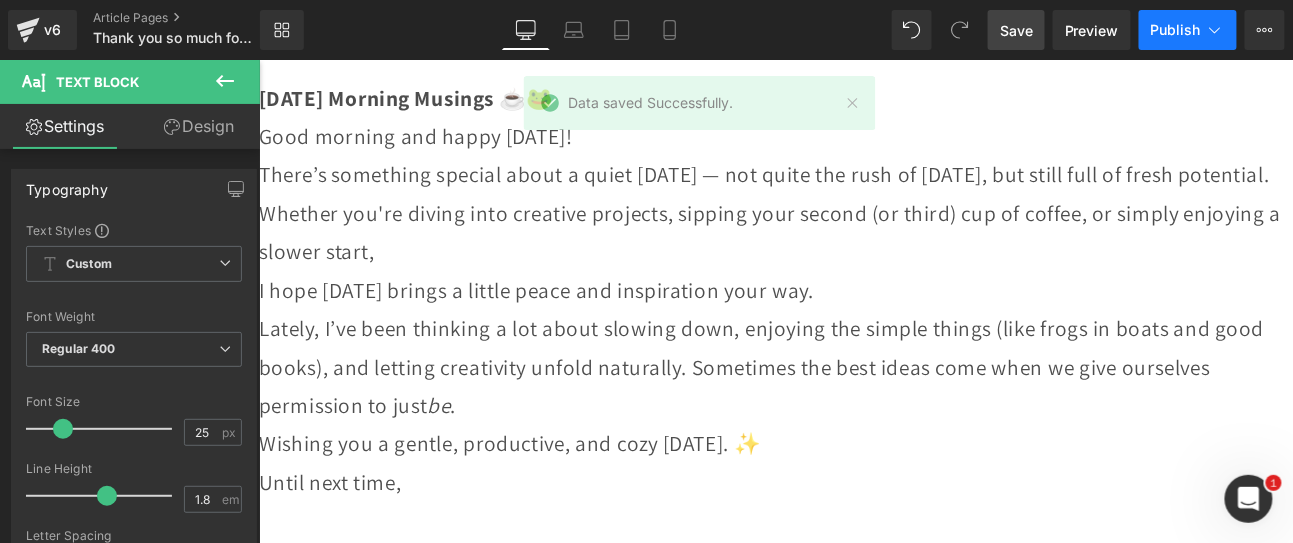 click on "Publish" at bounding box center [1176, 30] 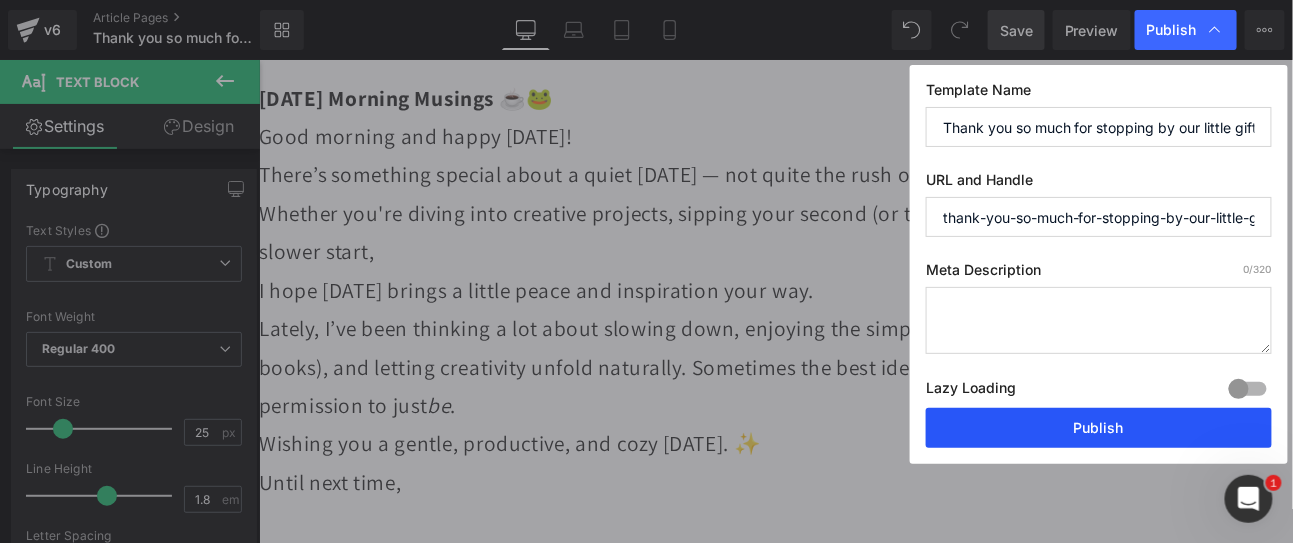click on "Publish" at bounding box center (1099, 428) 